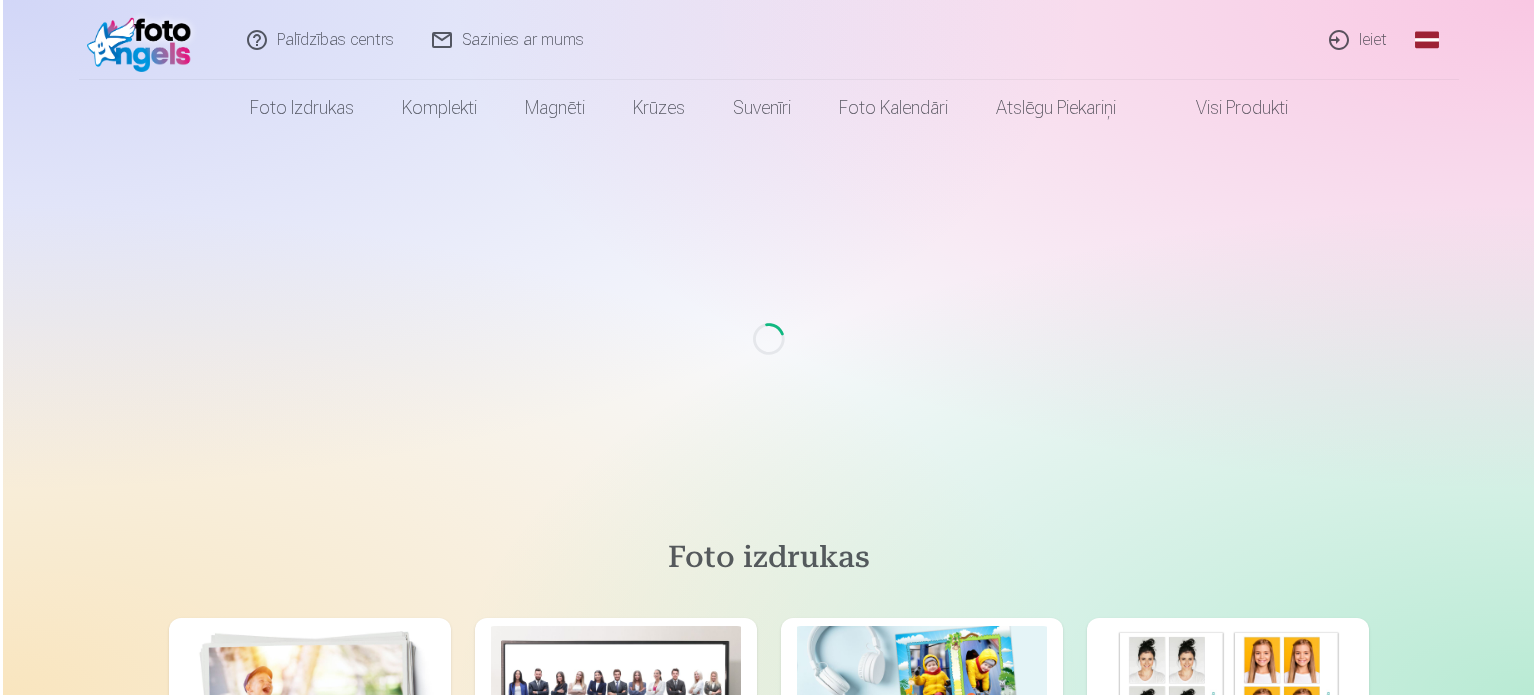 scroll, scrollTop: 0, scrollLeft: 0, axis: both 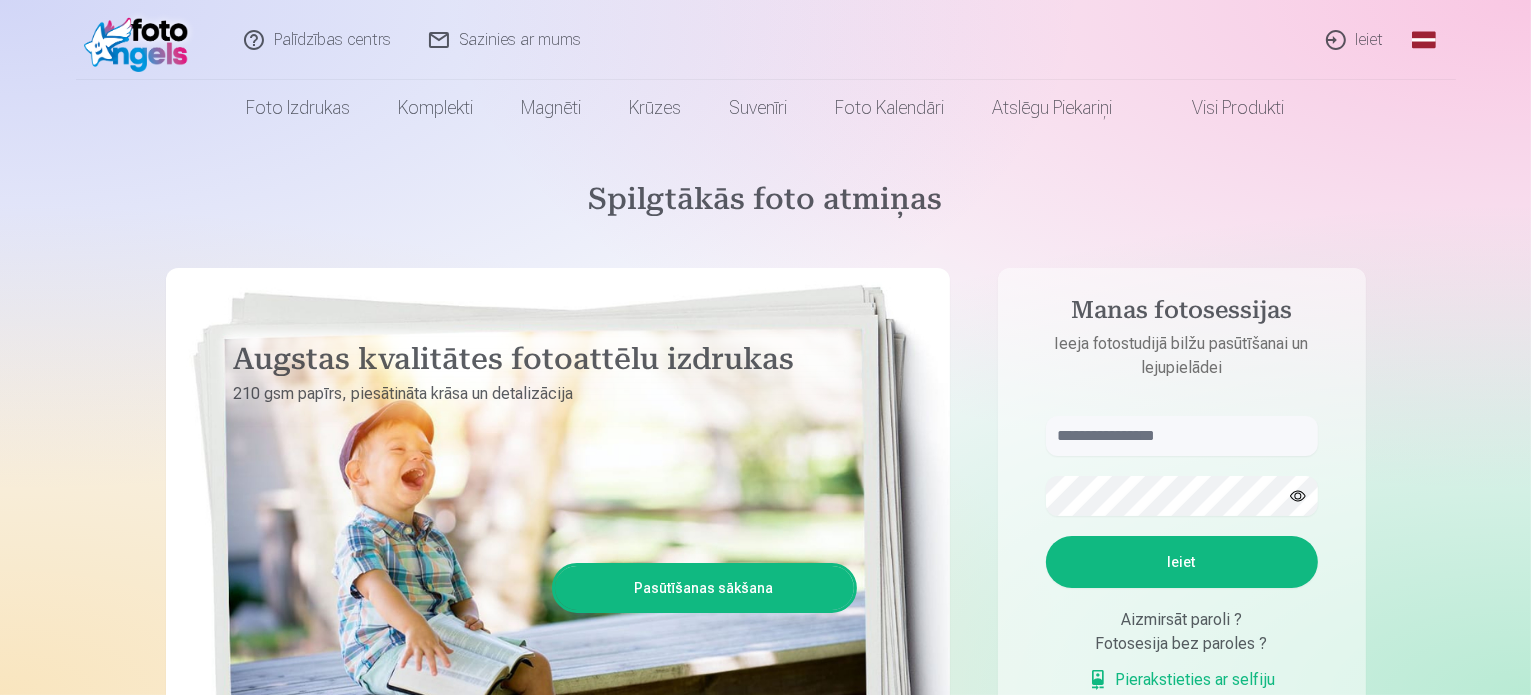 click on "Ieiet" at bounding box center [1356, 40] 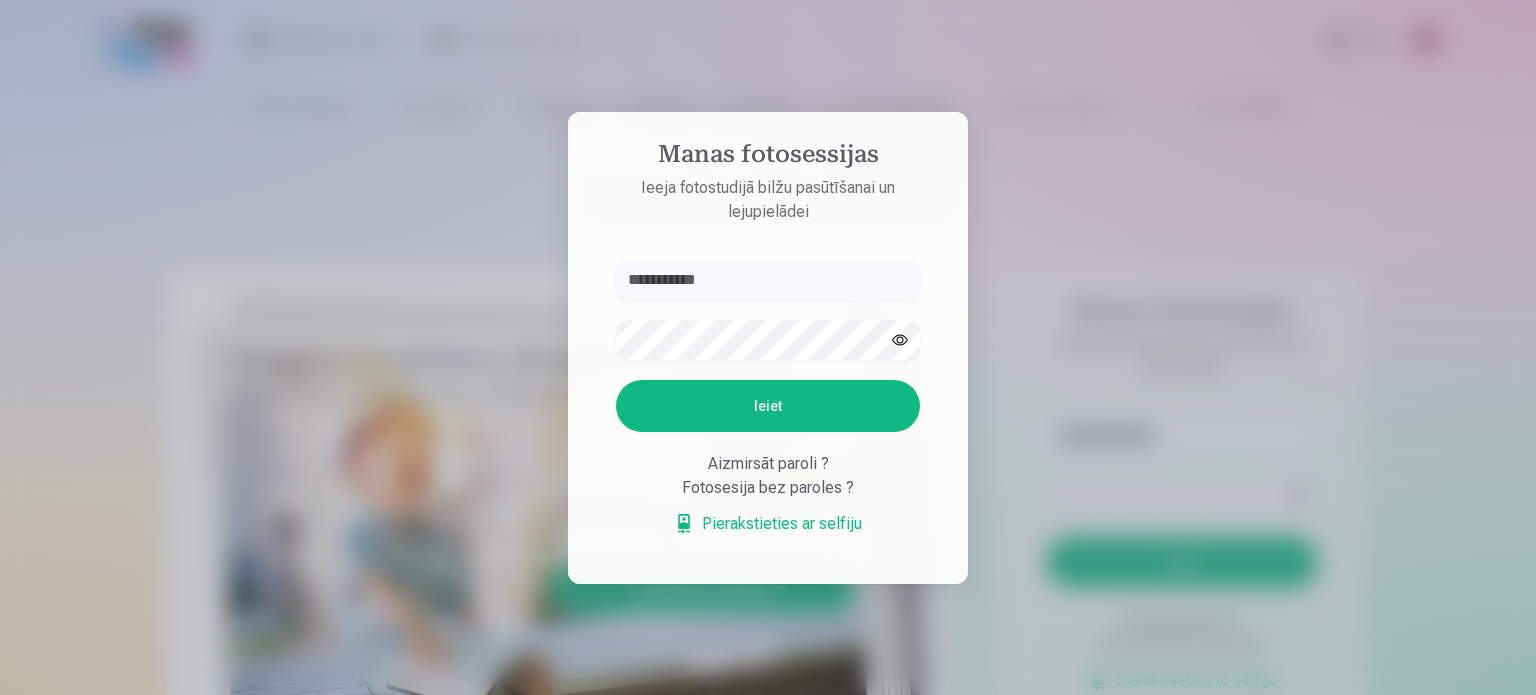 type on "**********" 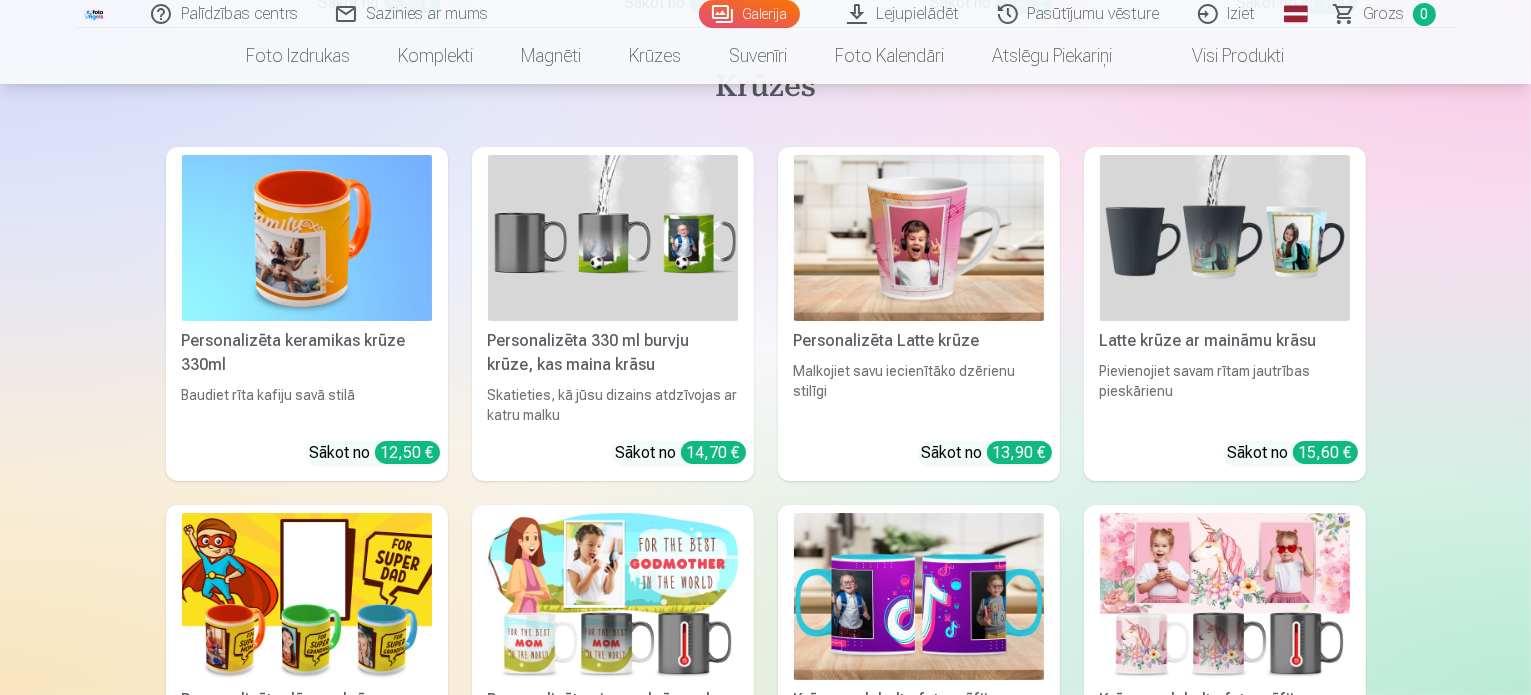 scroll, scrollTop: 22900, scrollLeft: 0, axis: vertical 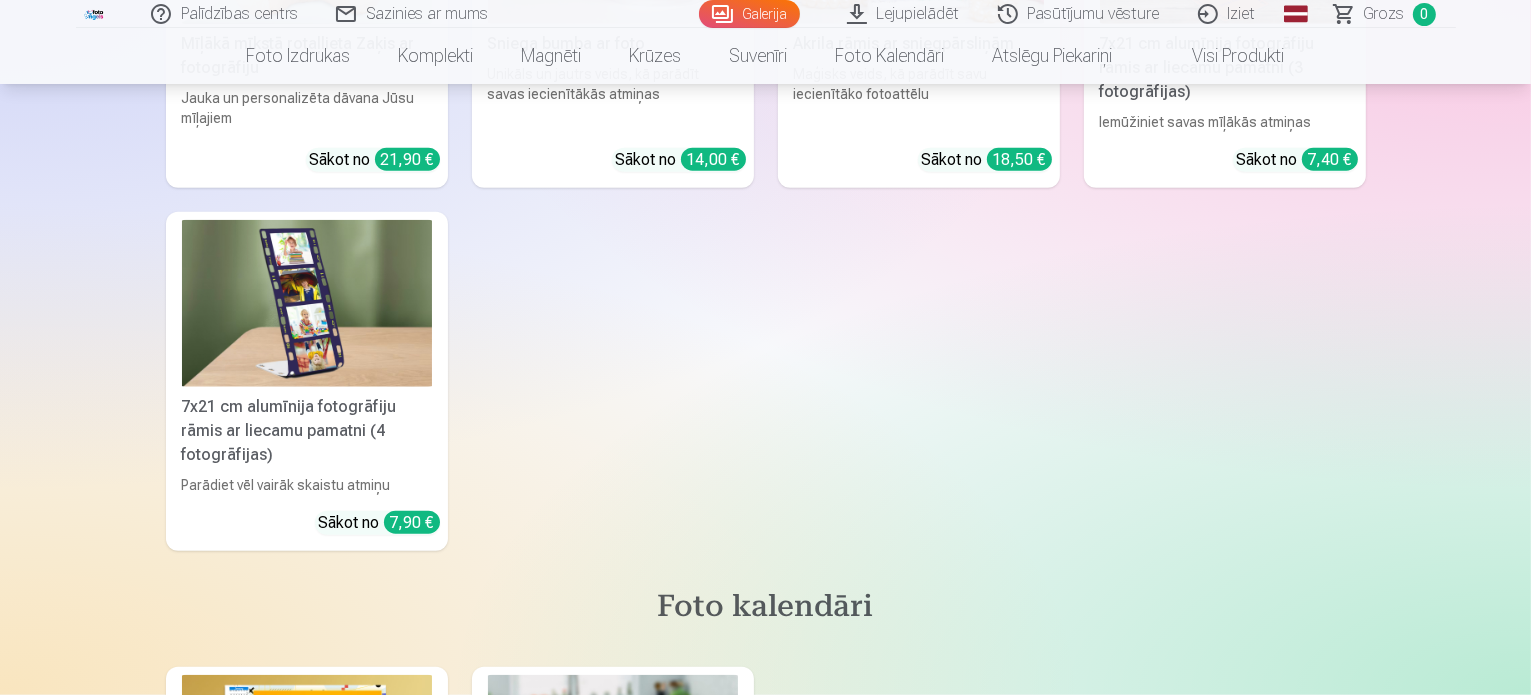 drag, startPoint x: 920, startPoint y: 299, endPoint x: 760, endPoint y: 298, distance: 160.00313 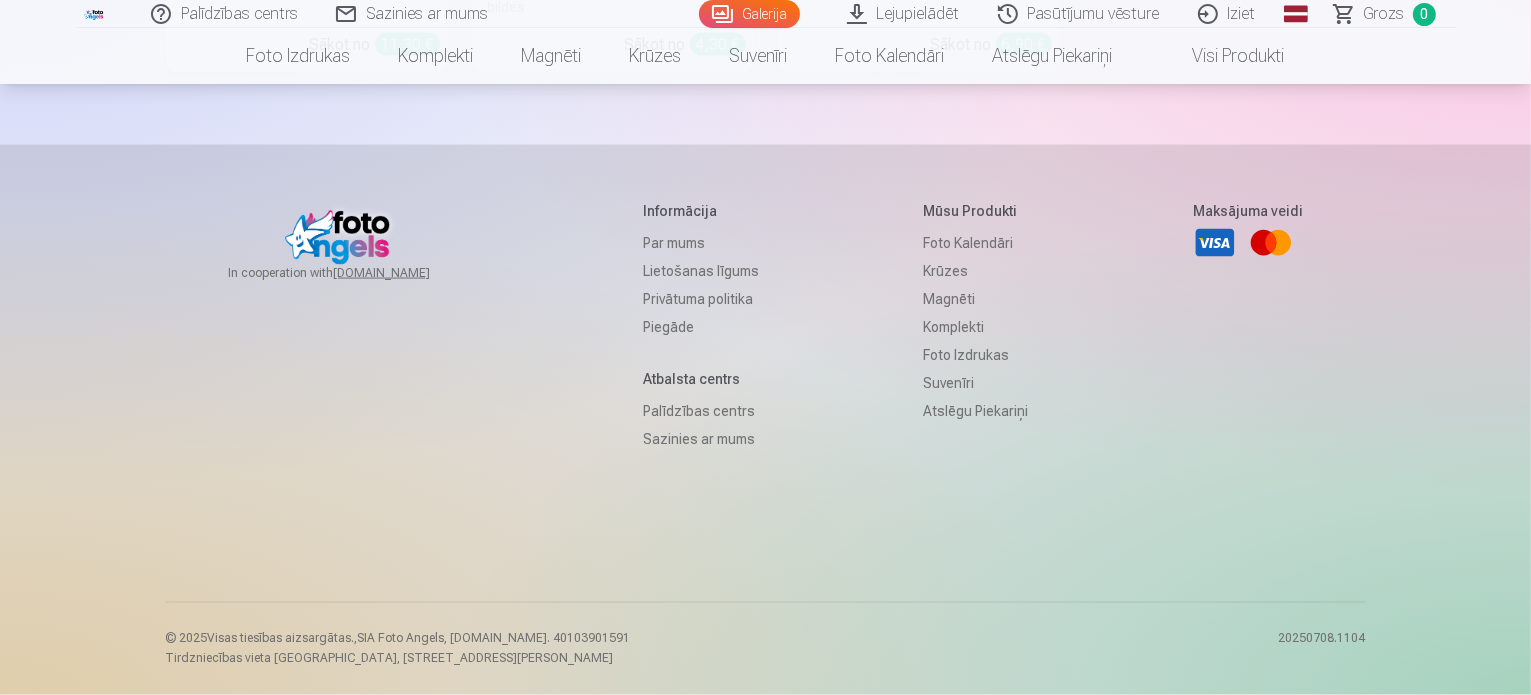 scroll, scrollTop: 27400, scrollLeft: 0, axis: vertical 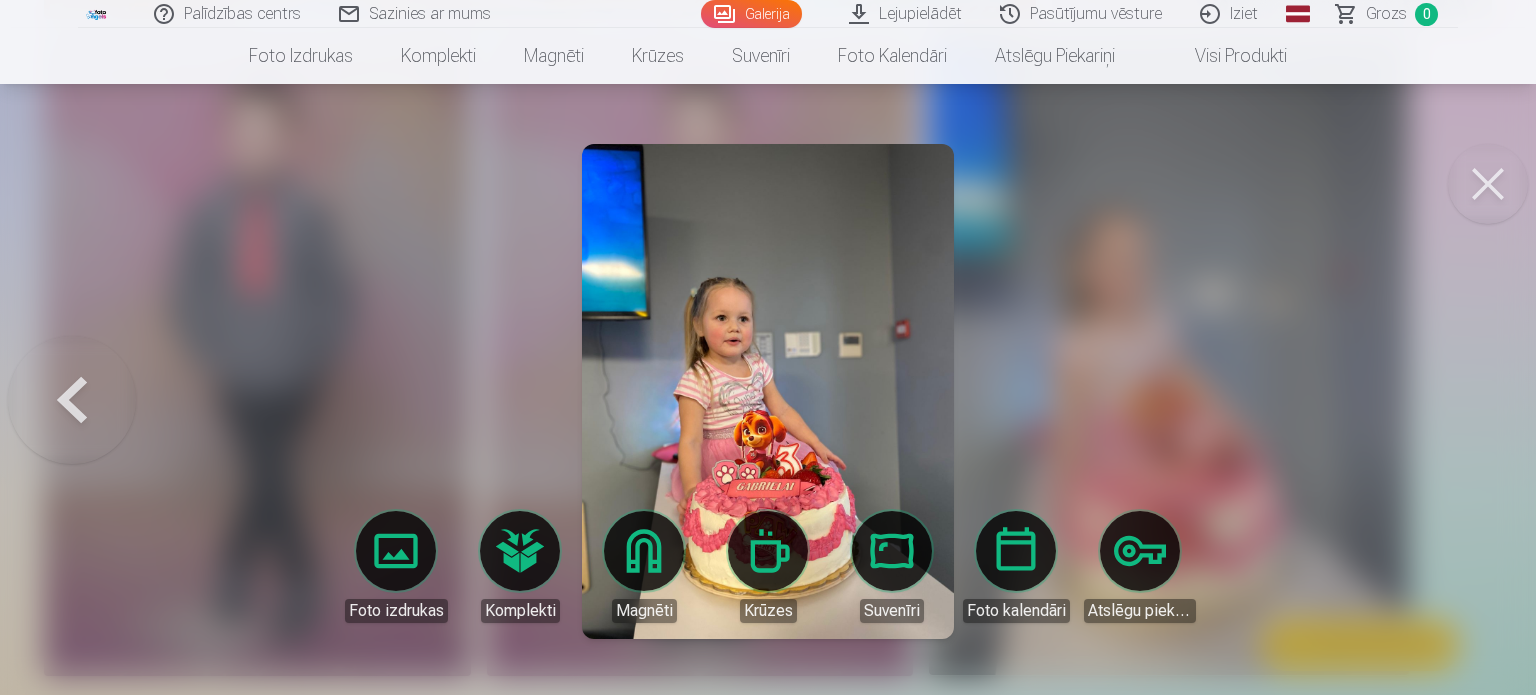 click at bounding box center (1488, 184) 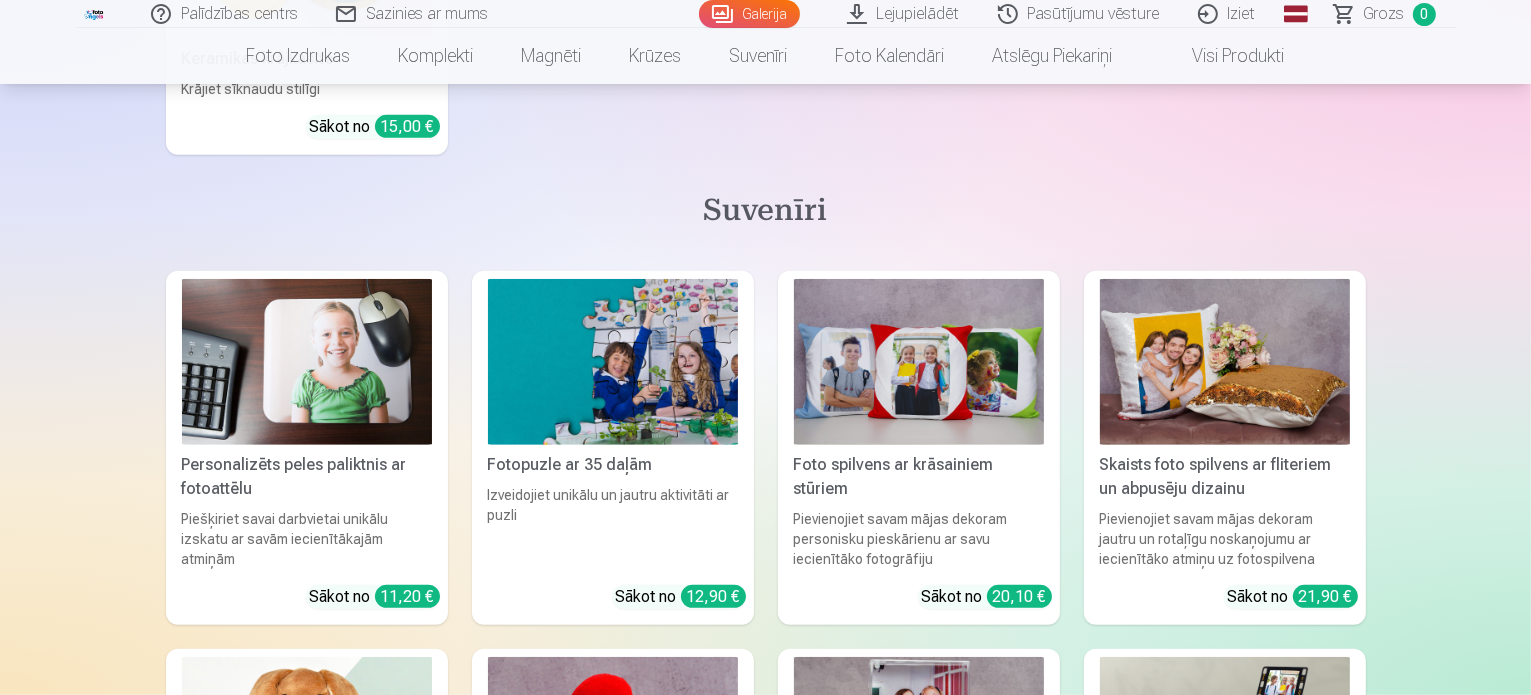 scroll, scrollTop: 23100, scrollLeft: 0, axis: vertical 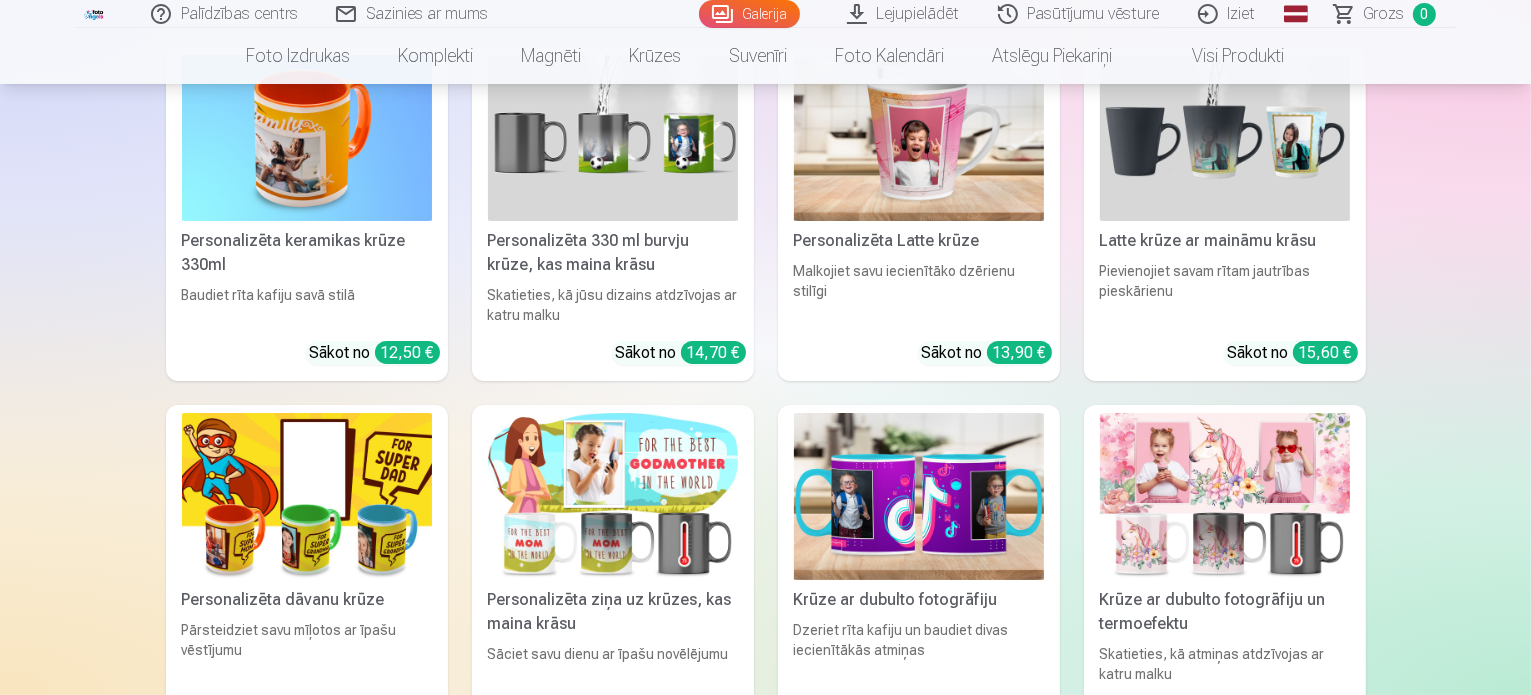 click on "Lejupielādēt" at bounding box center (904, 14) 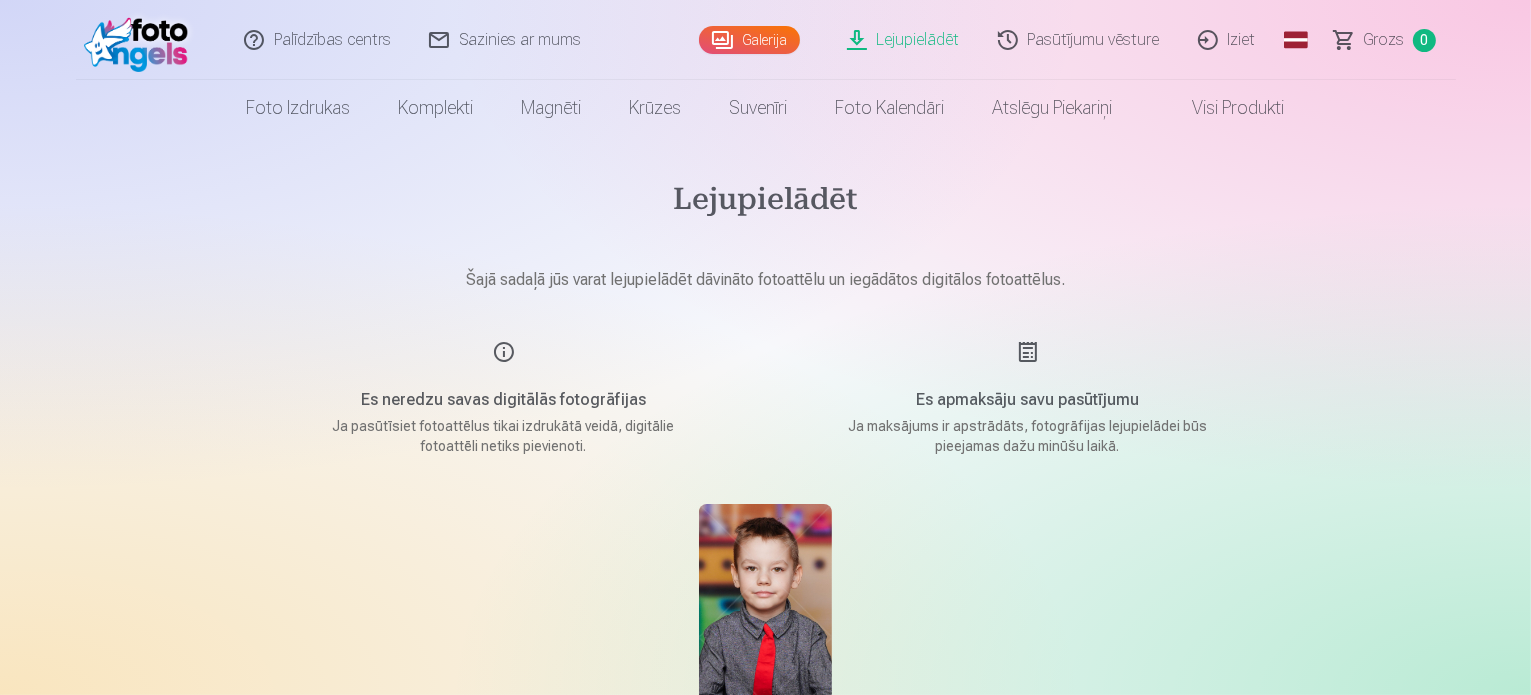 scroll, scrollTop: 200, scrollLeft: 0, axis: vertical 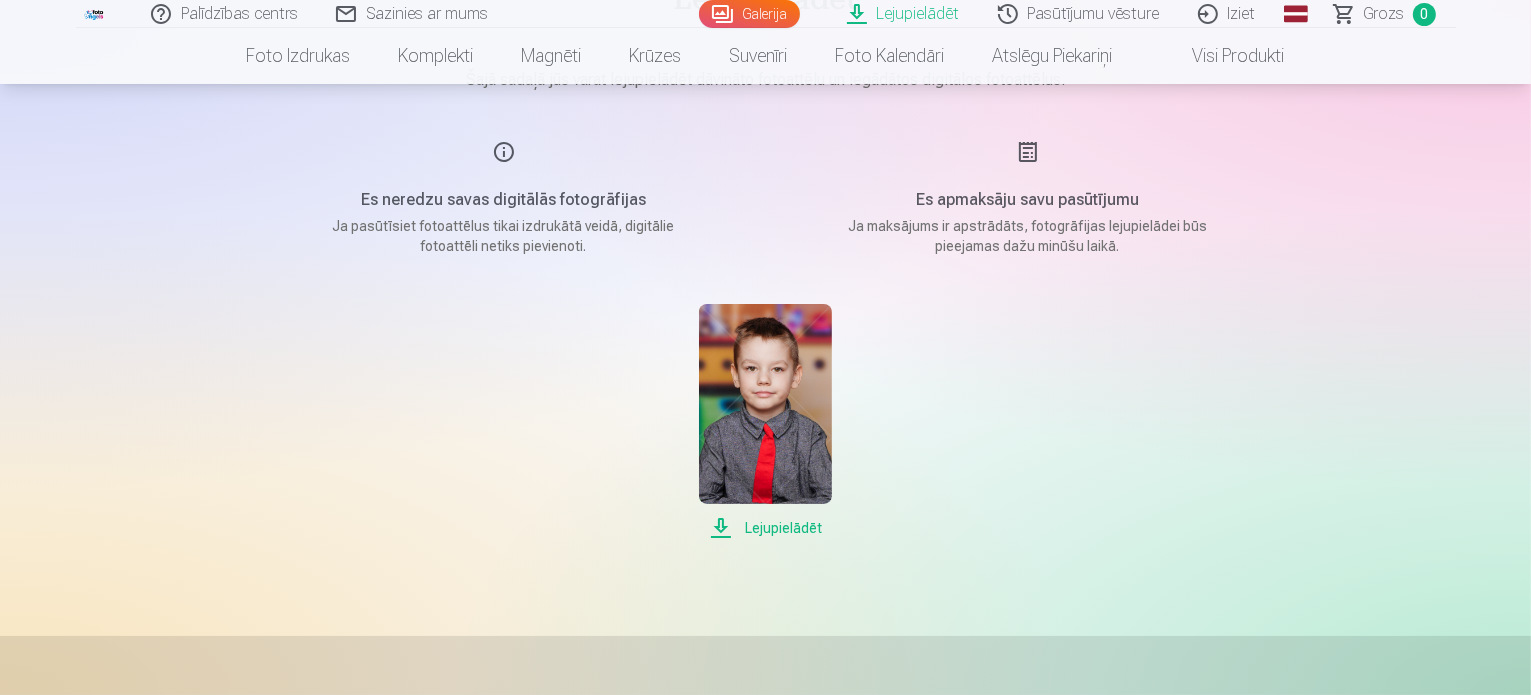 click on "Lejupielādēt" at bounding box center [765, 528] 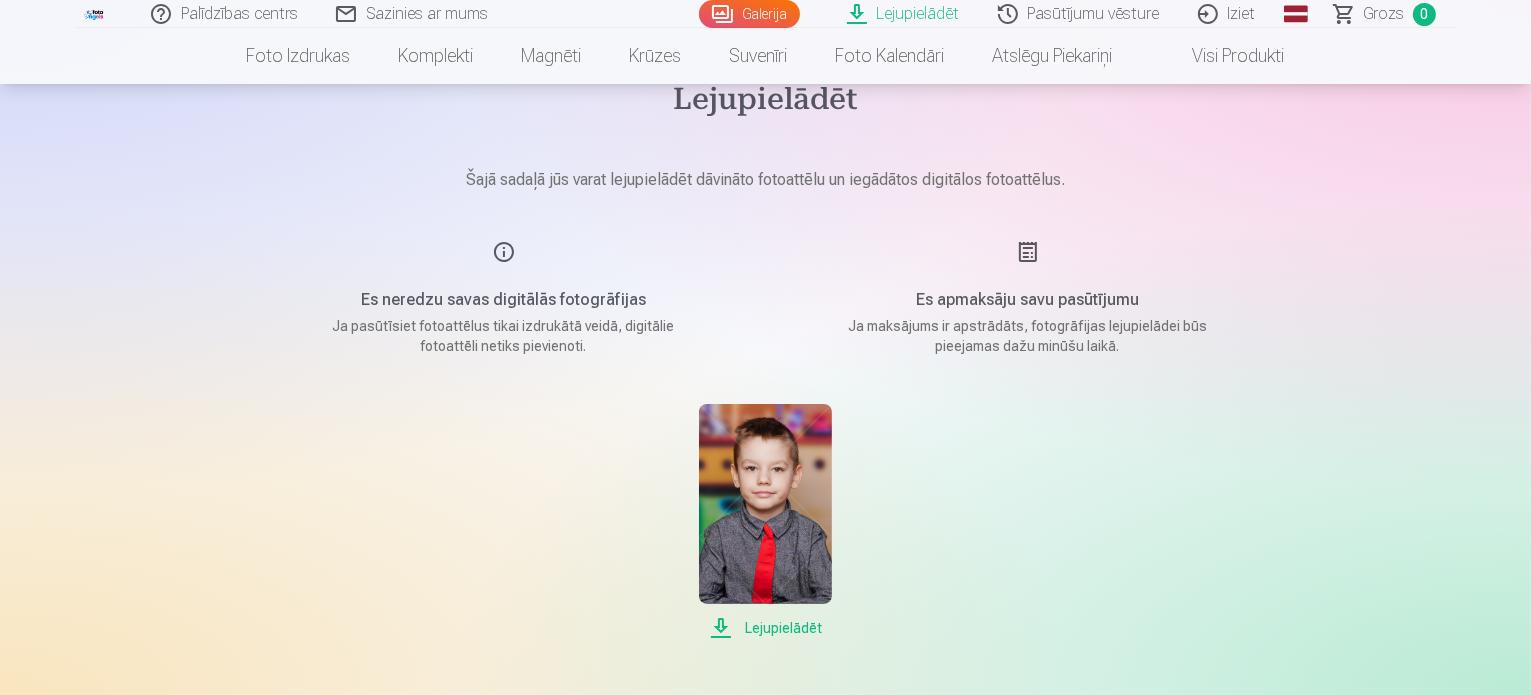 scroll, scrollTop: 0, scrollLeft: 0, axis: both 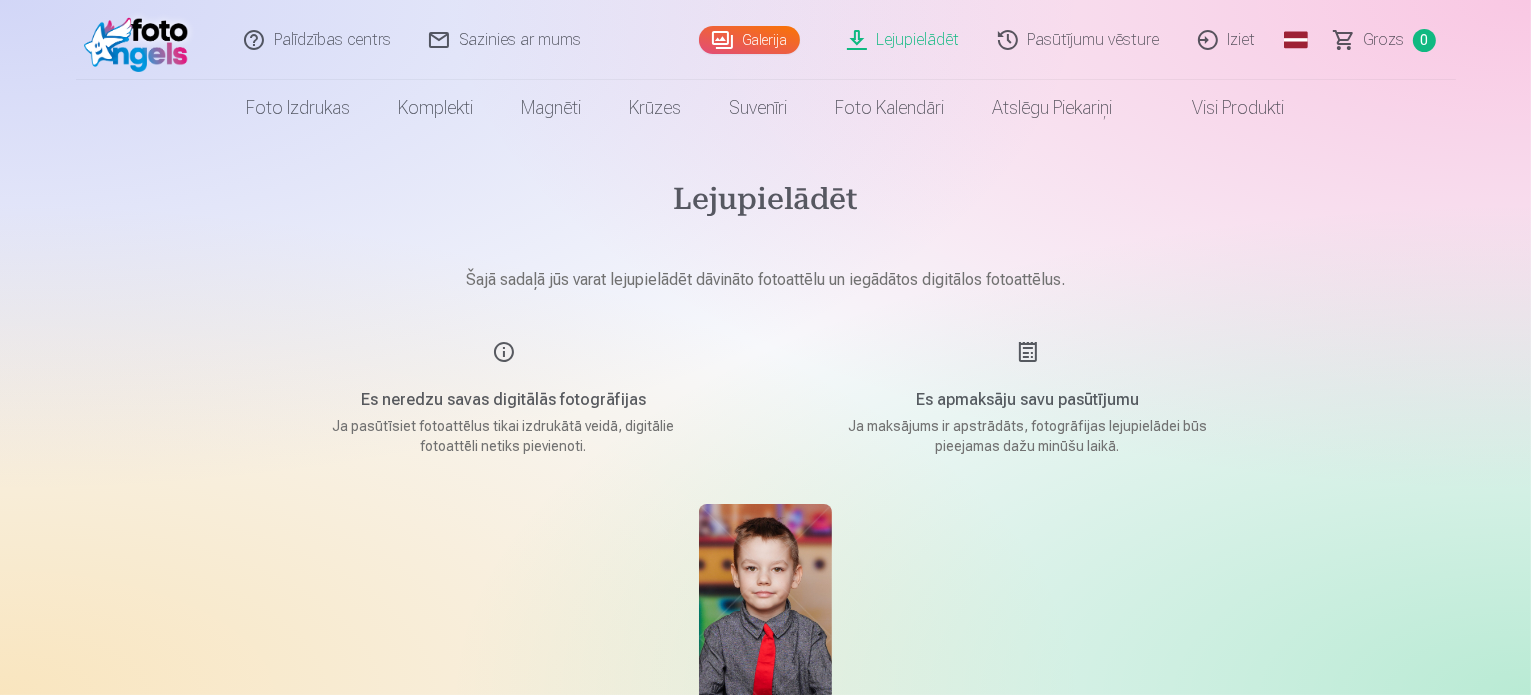 click on "Visi produkti" at bounding box center [1223, 108] 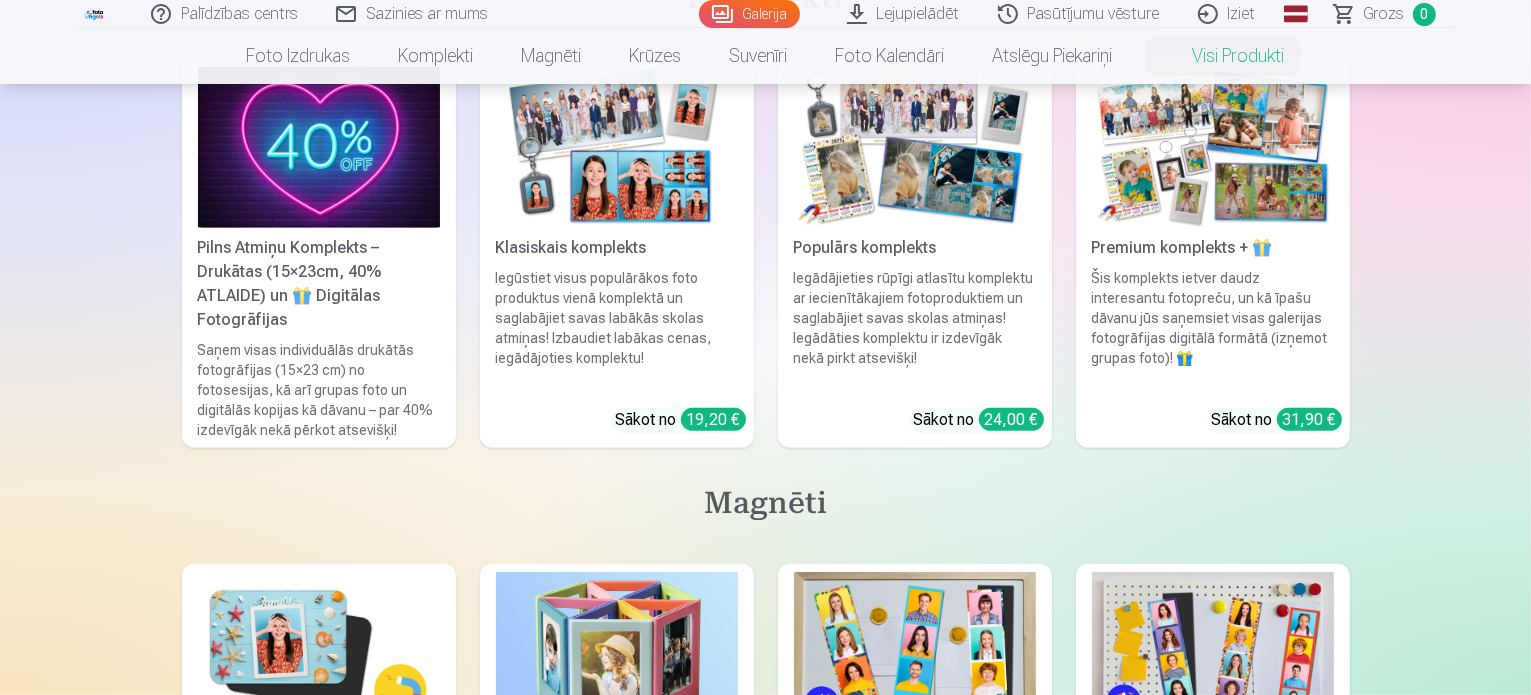 scroll, scrollTop: 900, scrollLeft: 0, axis: vertical 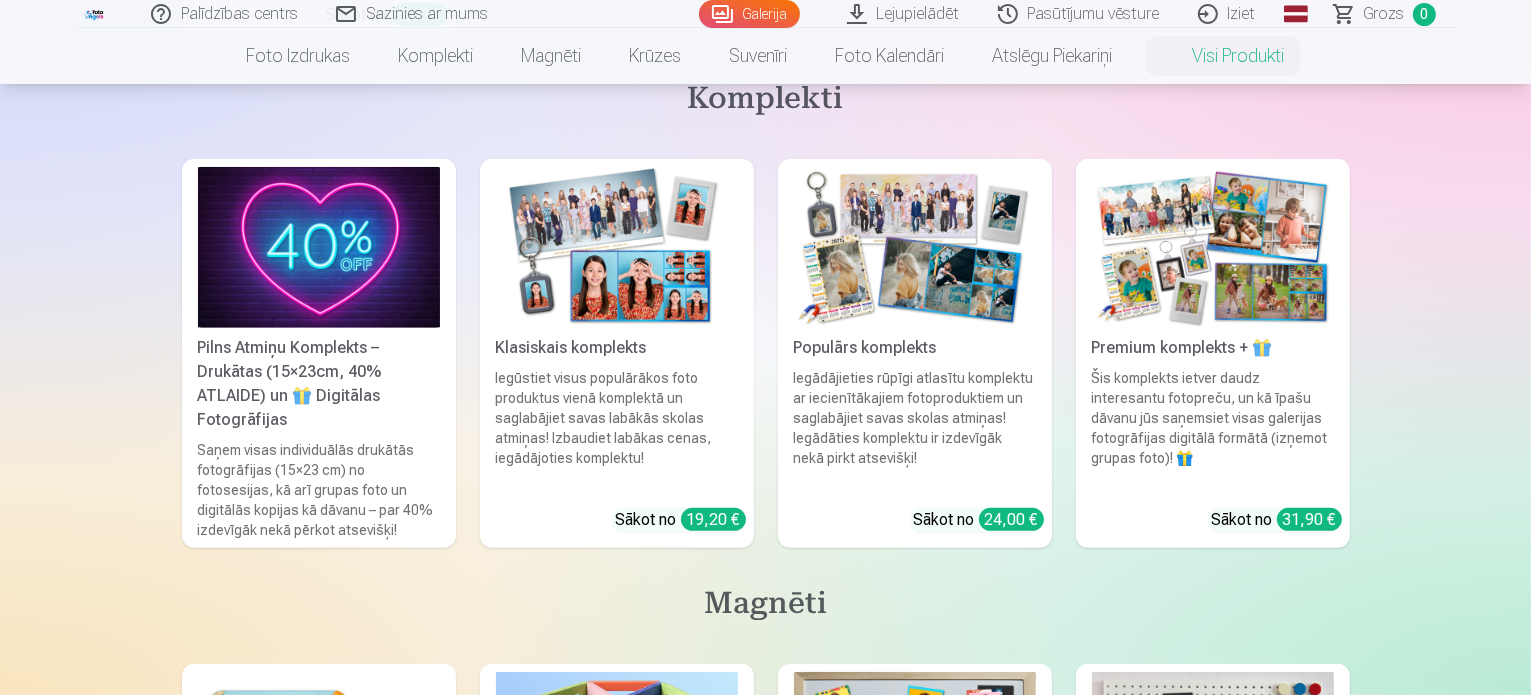 click on "Pilns Atmiņu Komplekts – Drukātas (15×23cm, 40% ATLAIDE) un 🎁 Digitālas Fotogrāfijas" at bounding box center (319, 384) 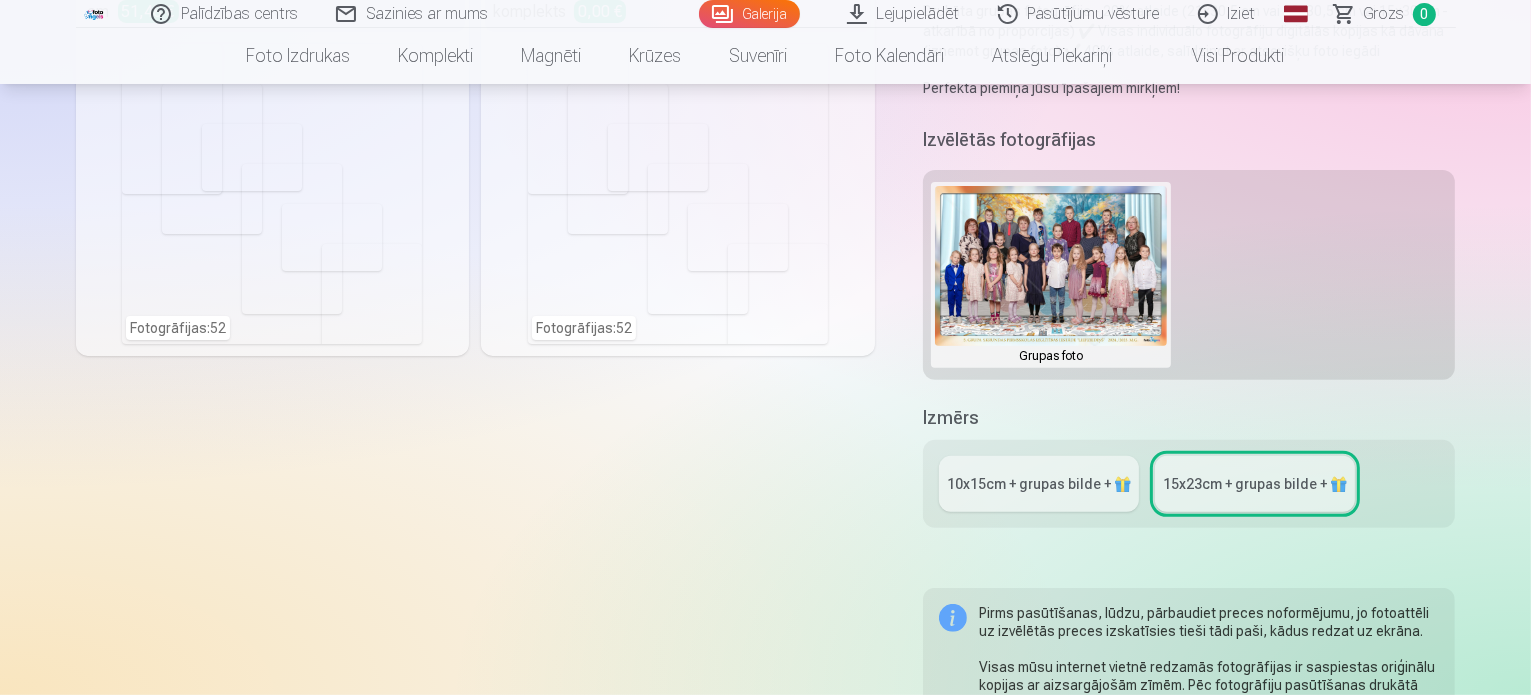 scroll, scrollTop: 500, scrollLeft: 0, axis: vertical 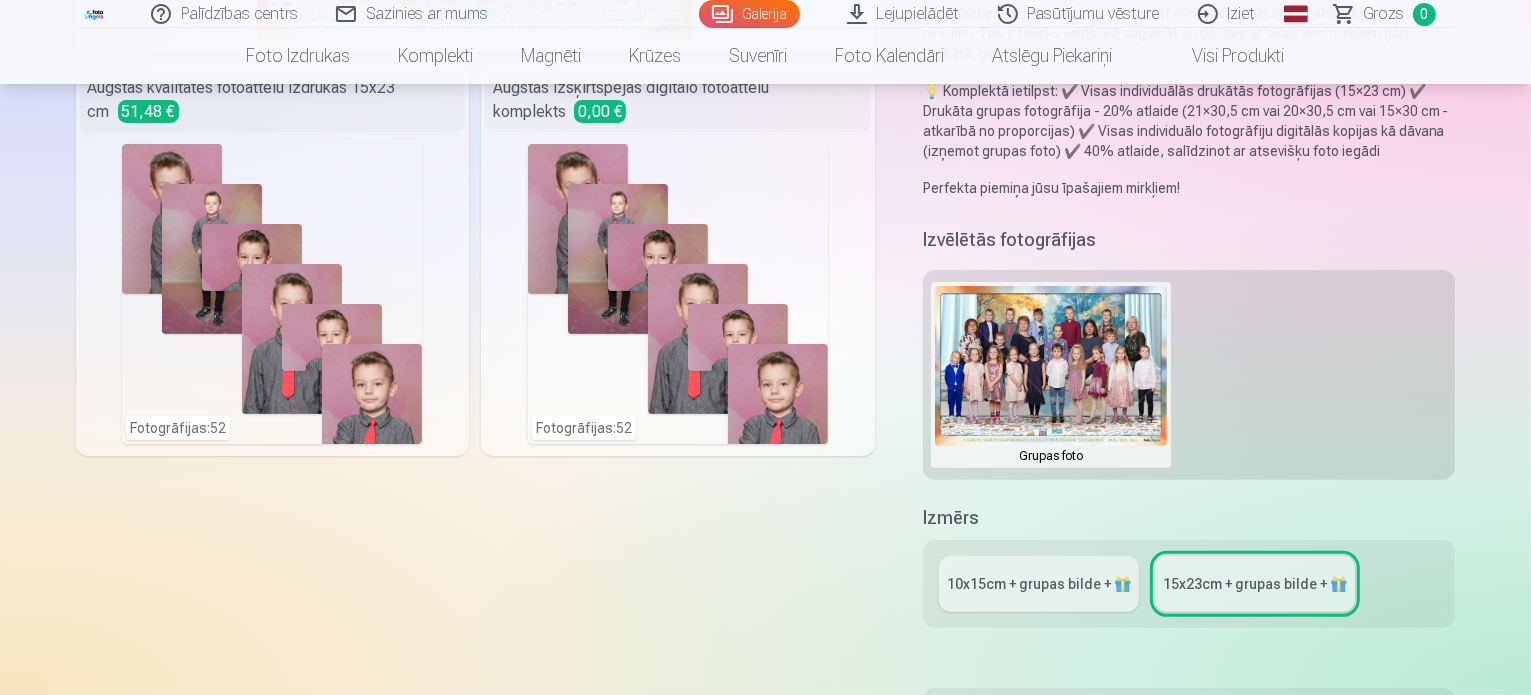 click on "10x15сm + grupas bilde + 🎁" at bounding box center (1039, 584) 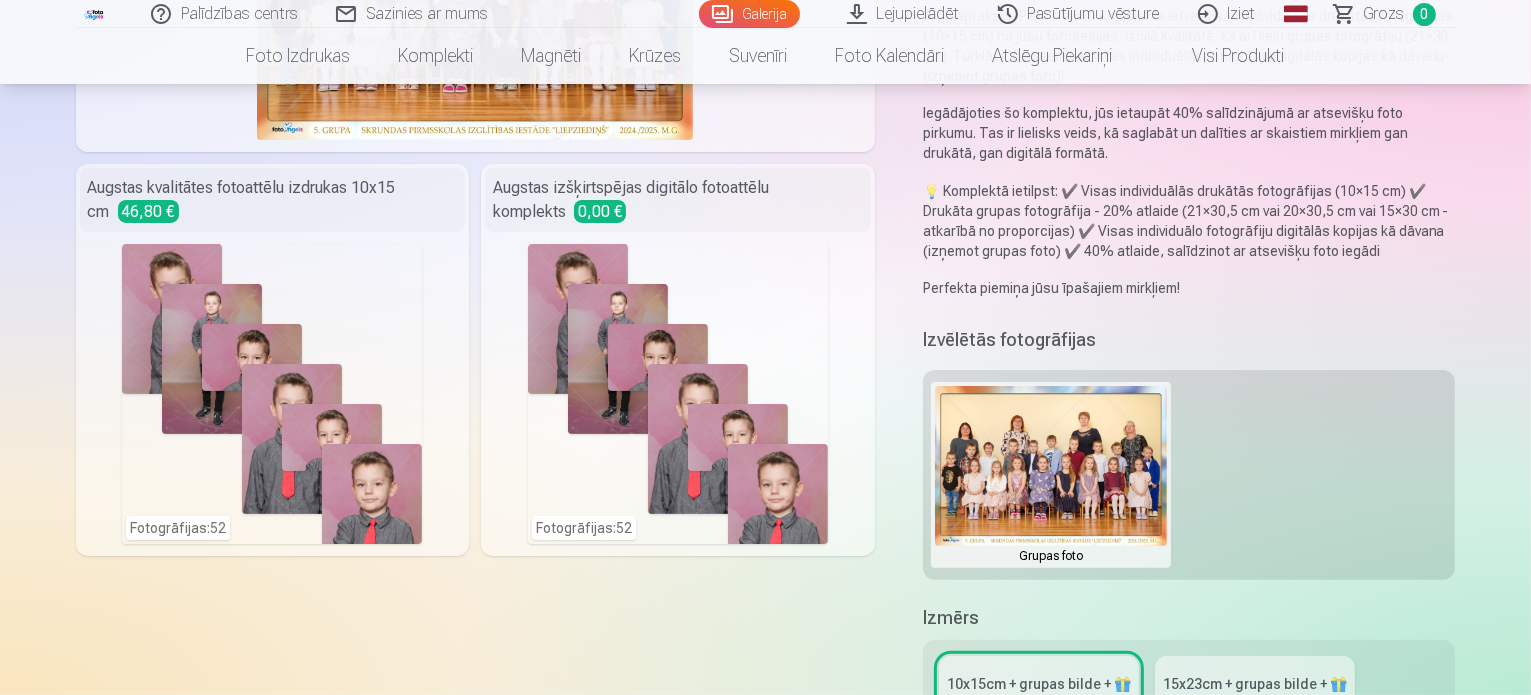 scroll, scrollTop: 500, scrollLeft: 0, axis: vertical 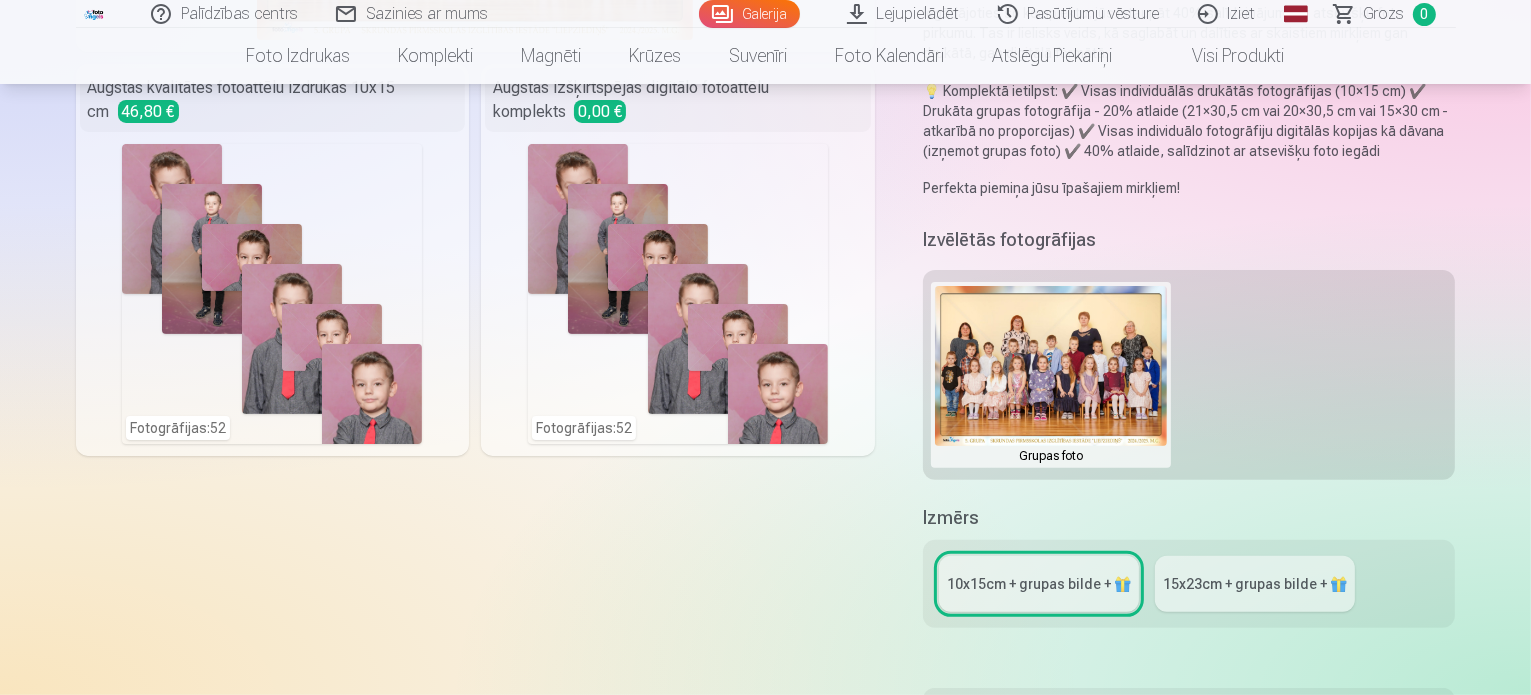 click on "15x23сm + grupas bilde + 🎁" at bounding box center [1255, 584] 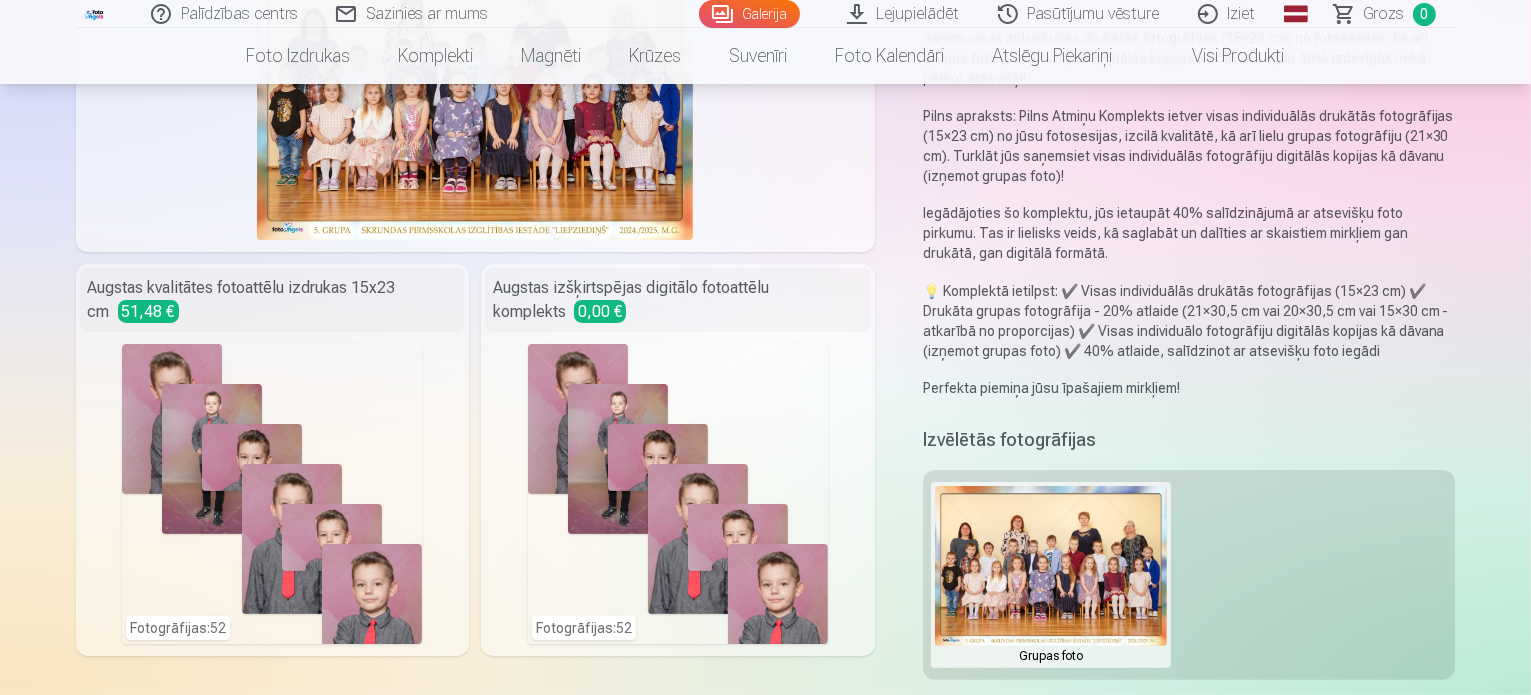 scroll, scrollTop: 400, scrollLeft: 0, axis: vertical 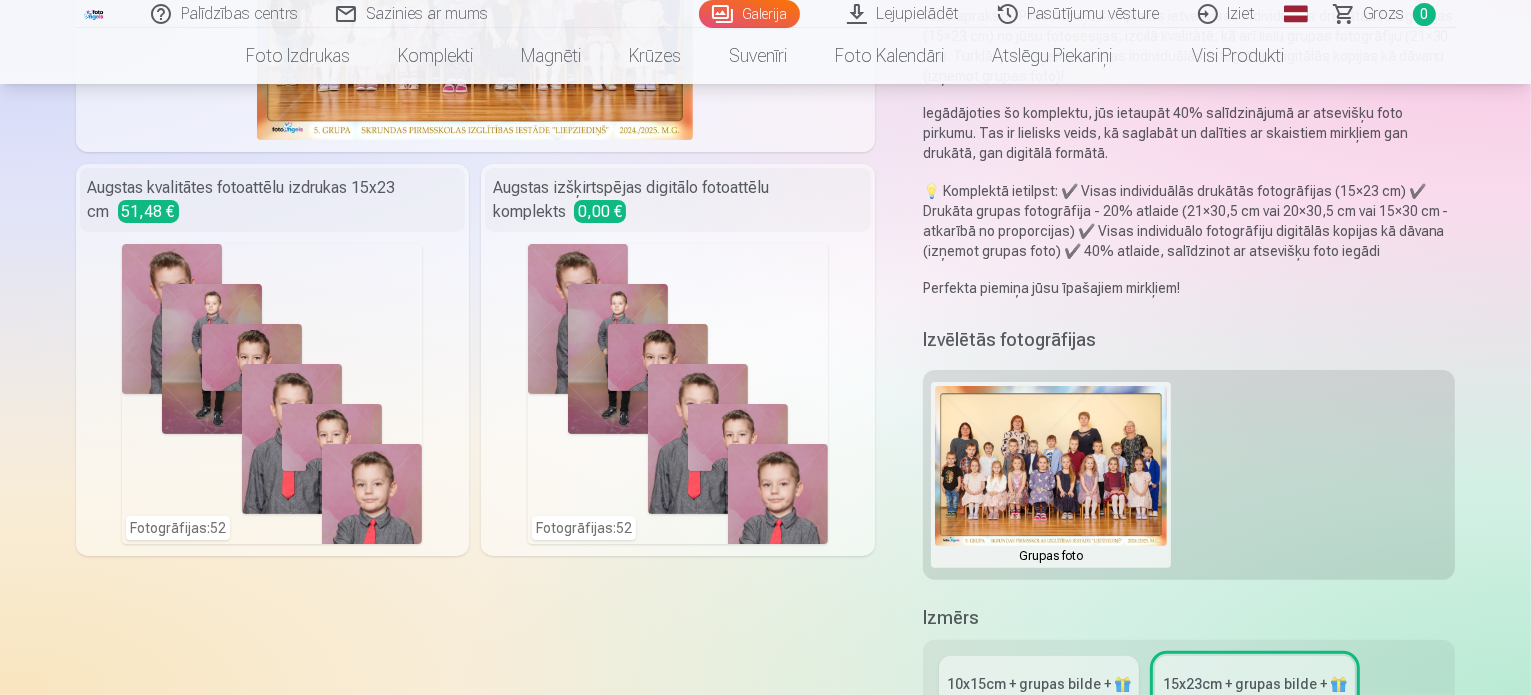 click on "10x15сm + grupas bilde + 🎁" at bounding box center (1039, 684) 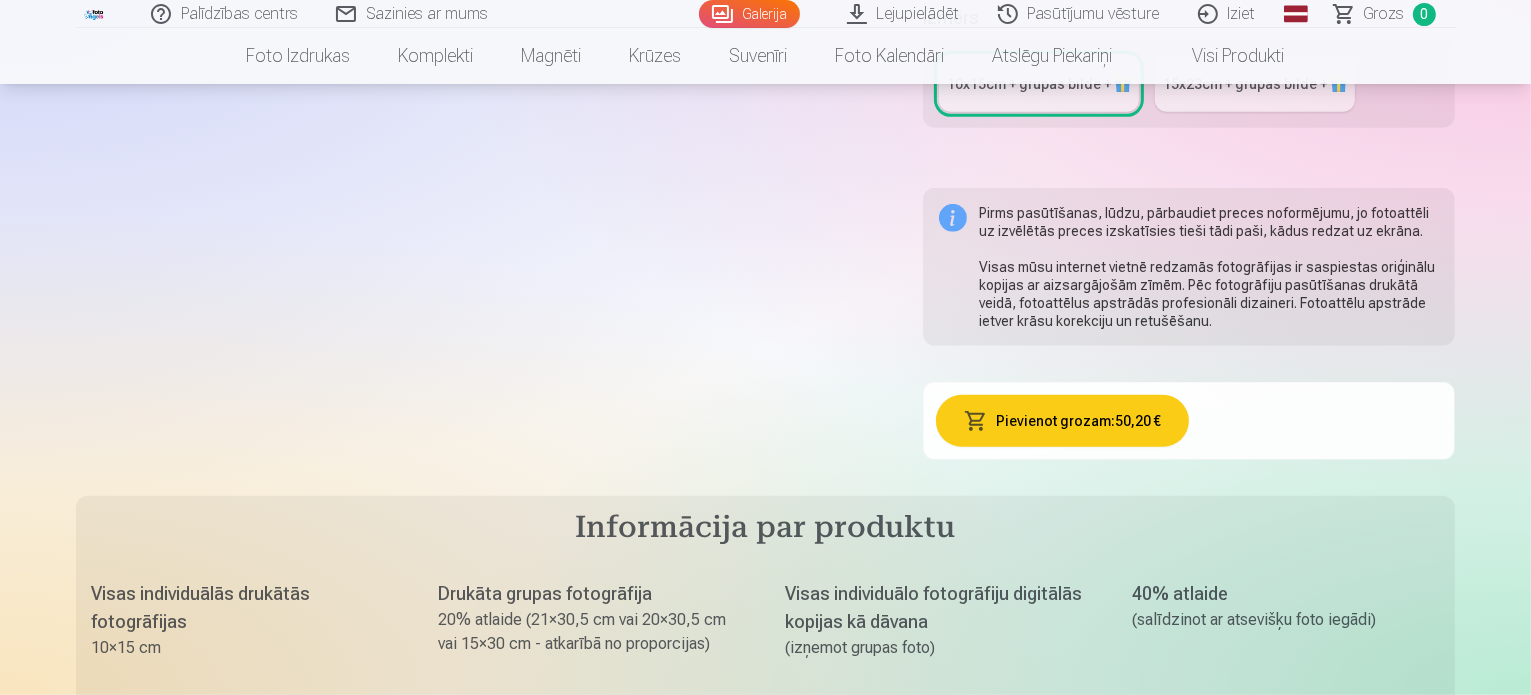 scroll, scrollTop: 700, scrollLeft: 0, axis: vertical 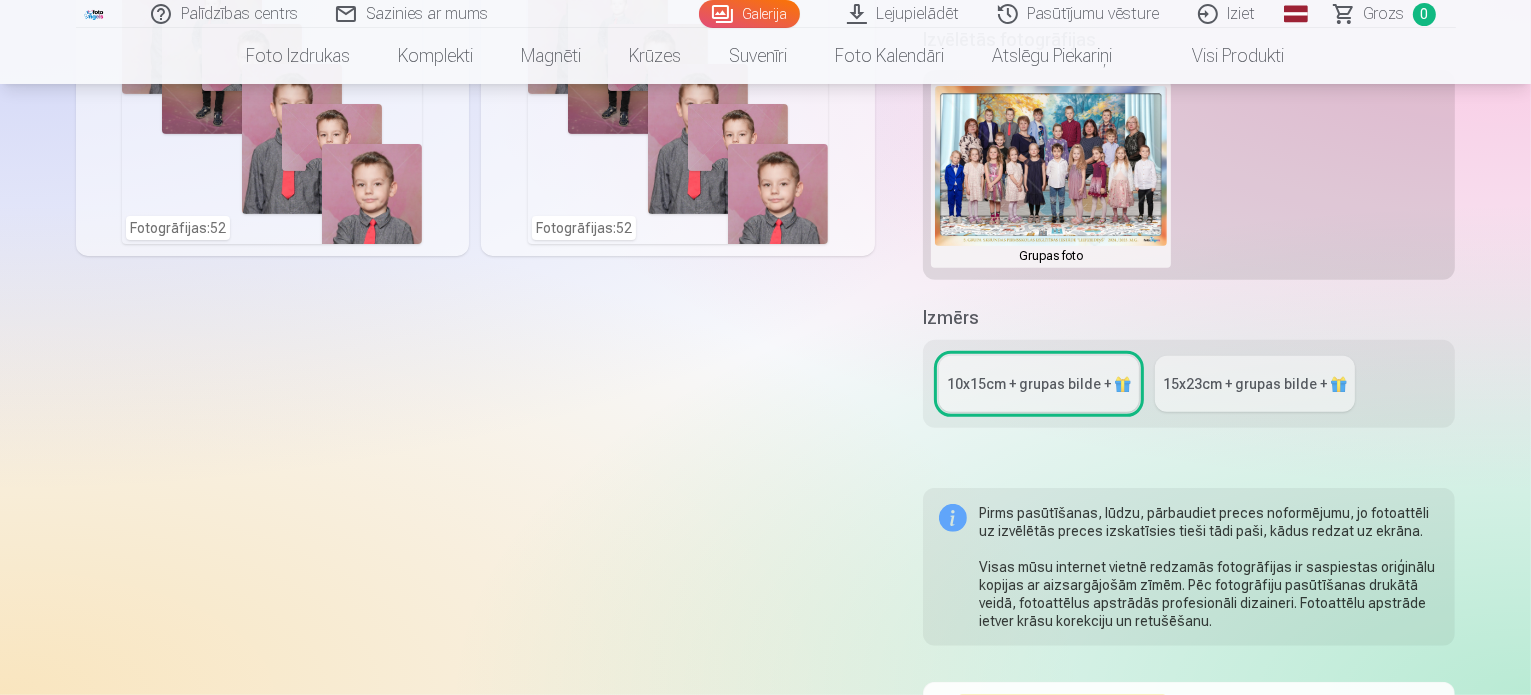 click on "15x23сm + grupas bilde + 🎁" at bounding box center (1255, 384) 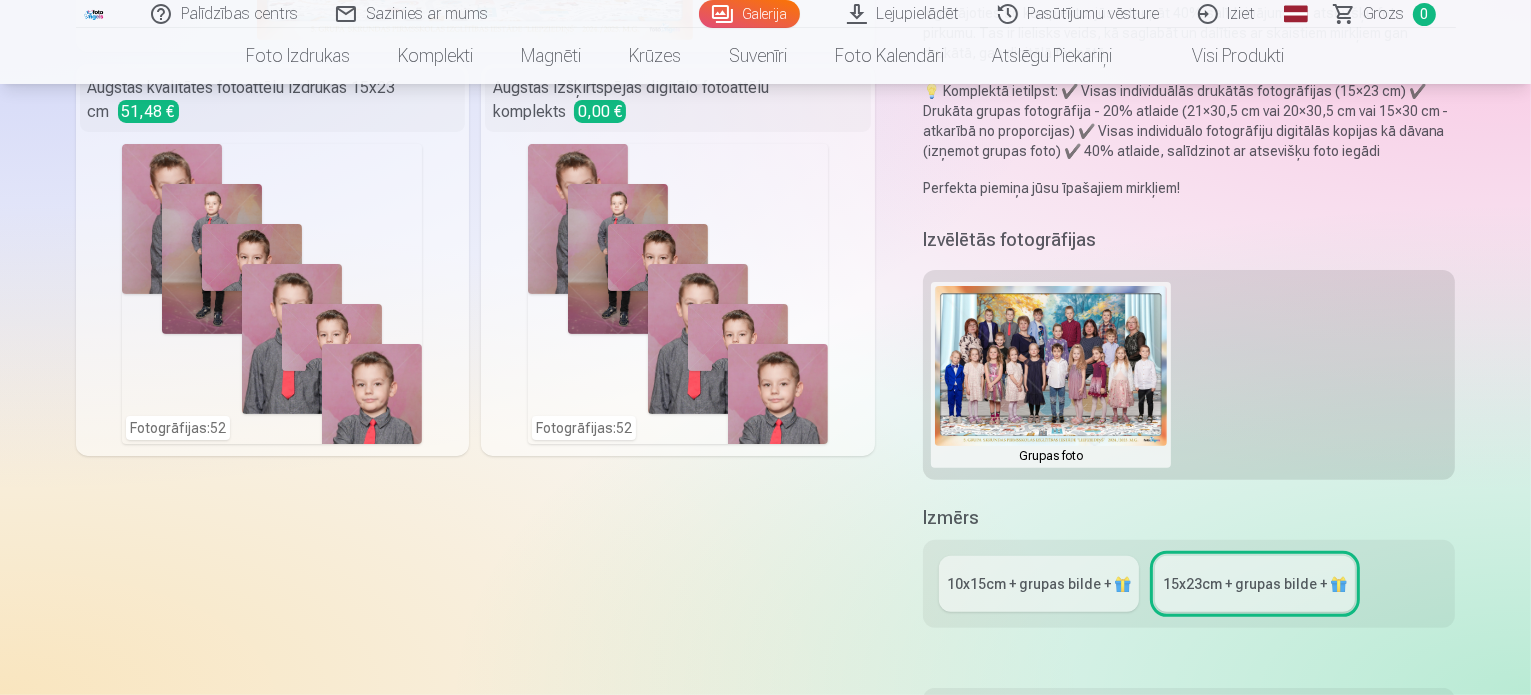 scroll, scrollTop: 400, scrollLeft: 0, axis: vertical 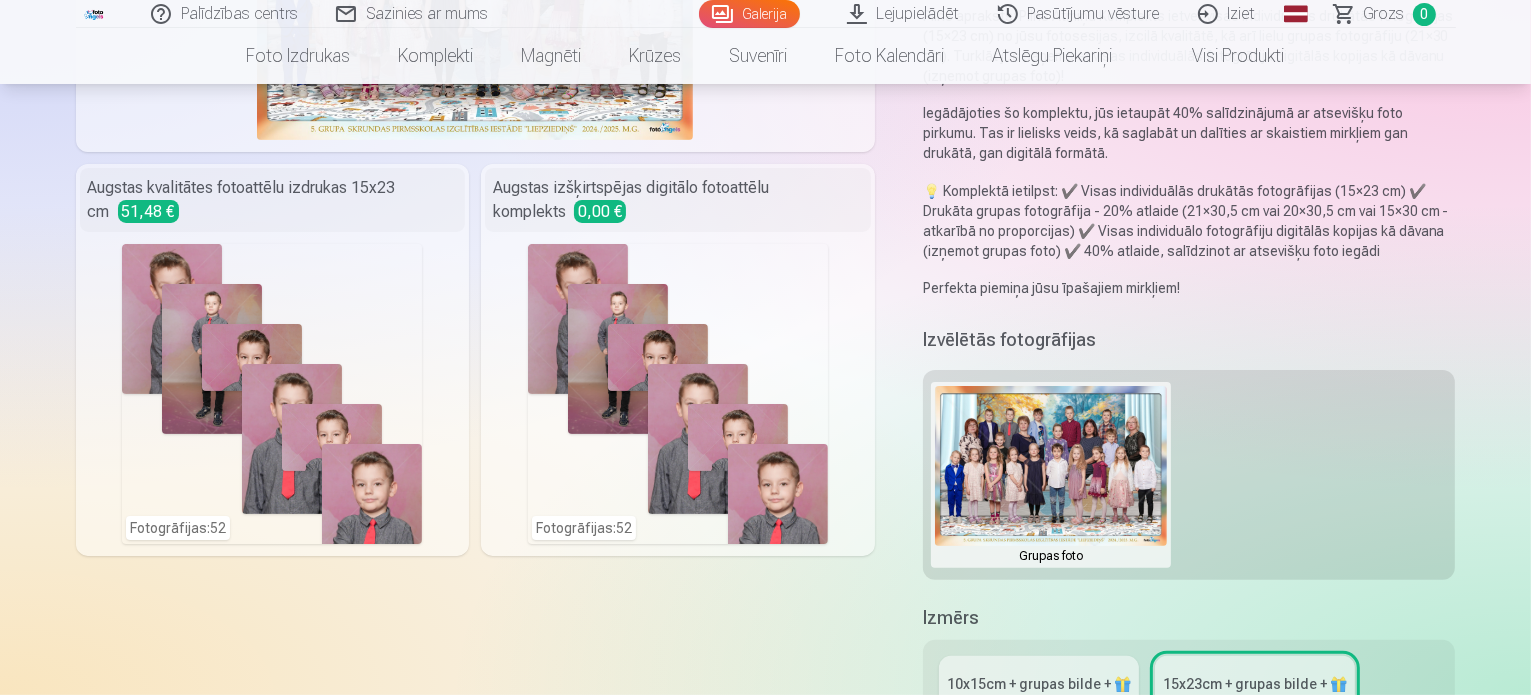 click on "10x15сm + grupas bilde + 🎁" at bounding box center (1039, 684) 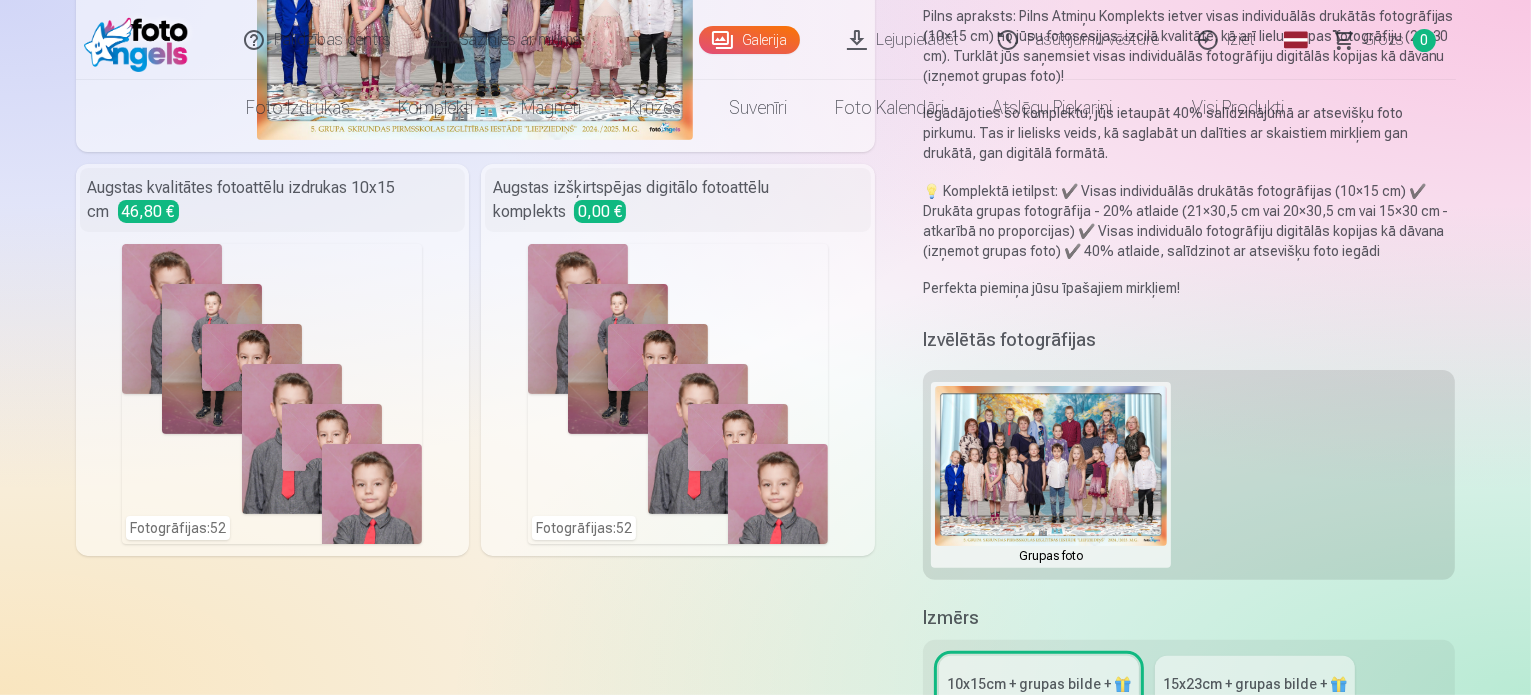 scroll, scrollTop: 0, scrollLeft: 0, axis: both 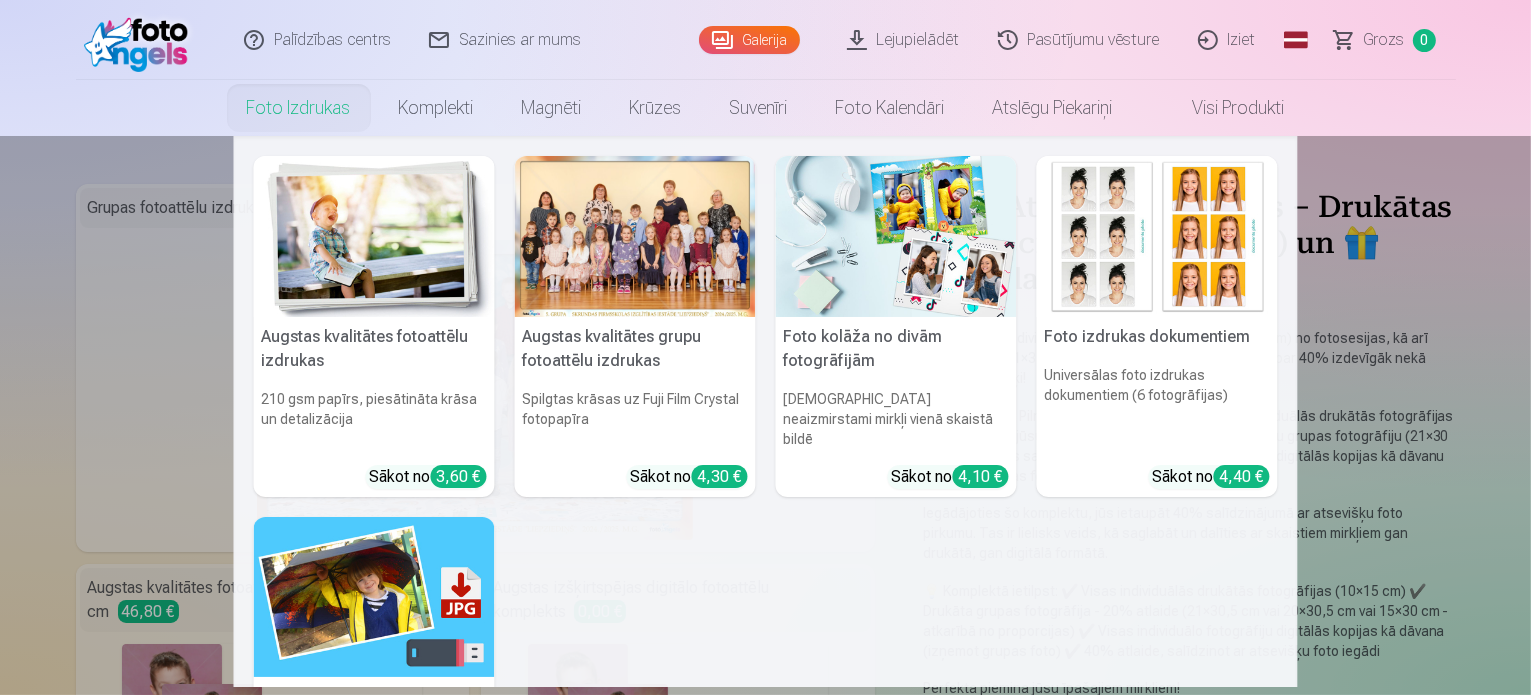 click on "Foto izdrukas" at bounding box center [299, 108] 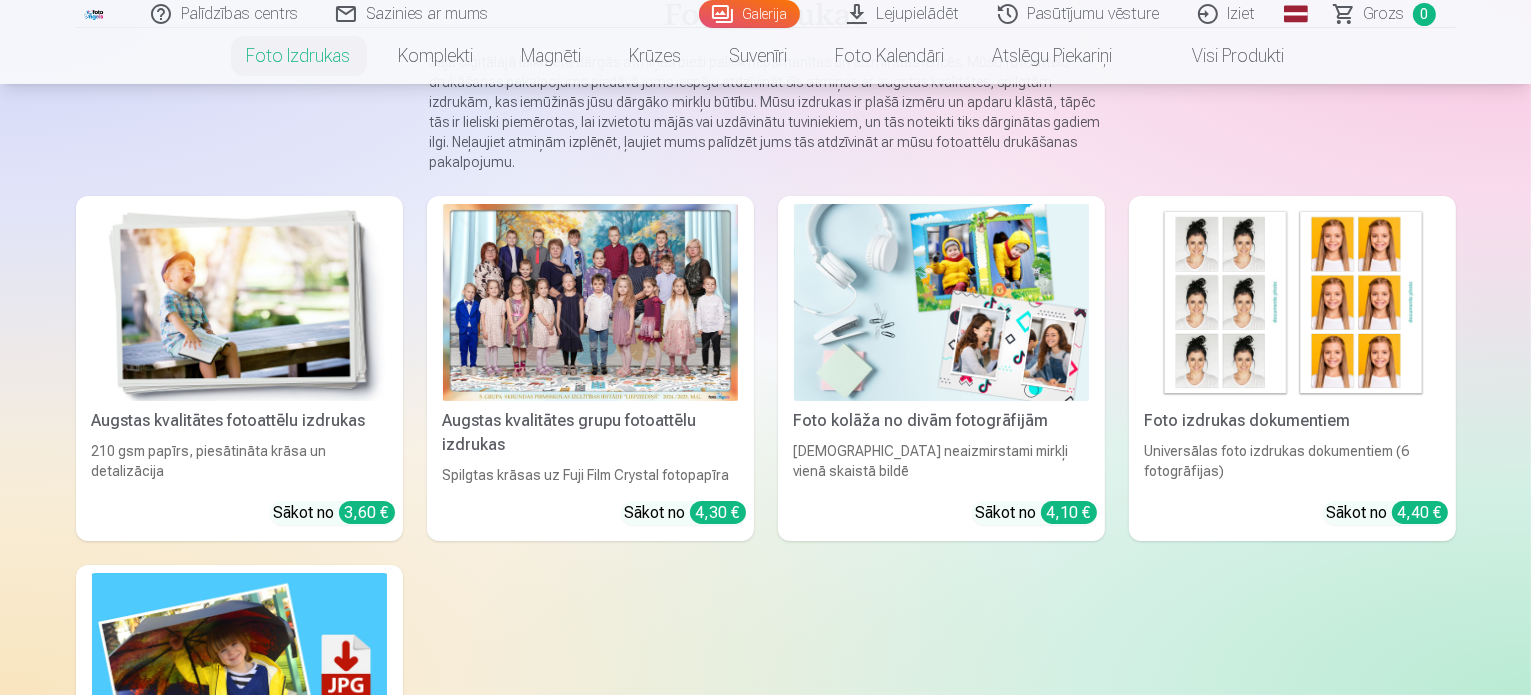 scroll, scrollTop: 300, scrollLeft: 0, axis: vertical 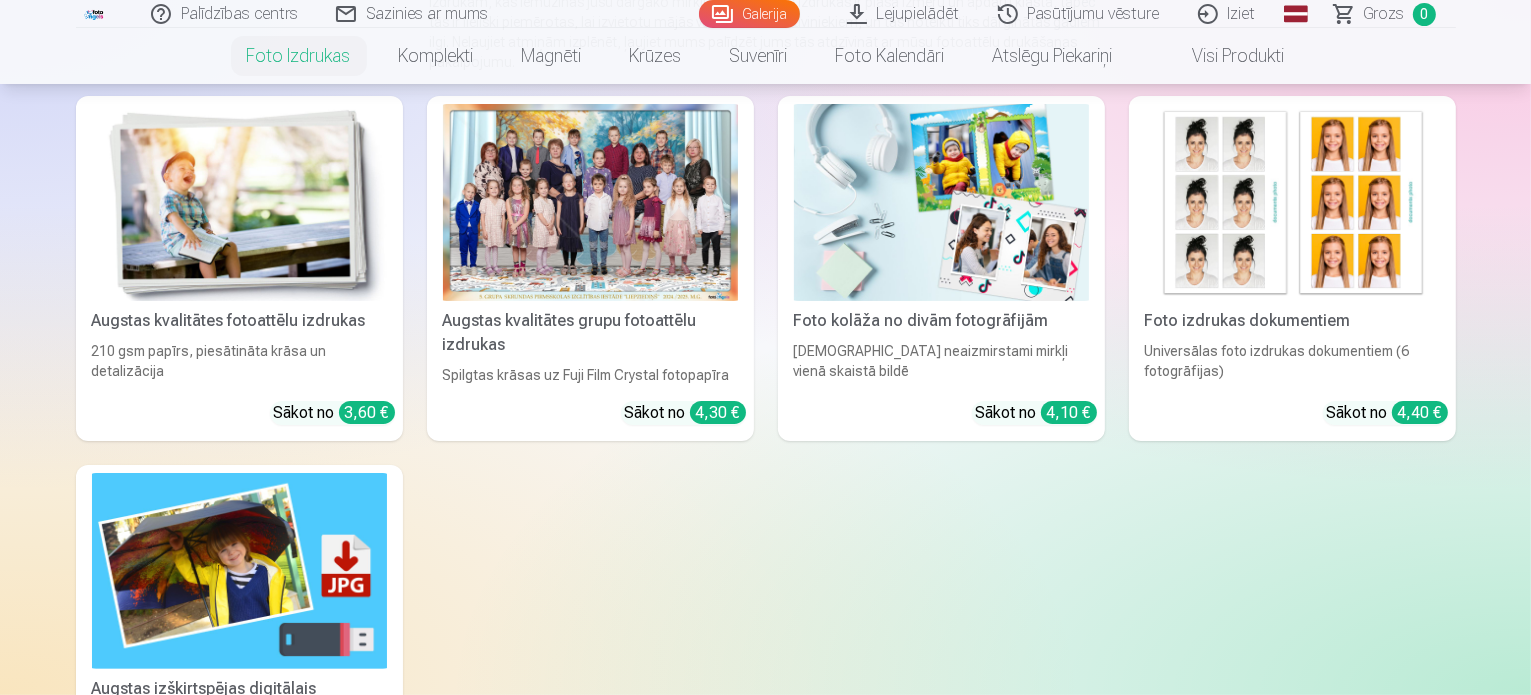 click at bounding box center [590, 202] 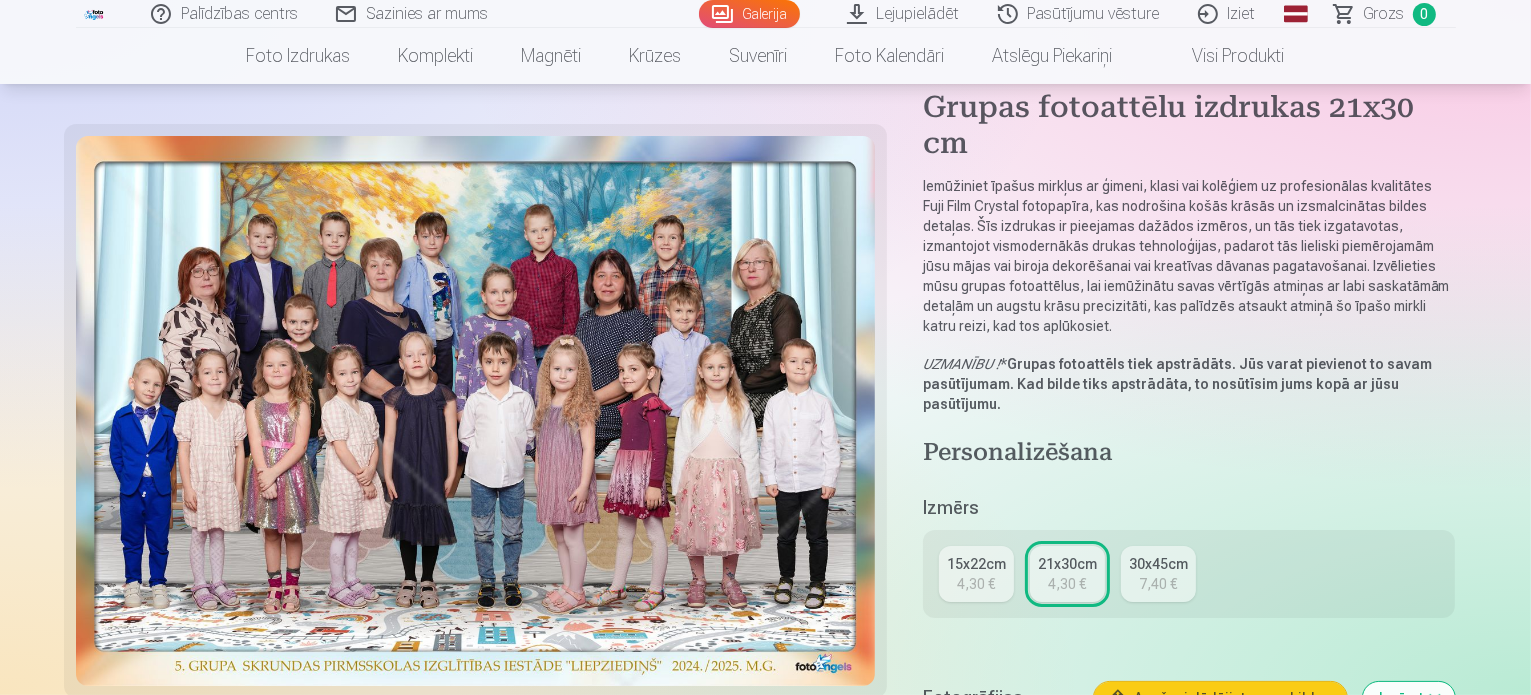 scroll, scrollTop: 300, scrollLeft: 0, axis: vertical 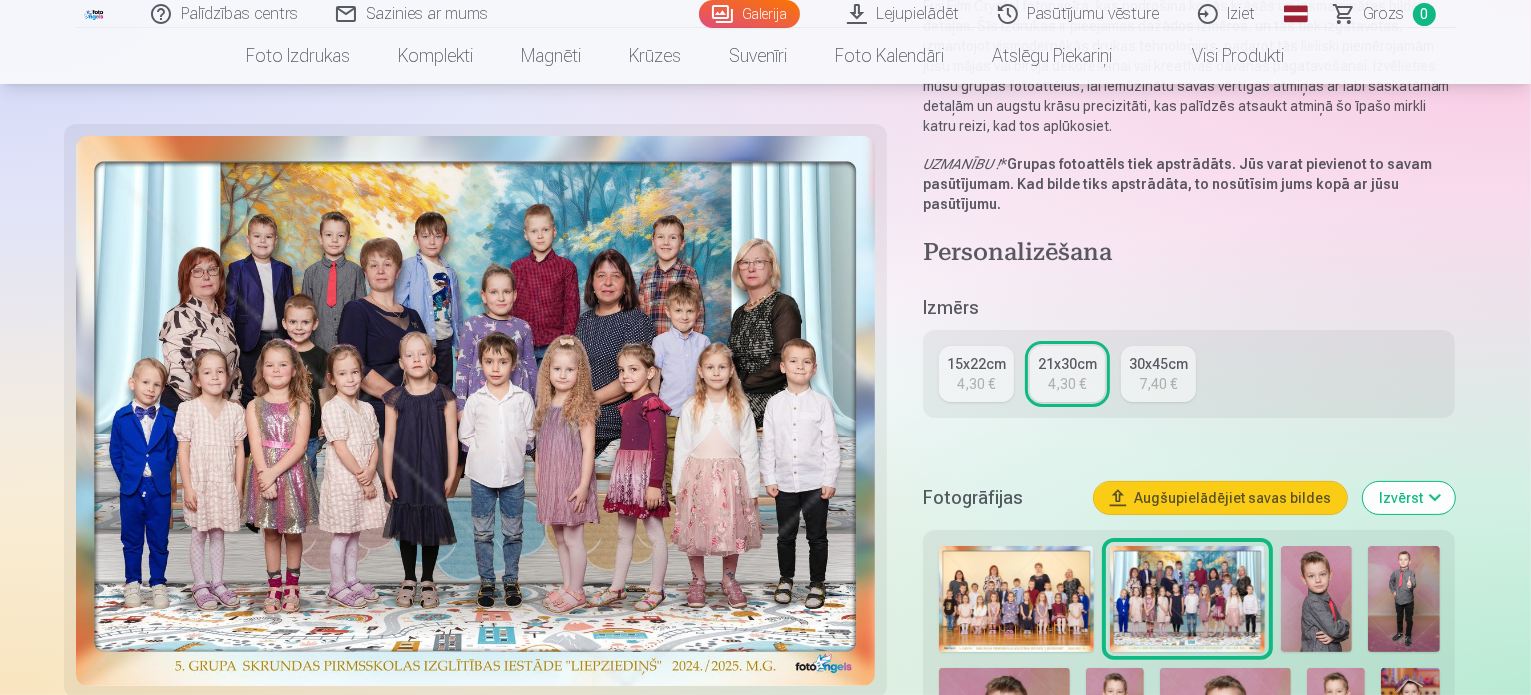 click on "15x22cm 4,30 €" at bounding box center (976, 374) 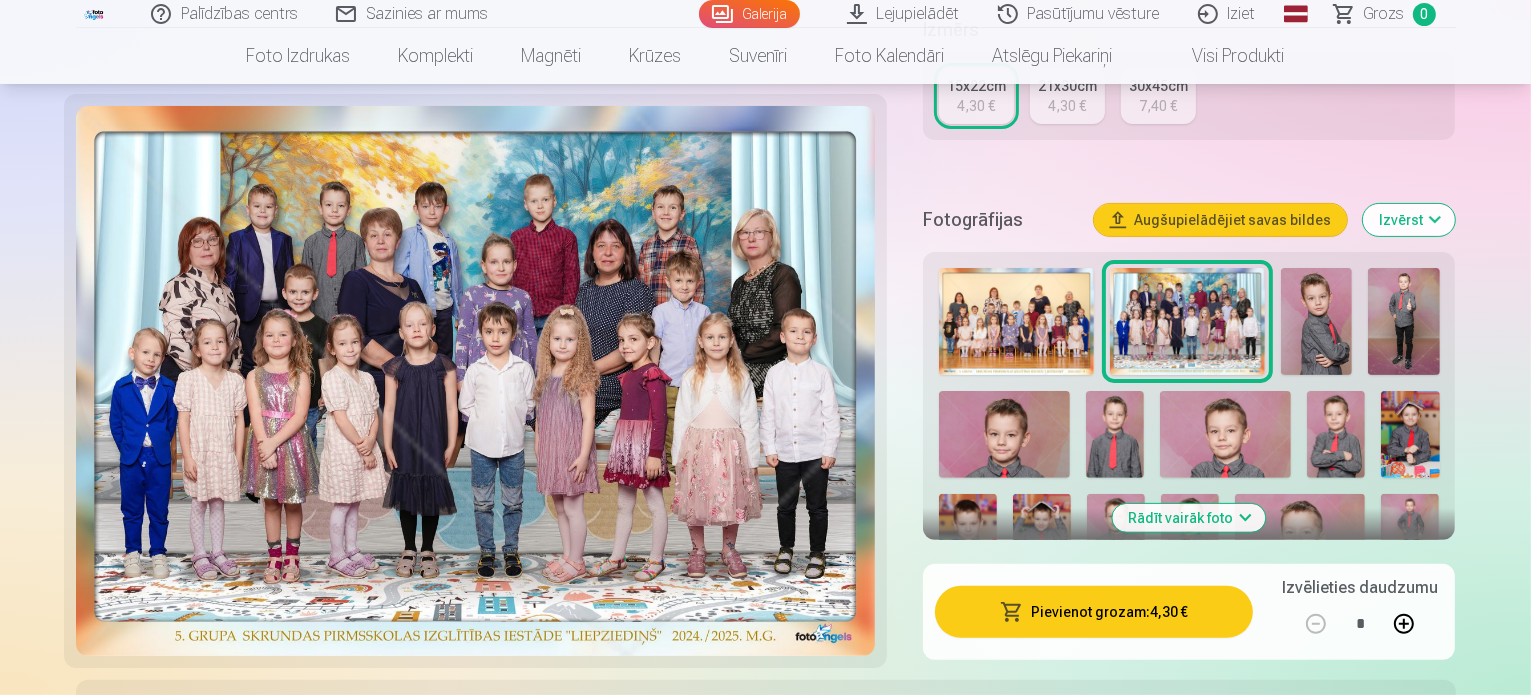 scroll, scrollTop: 300, scrollLeft: 0, axis: vertical 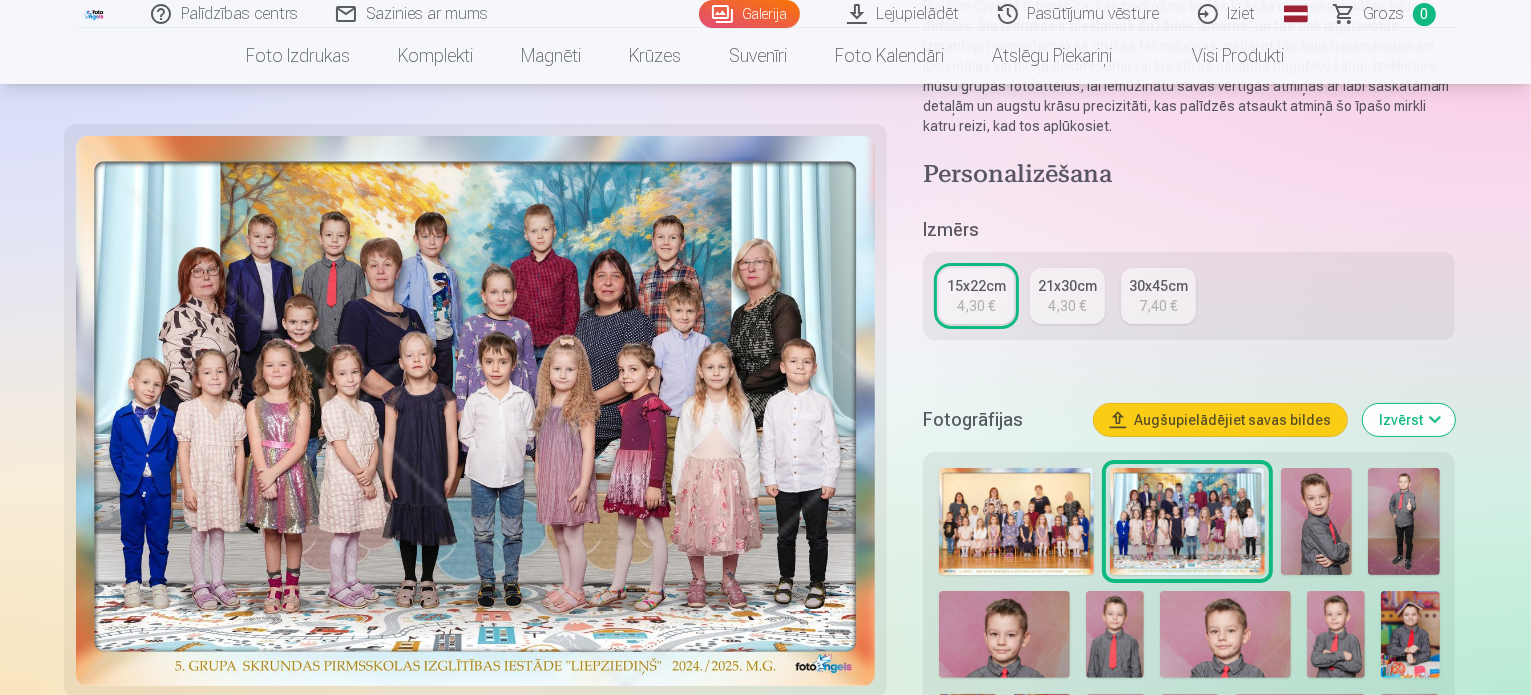 click at bounding box center [1016, 521] 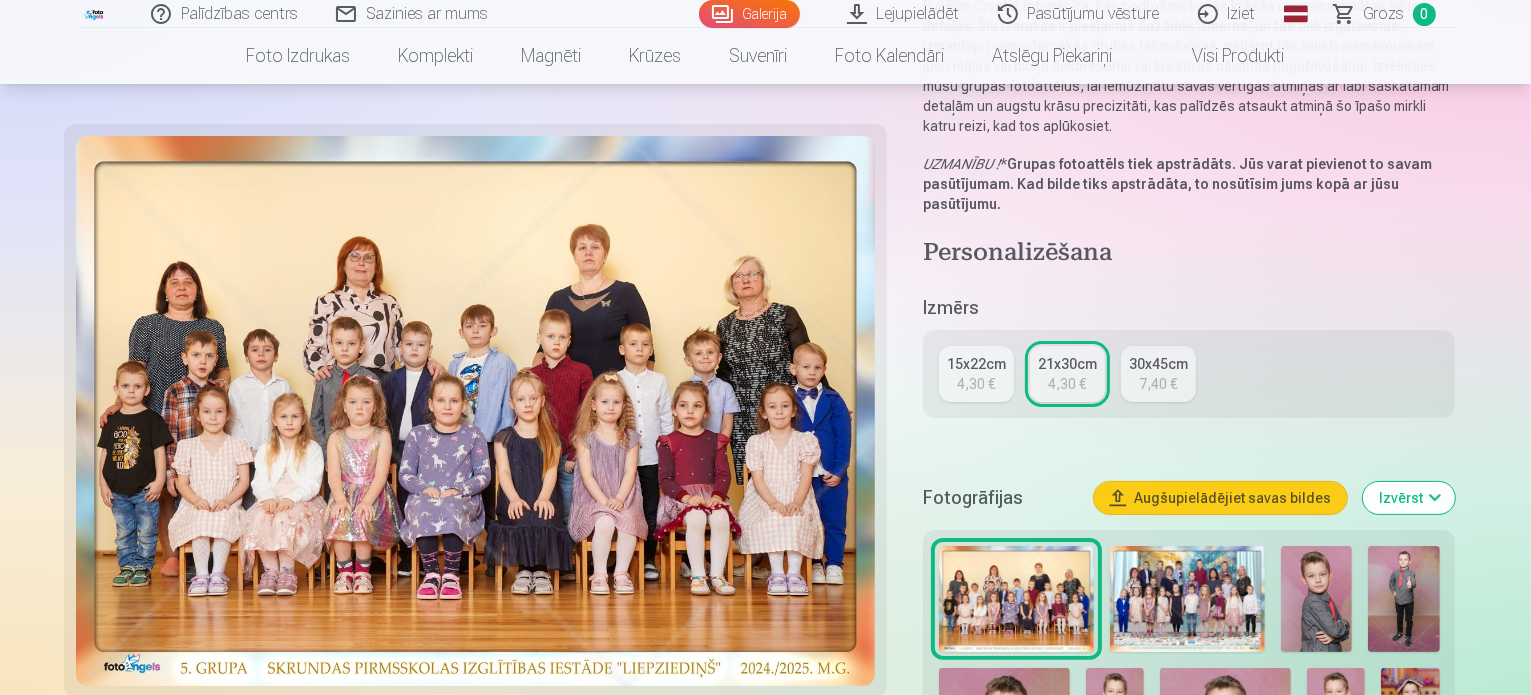 scroll, scrollTop: 400, scrollLeft: 0, axis: vertical 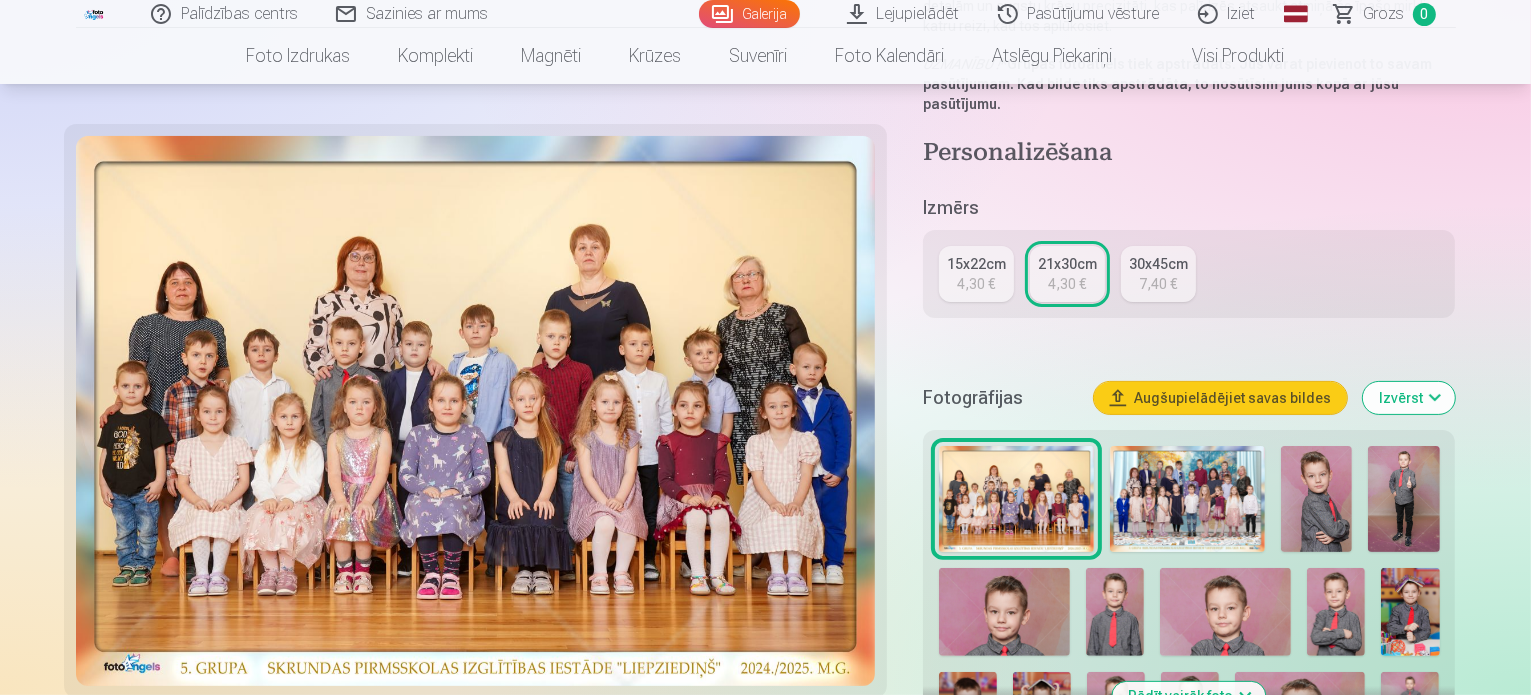 click at bounding box center (1187, 499) 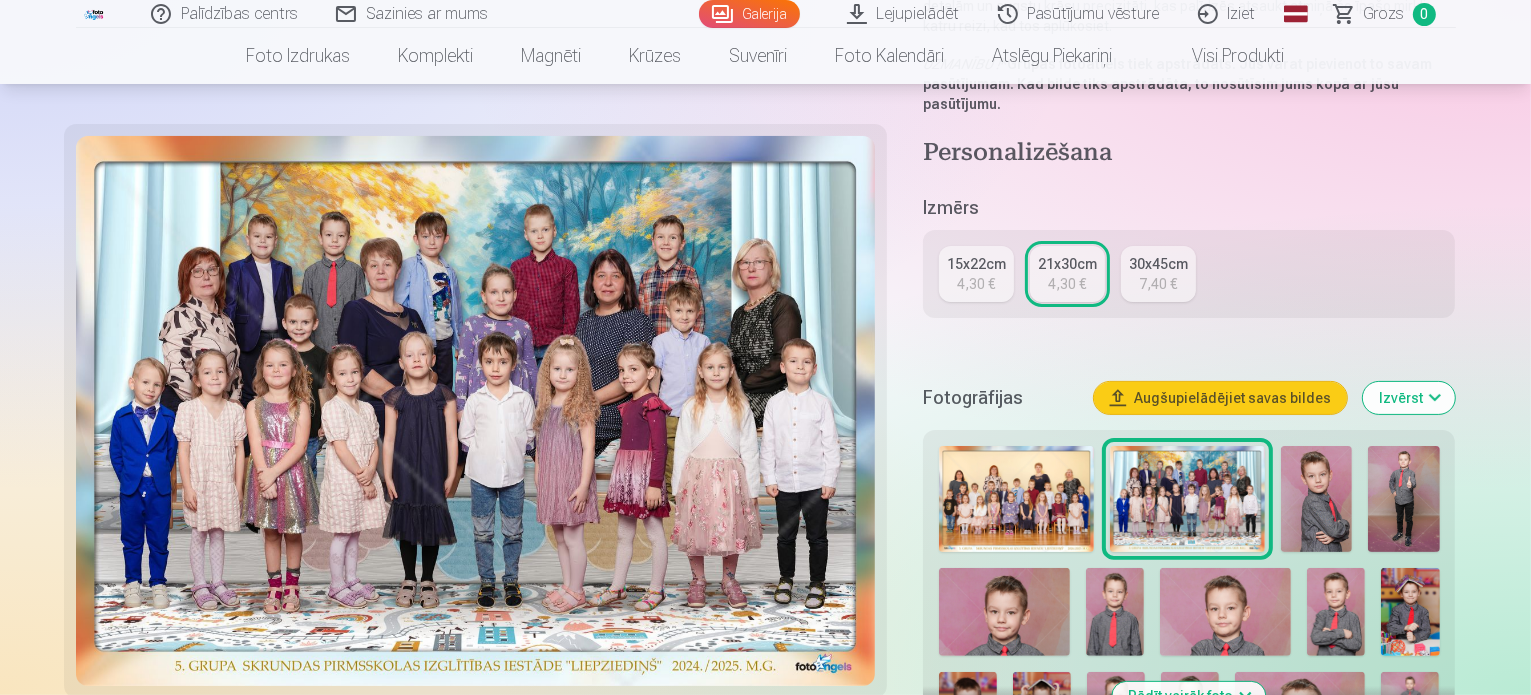 scroll, scrollTop: 500, scrollLeft: 0, axis: vertical 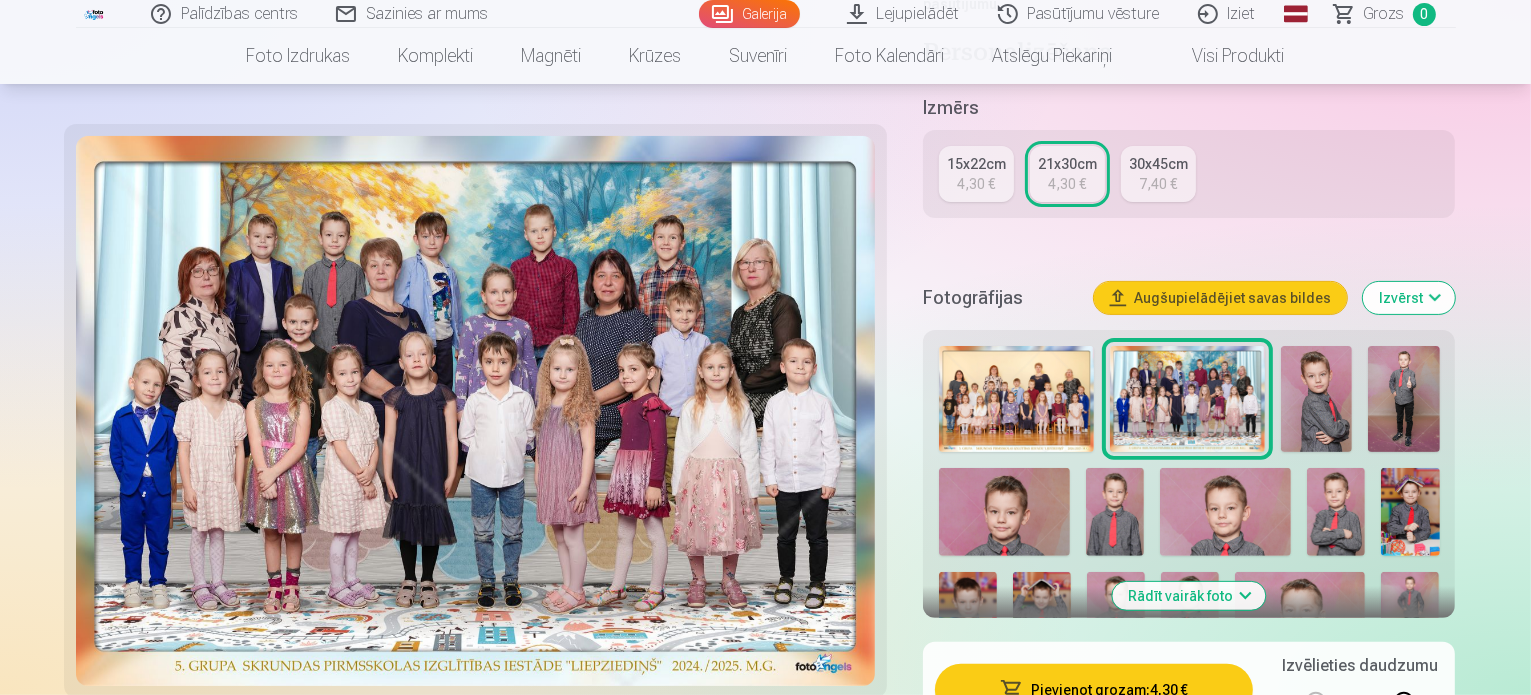 click at bounding box center (1016, 399) 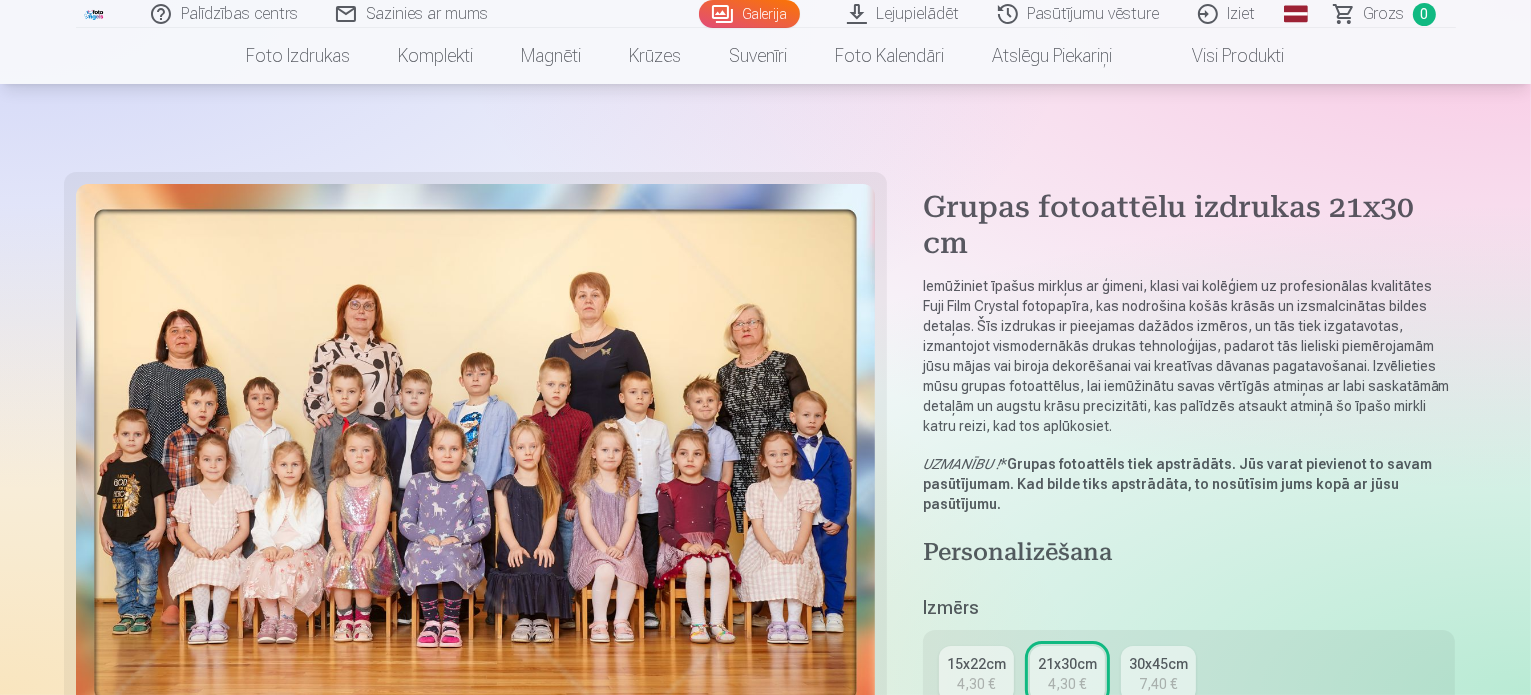 scroll, scrollTop: 300, scrollLeft: 0, axis: vertical 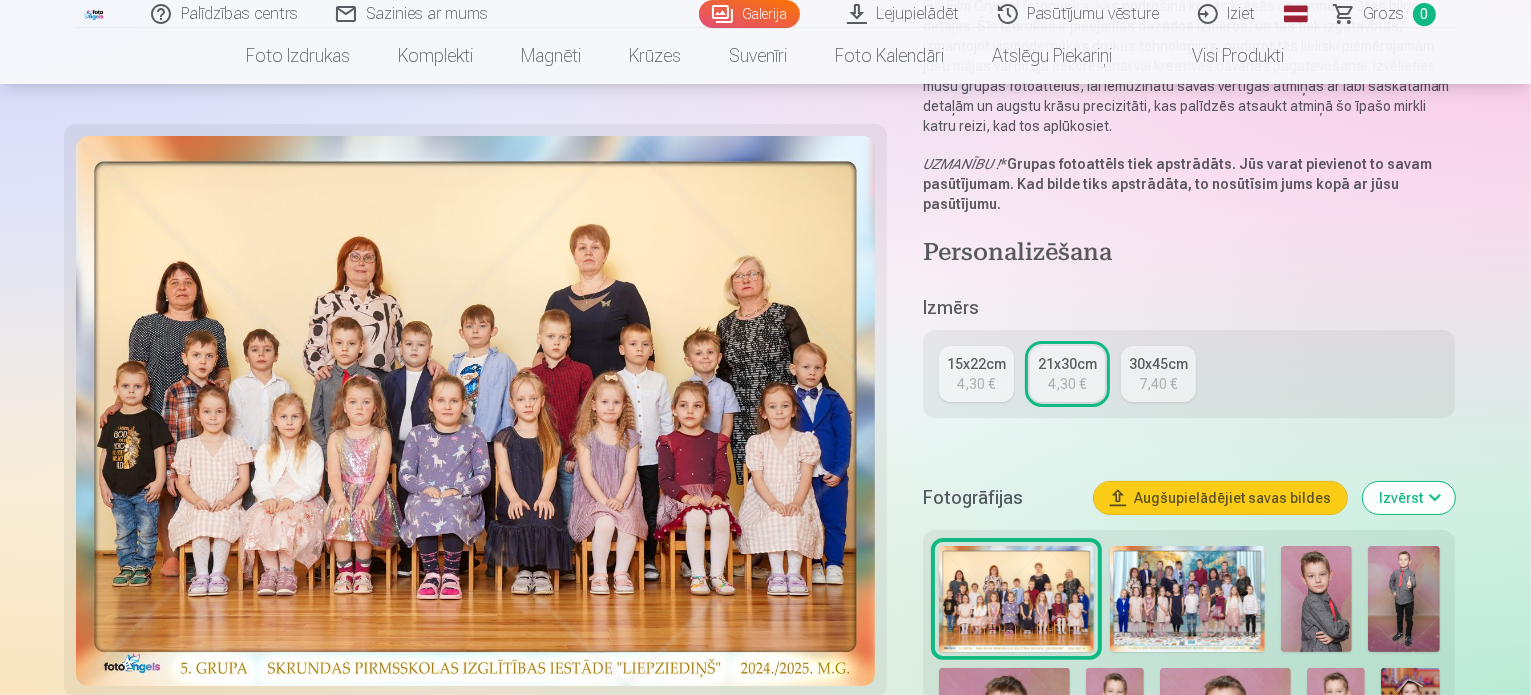 click at bounding box center [1187, 599] 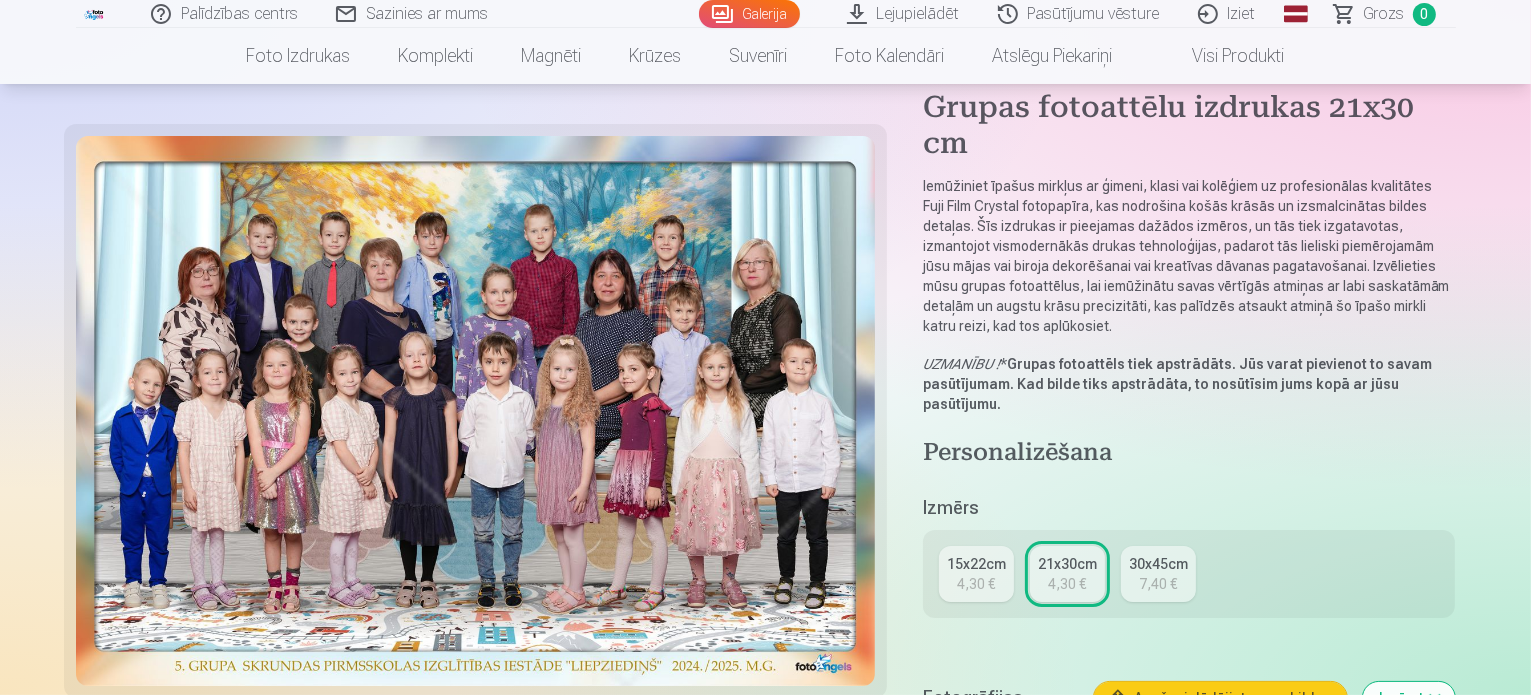 scroll, scrollTop: 200, scrollLeft: 0, axis: vertical 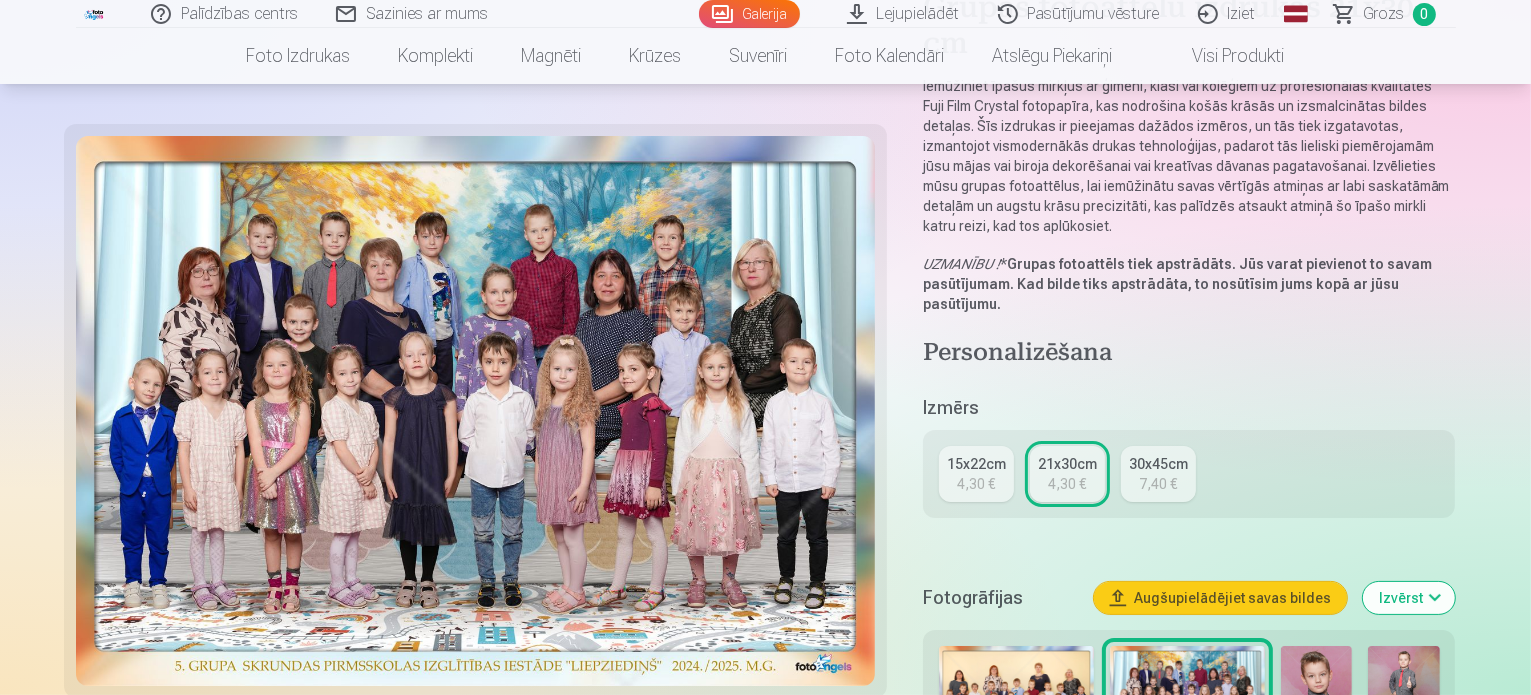 click on "4,30 €" at bounding box center (976, 484) 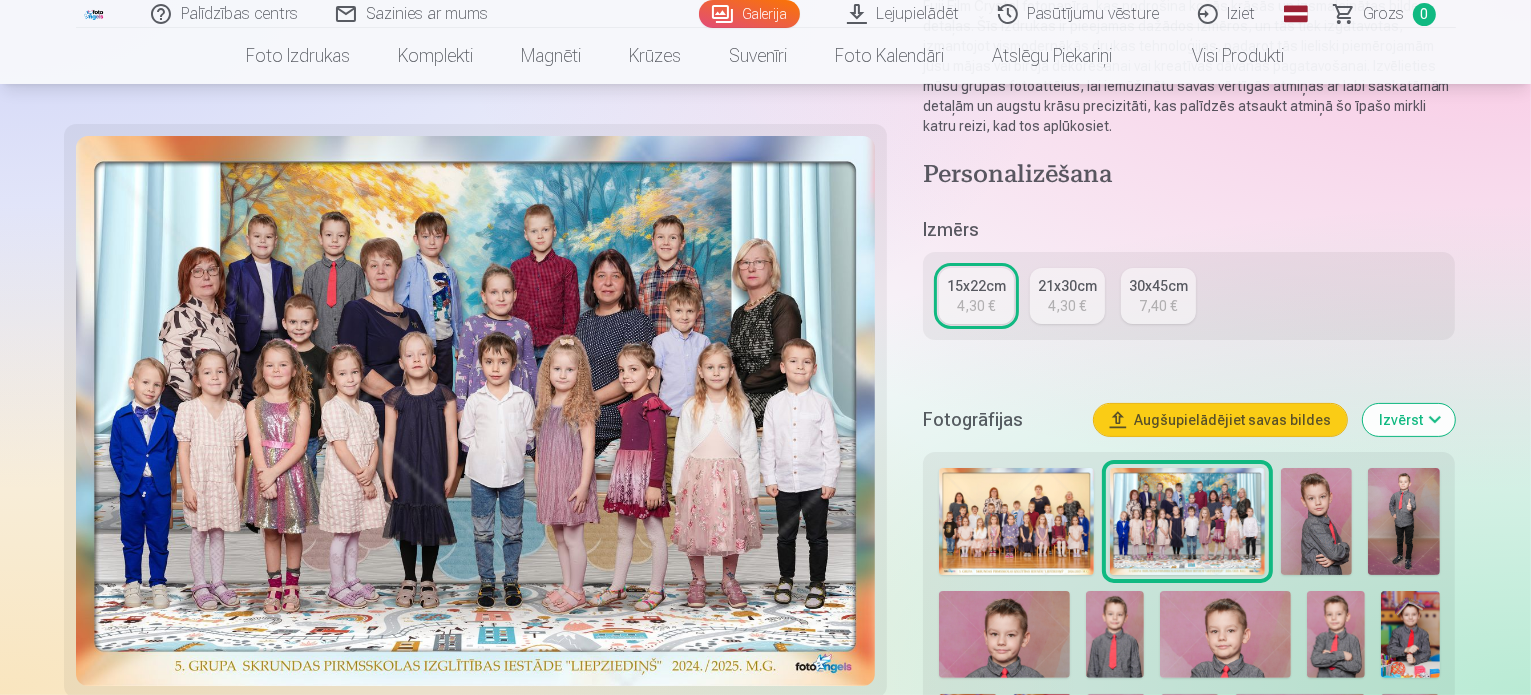 scroll, scrollTop: 500, scrollLeft: 0, axis: vertical 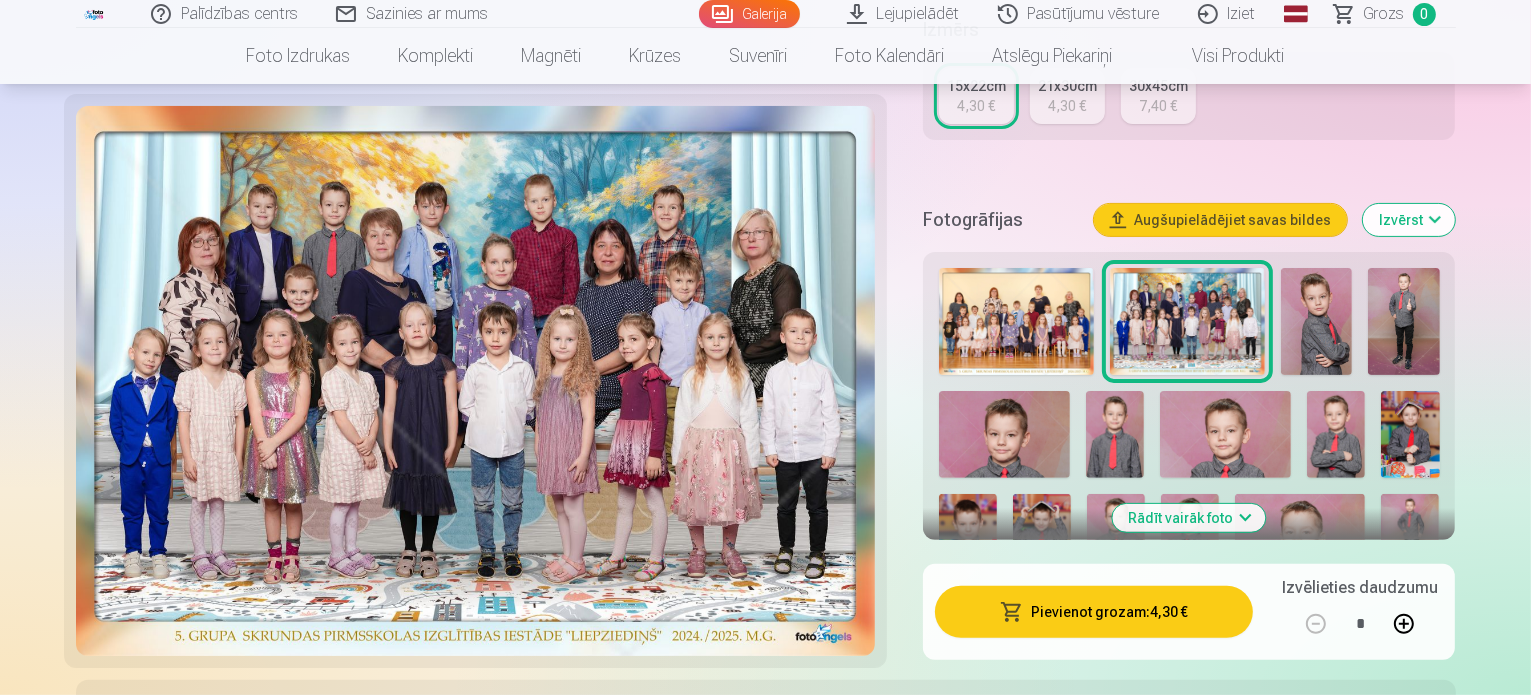 click on "Pievienot grozam :  4,30 €" at bounding box center [1094, 612] 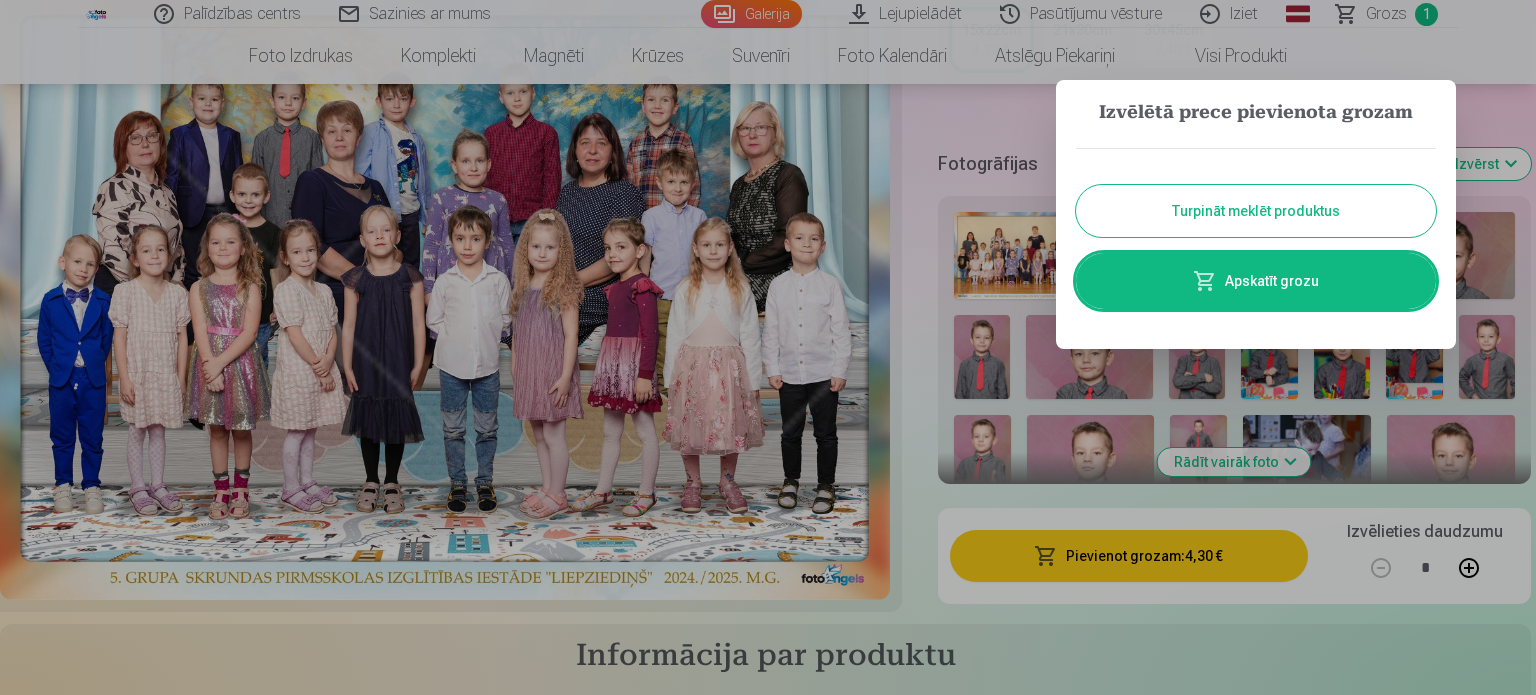 click on "Turpināt meklēt produktus" at bounding box center [1256, 211] 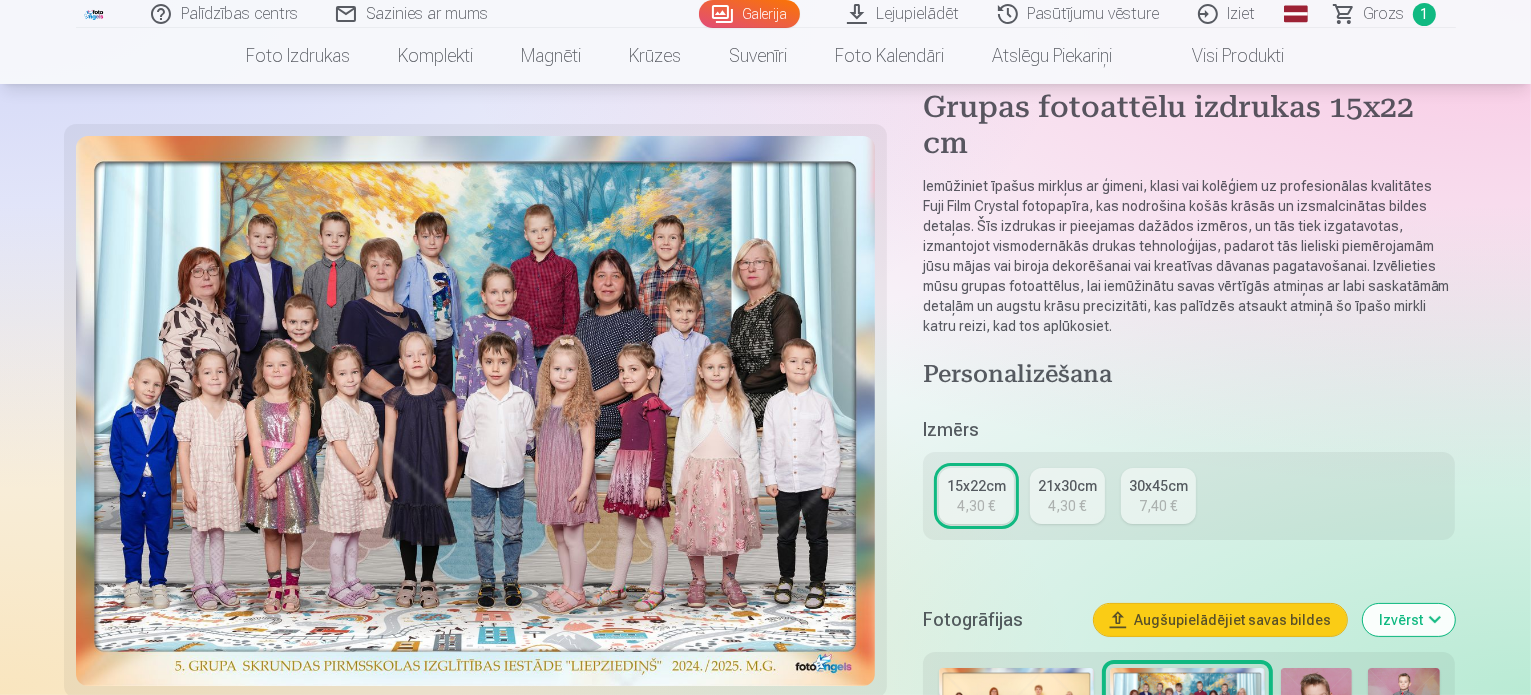scroll, scrollTop: 0, scrollLeft: 0, axis: both 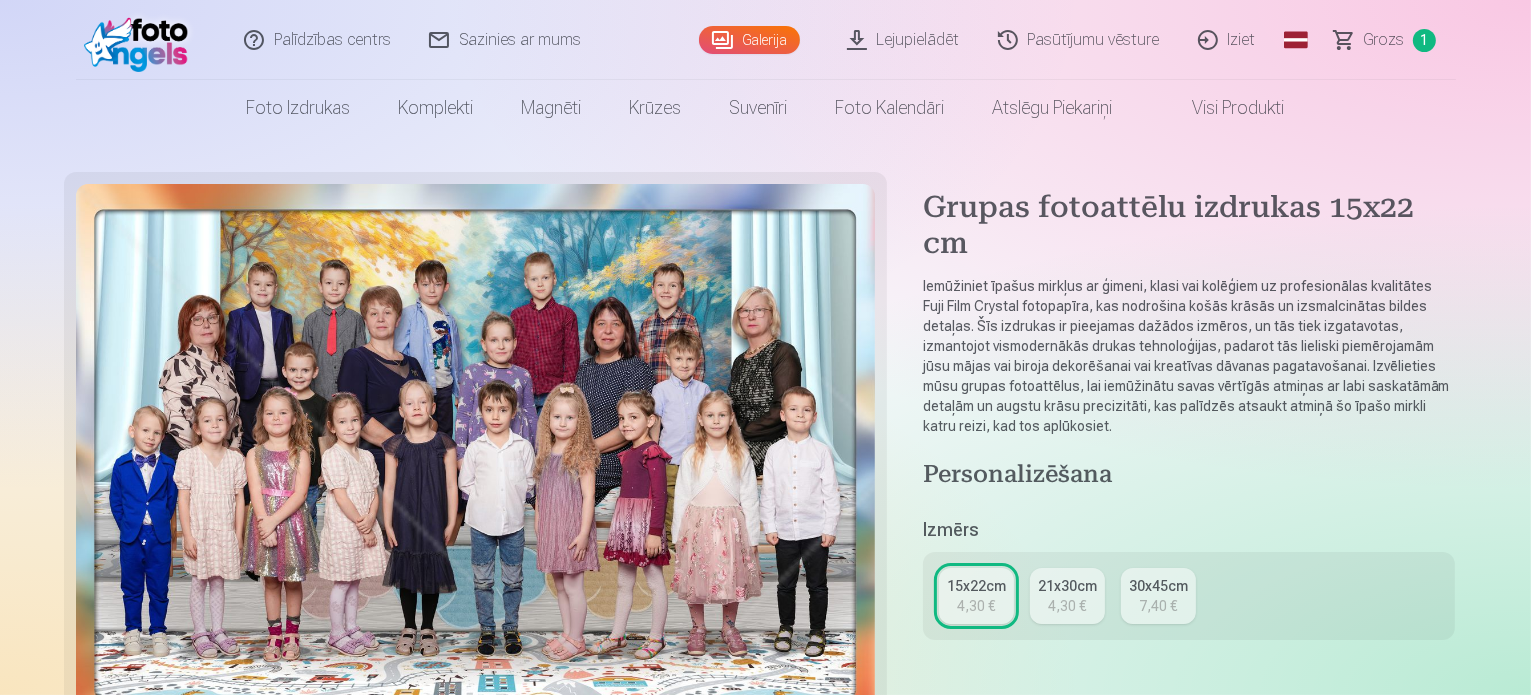 click on "Galerija" at bounding box center (749, 40) 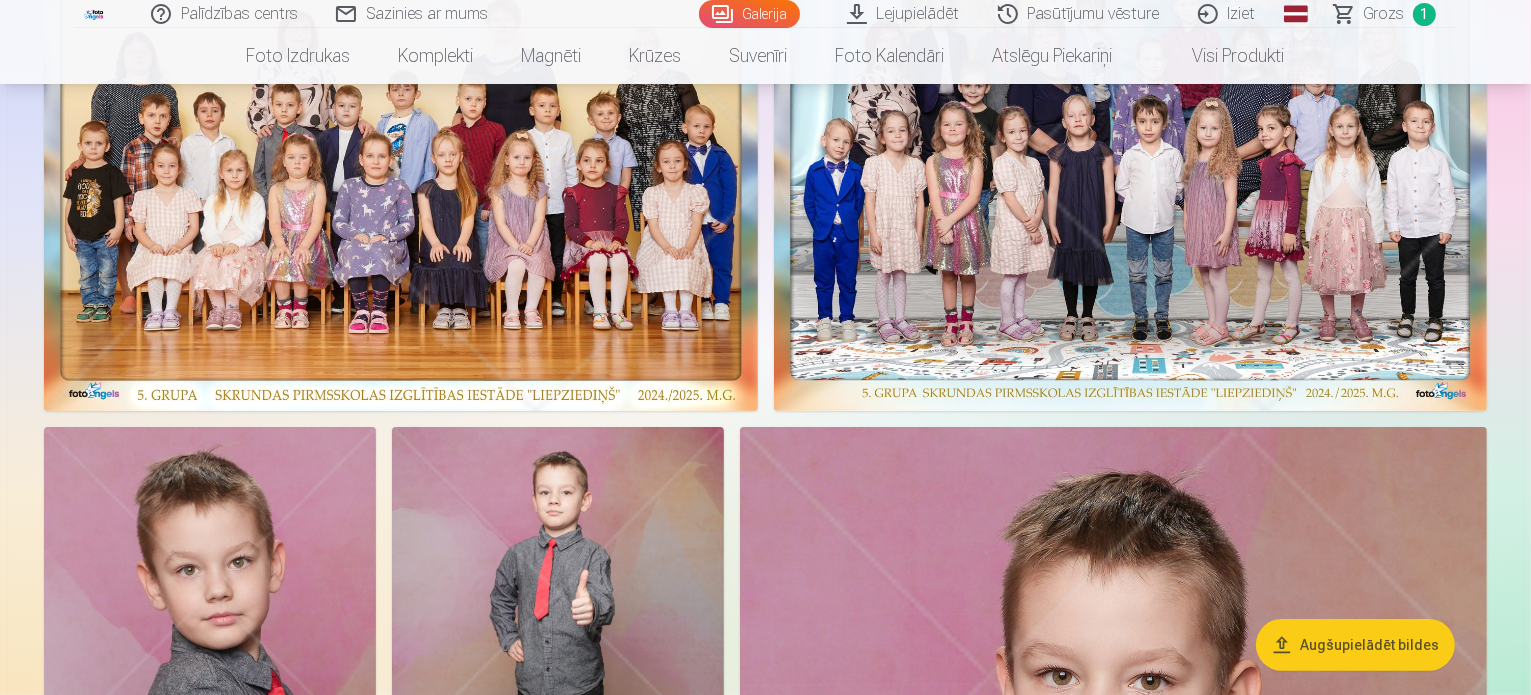 scroll, scrollTop: 0, scrollLeft: 0, axis: both 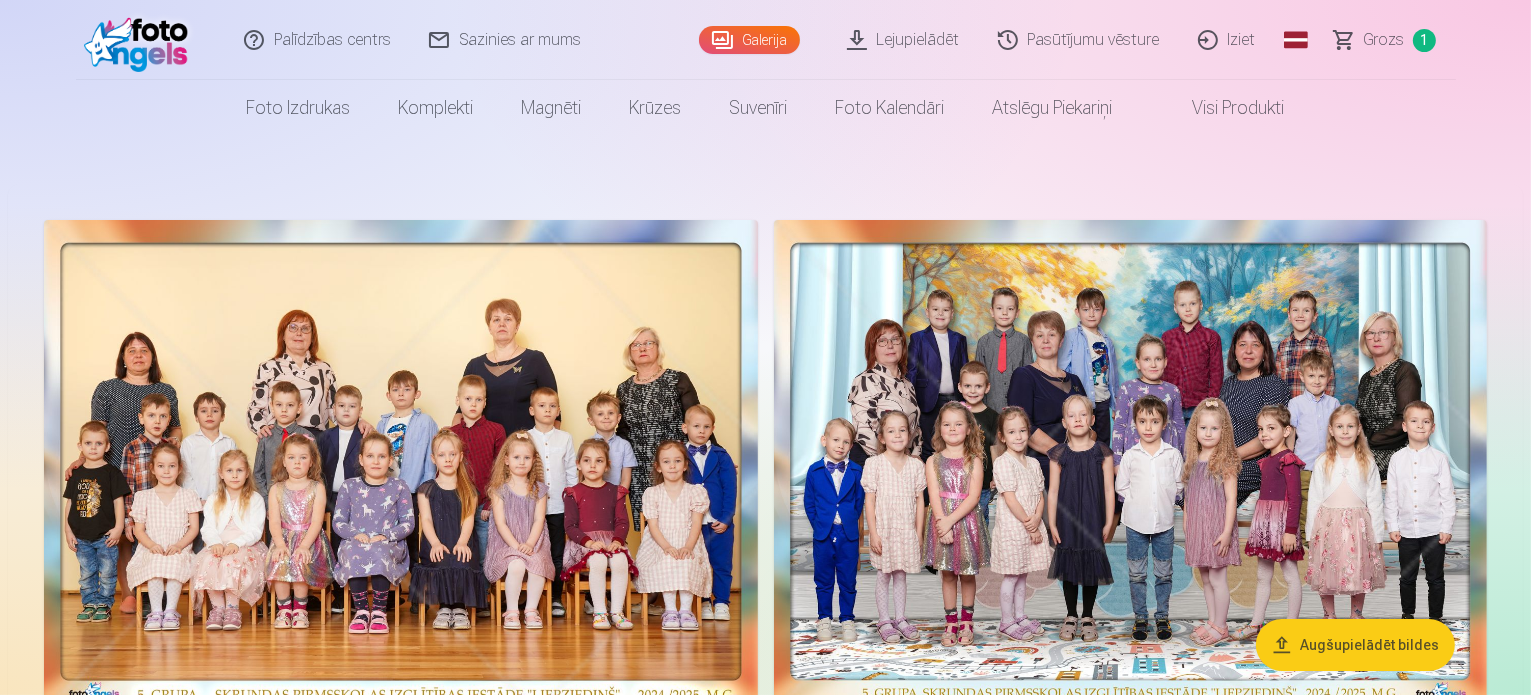 click on "Pasūtījumu vēsture" at bounding box center [1080, 40] 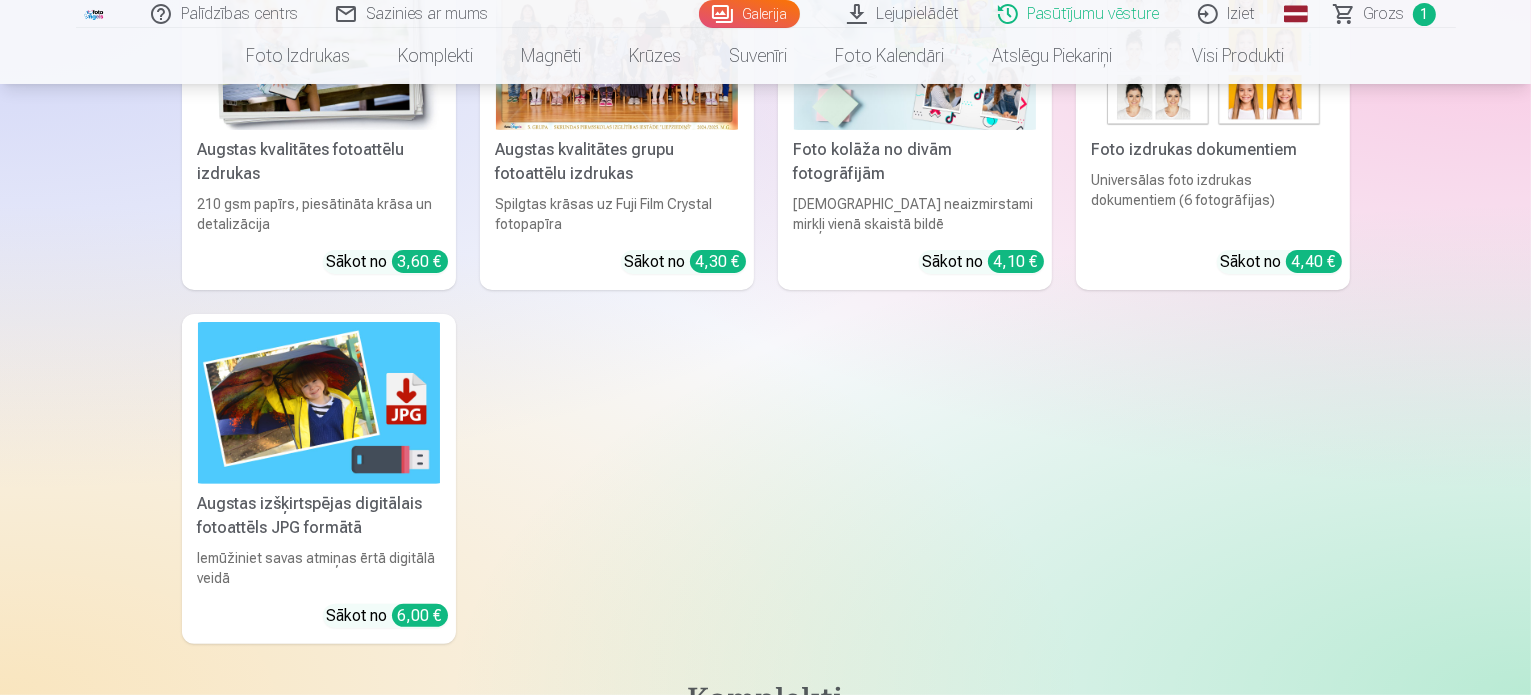 scroll, scrollTop: 400, scrollLeft: 0, axis: vertical 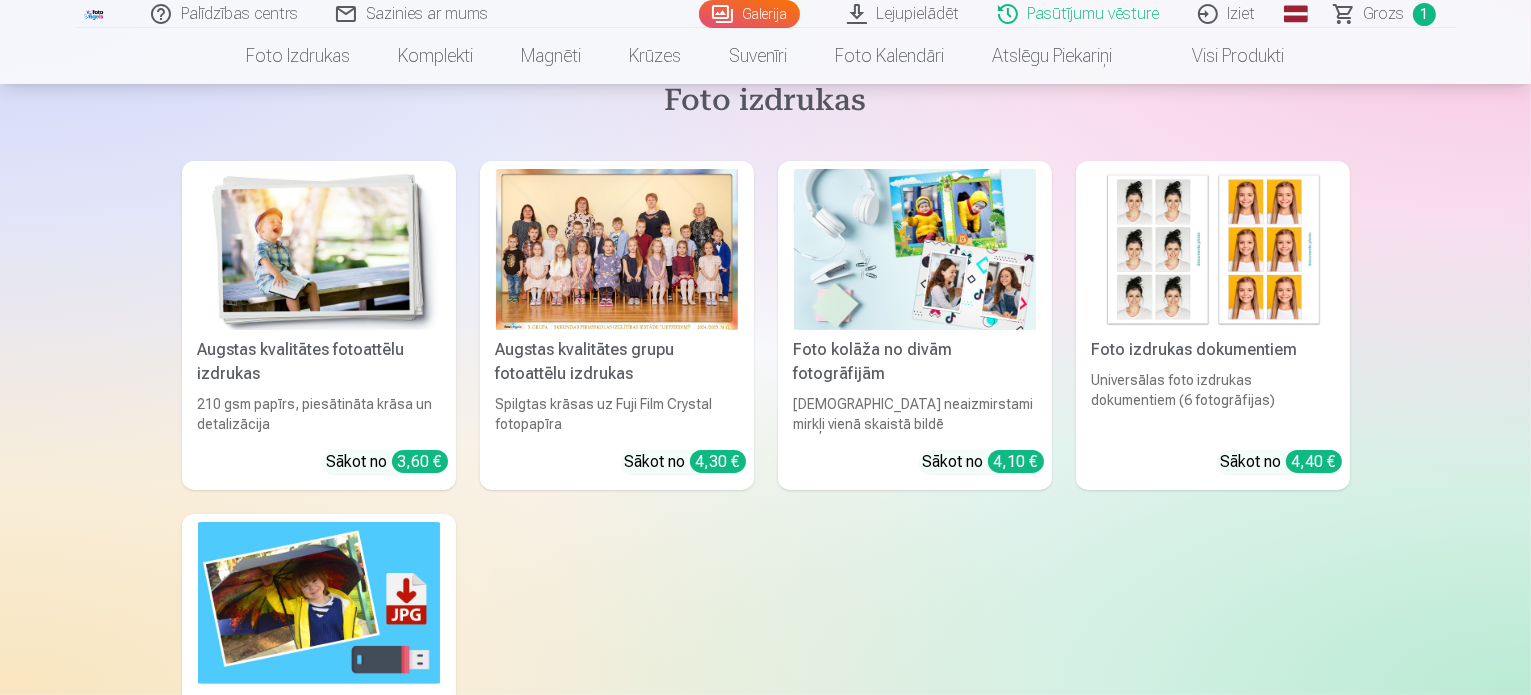 click at bounding box center [319, 249] 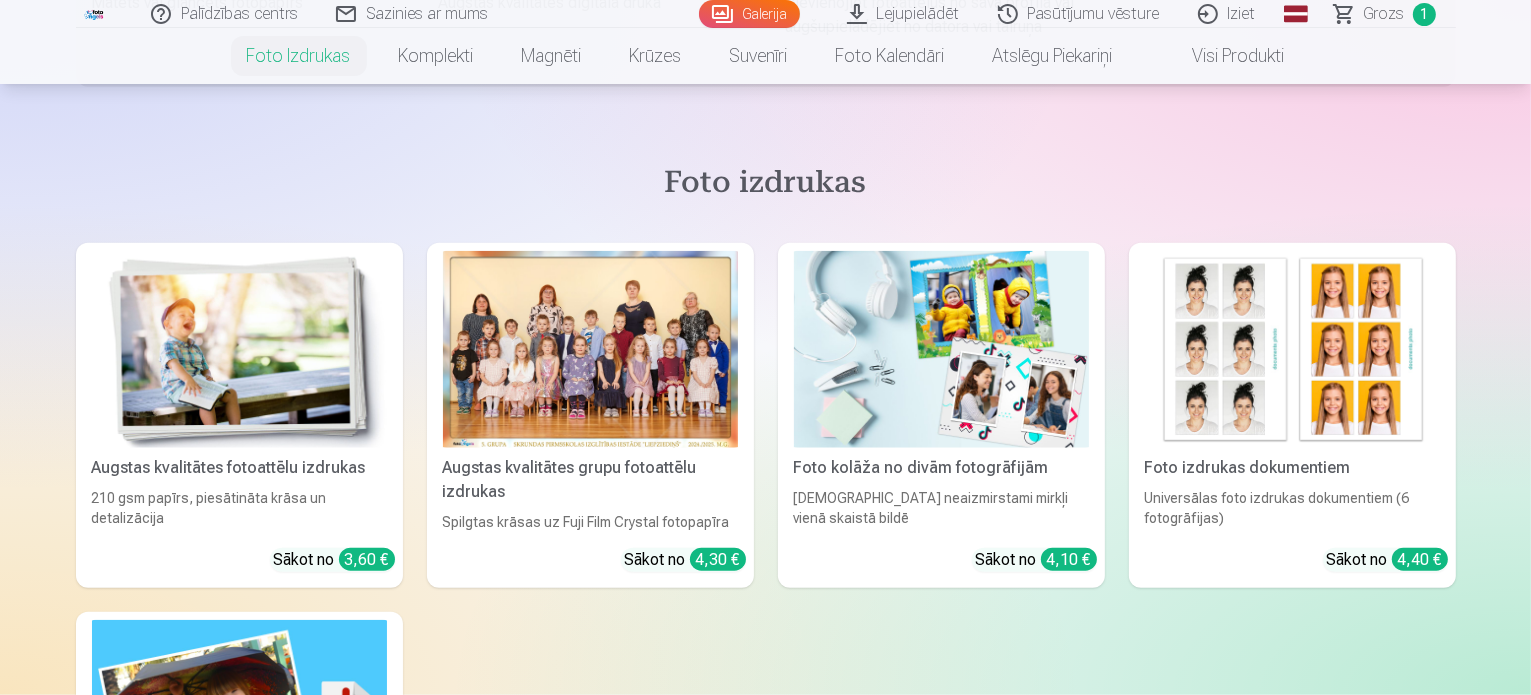 scroll, scrollTop: 2100, scrollLeft: 0, axis: vertical 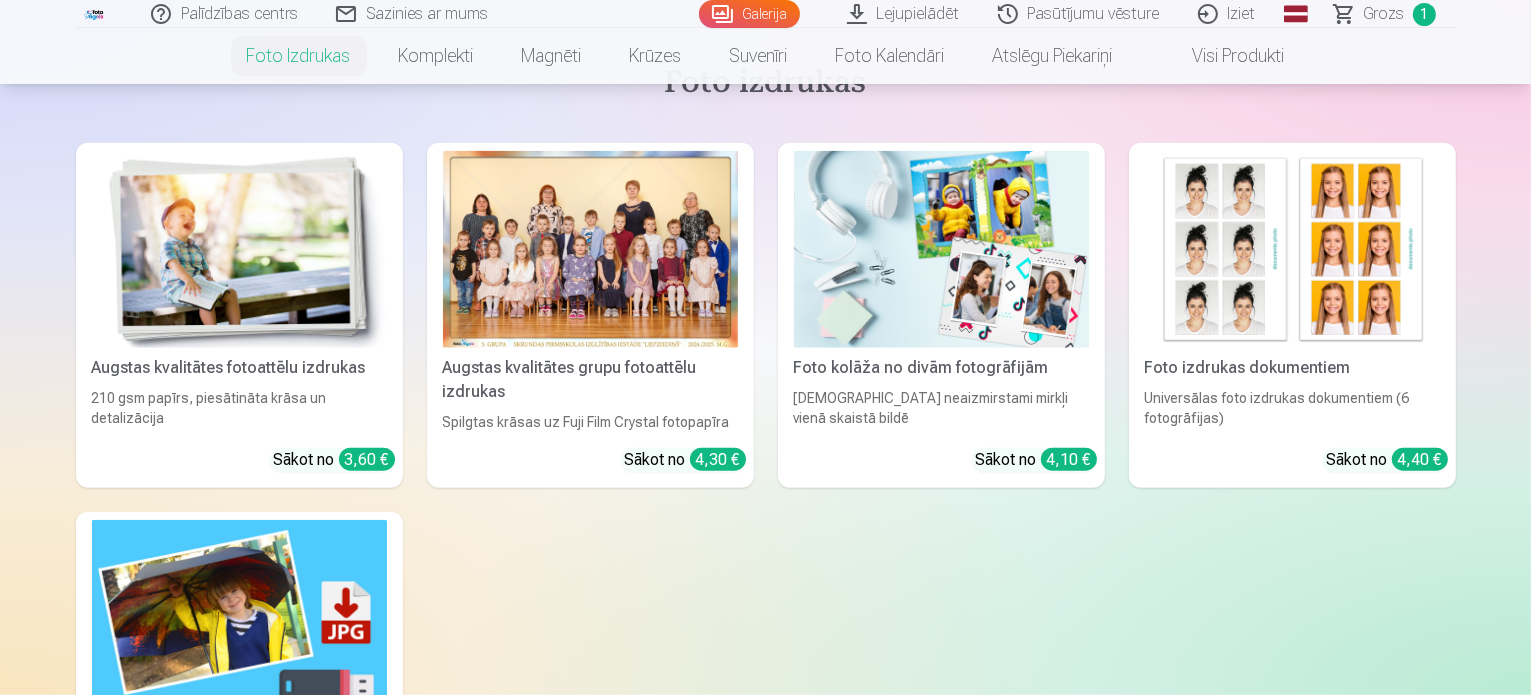 click at bounding box center (941, 249) 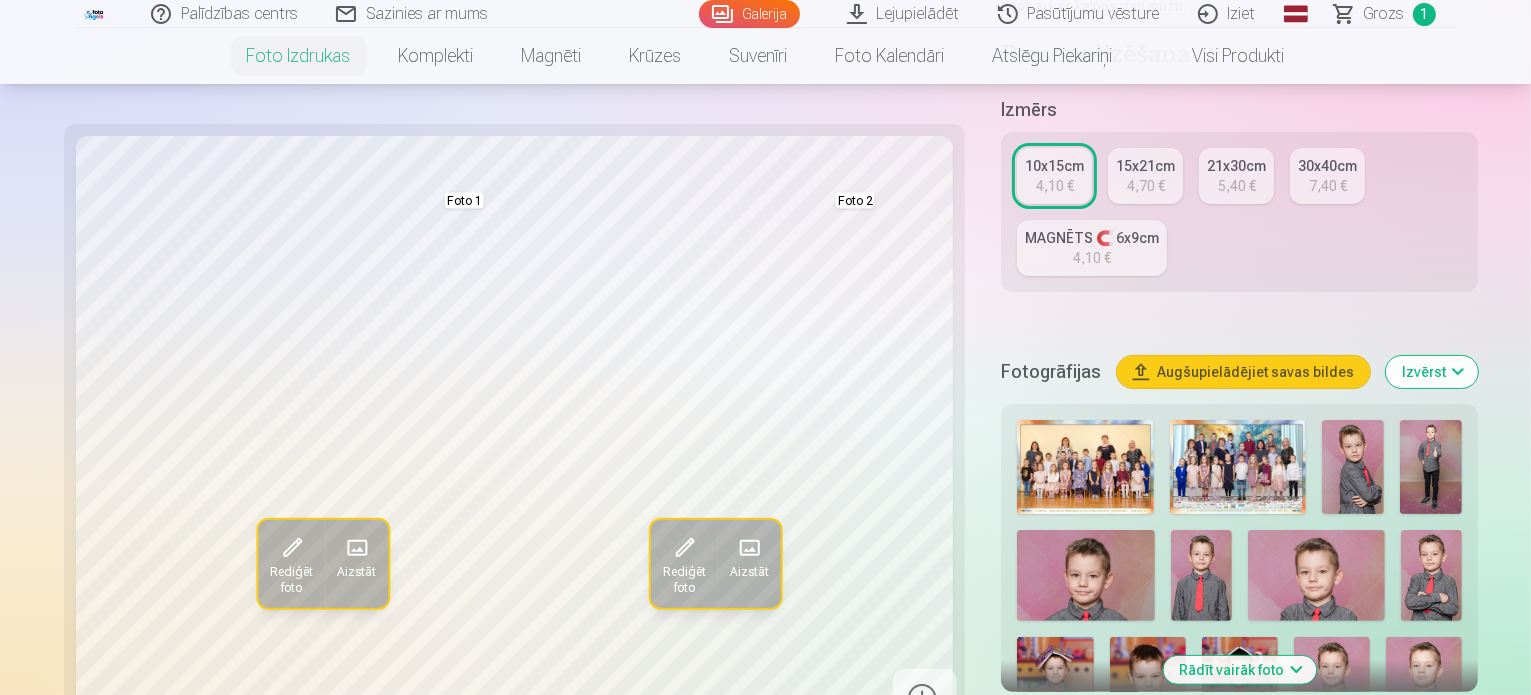 scroll, scrollTop: 0, scrollLeft: 0, axis: both 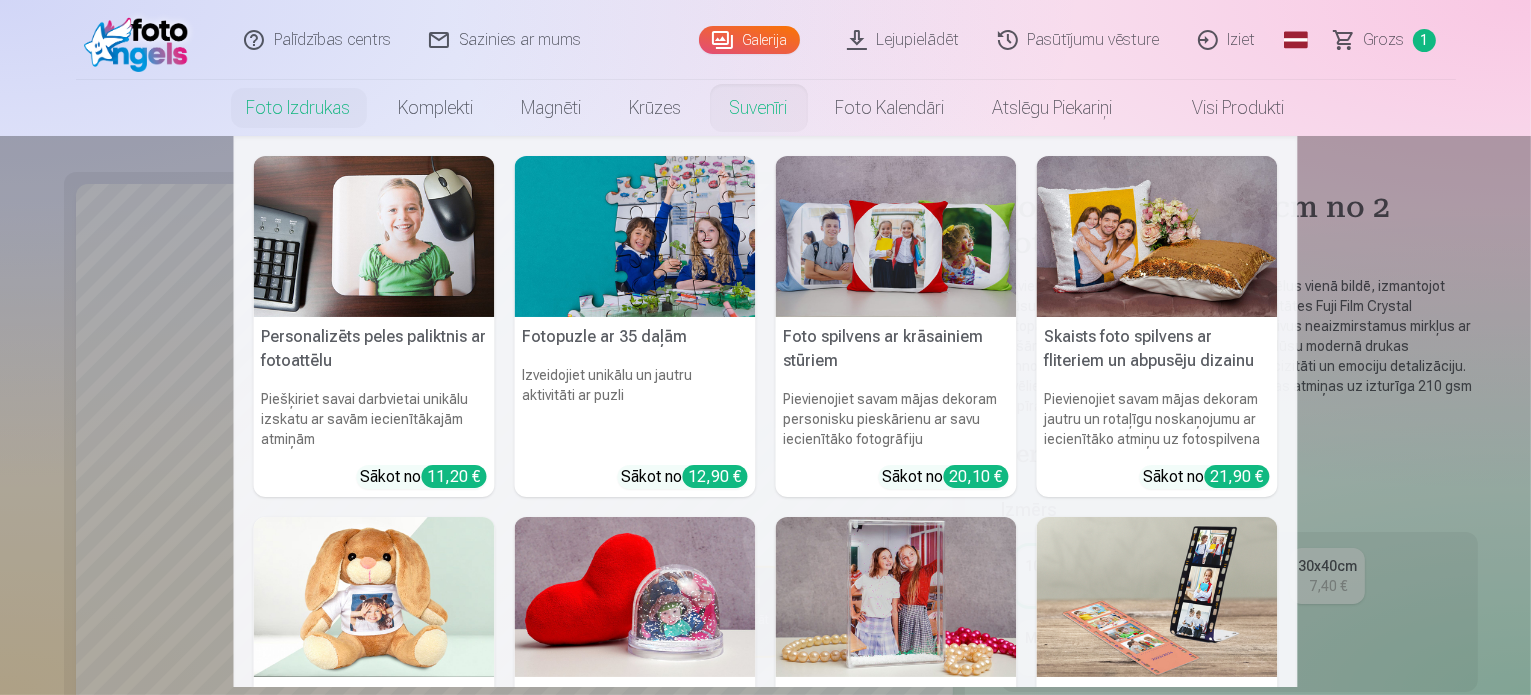 click on "Suvenīri" at bounding box center [759, 108] 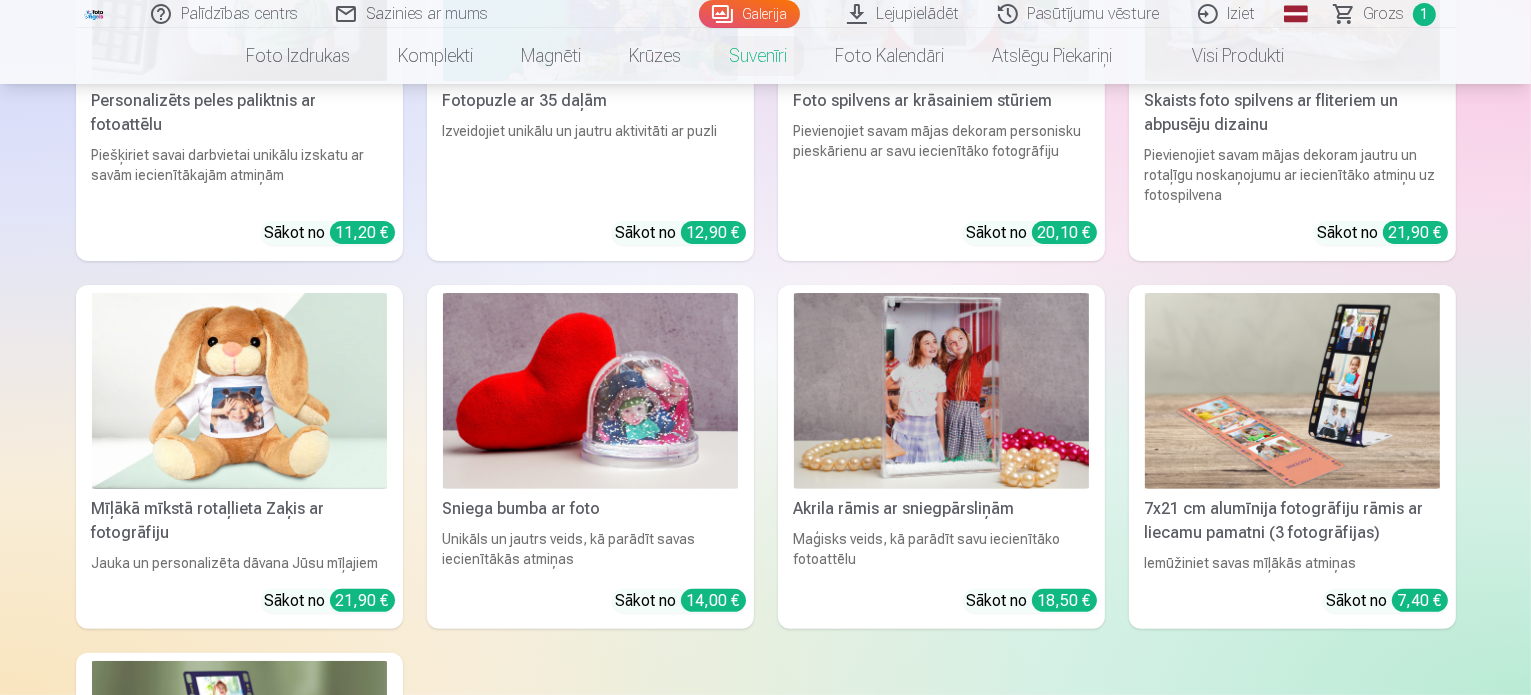 scroll, scrollTop: 0, scrollLeft: 0, axis: both 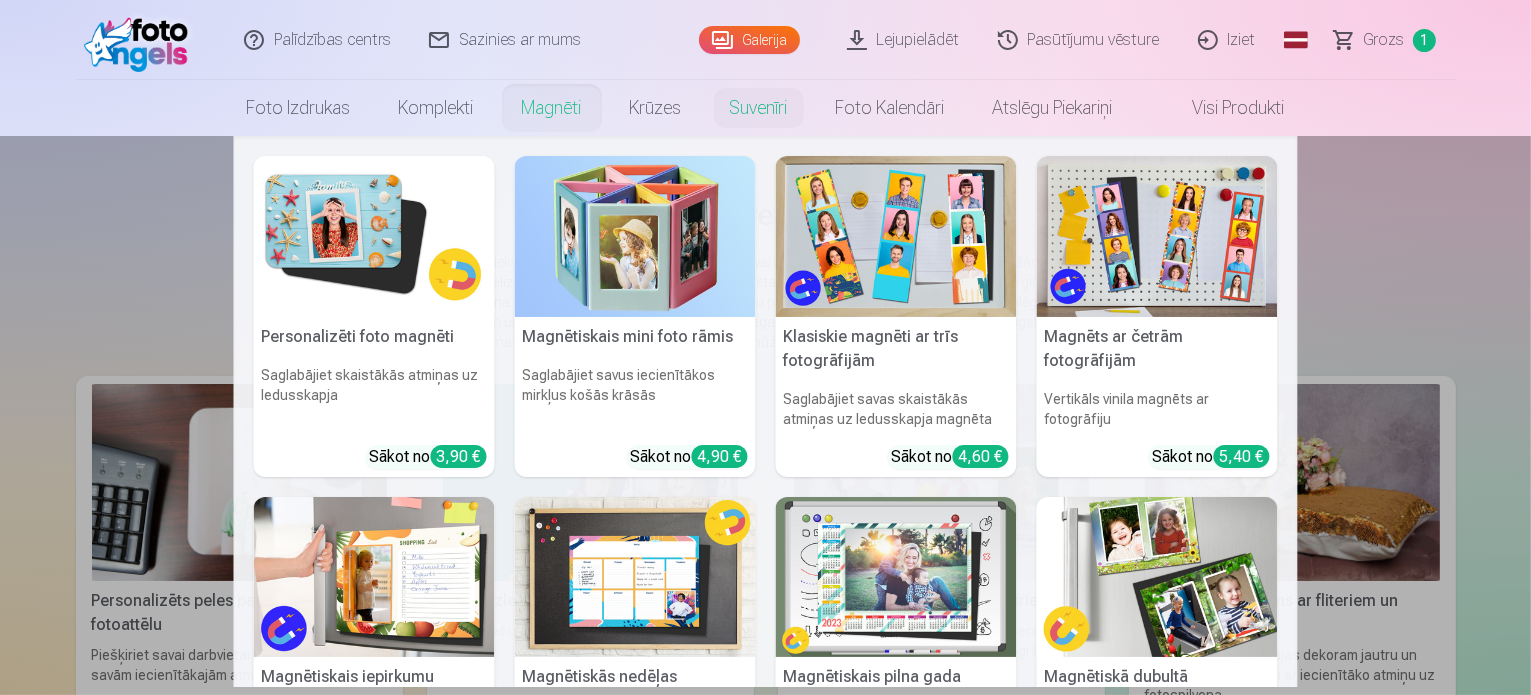 click on "Magnēti" at bounding box center [552, 108] 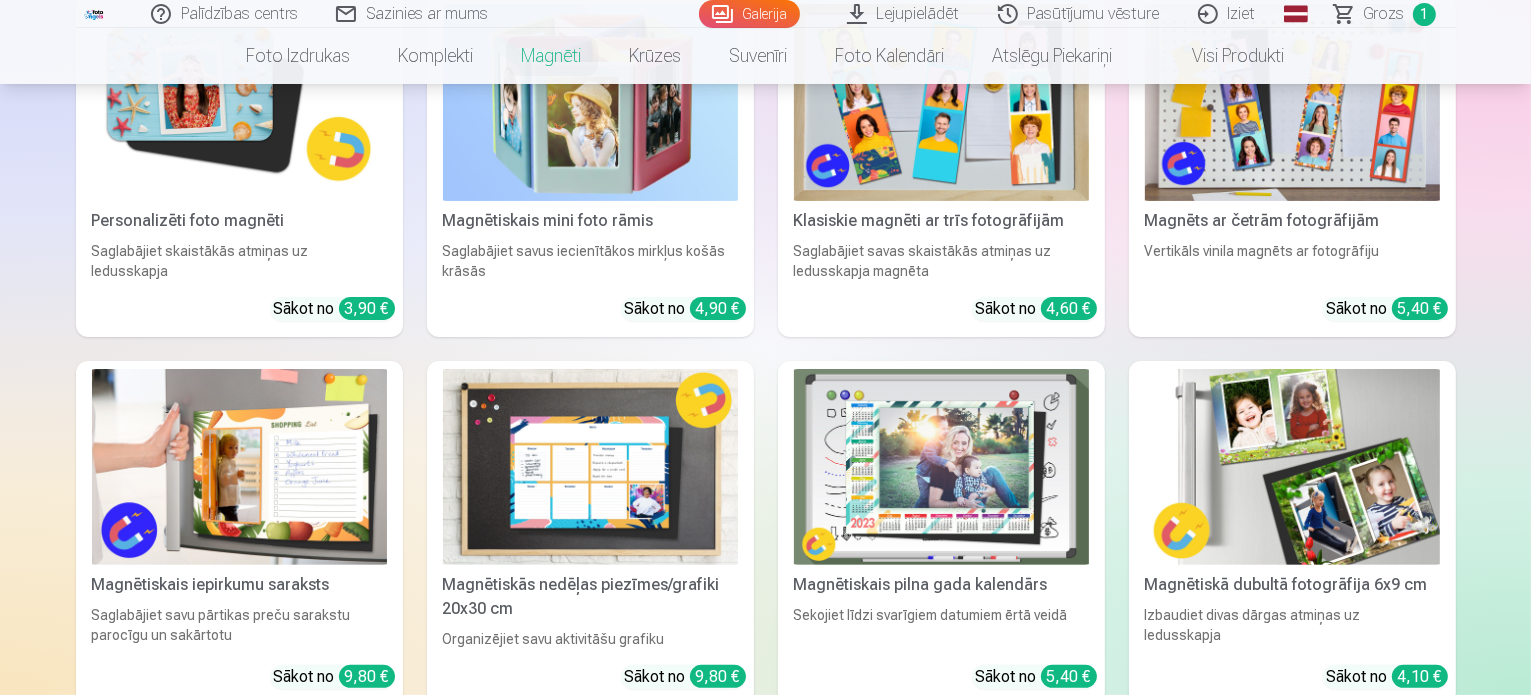 scroll, scrollTop: 300, scrollLeft: 0, axis: vertical 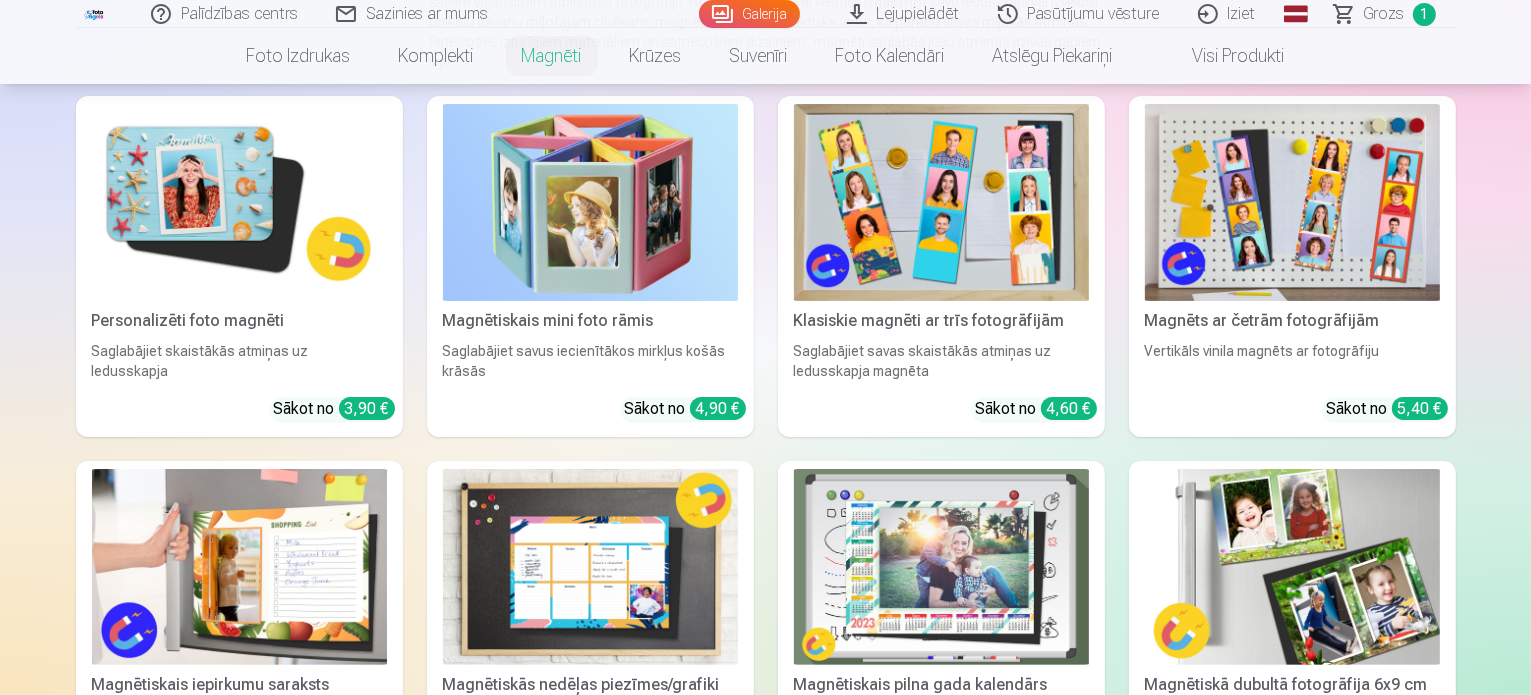 click at bounding box center (239, 202) 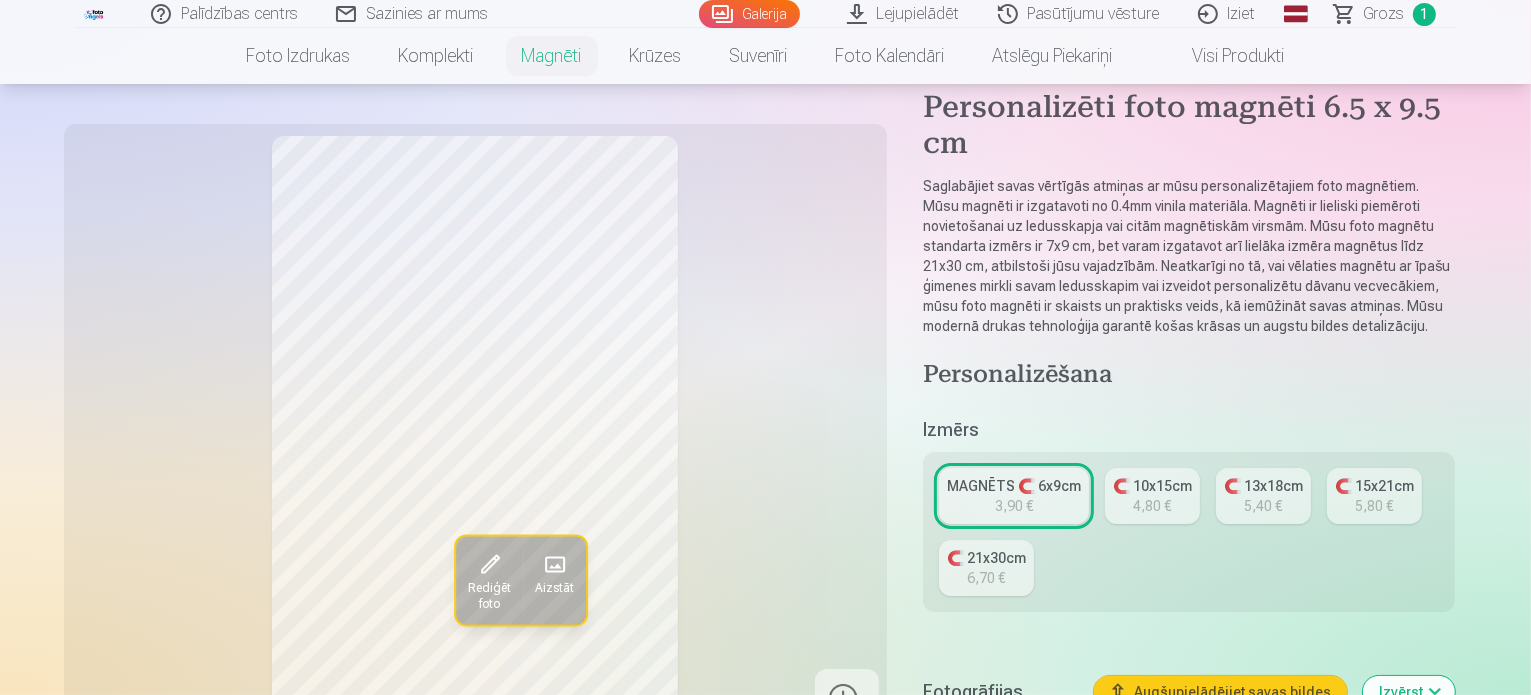 scroll, scrollTop: 300, scrollLeft: 0, axis: vertical 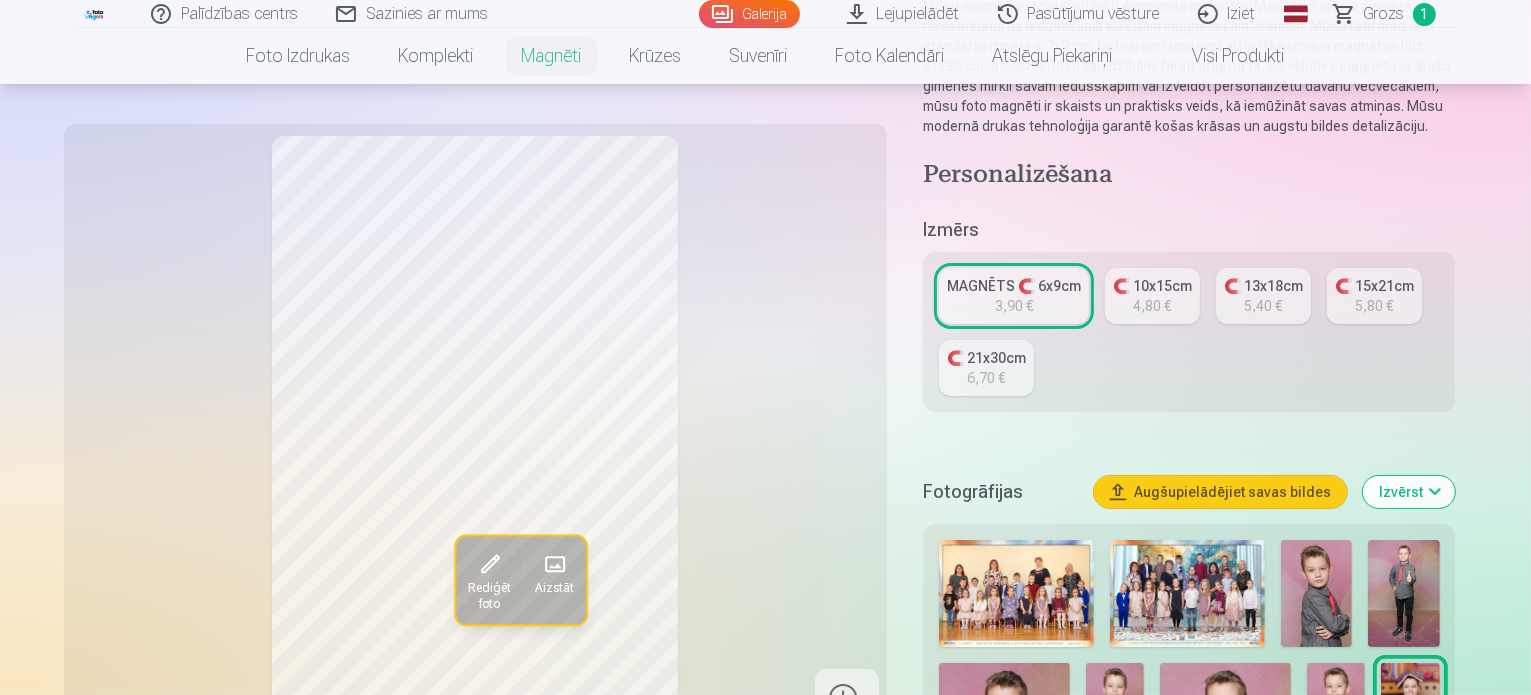 click at bounding box center (1316, 593) 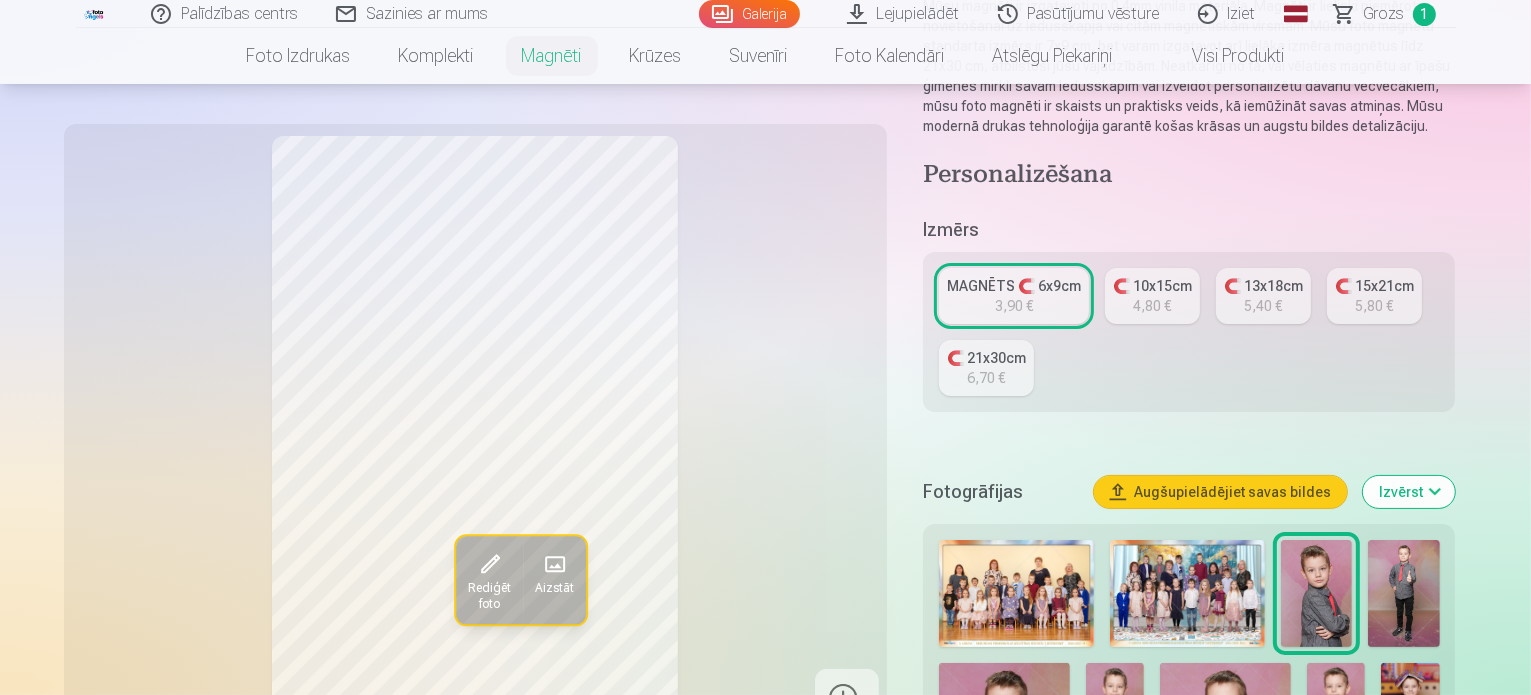 click at bounding box center (1403, 593) 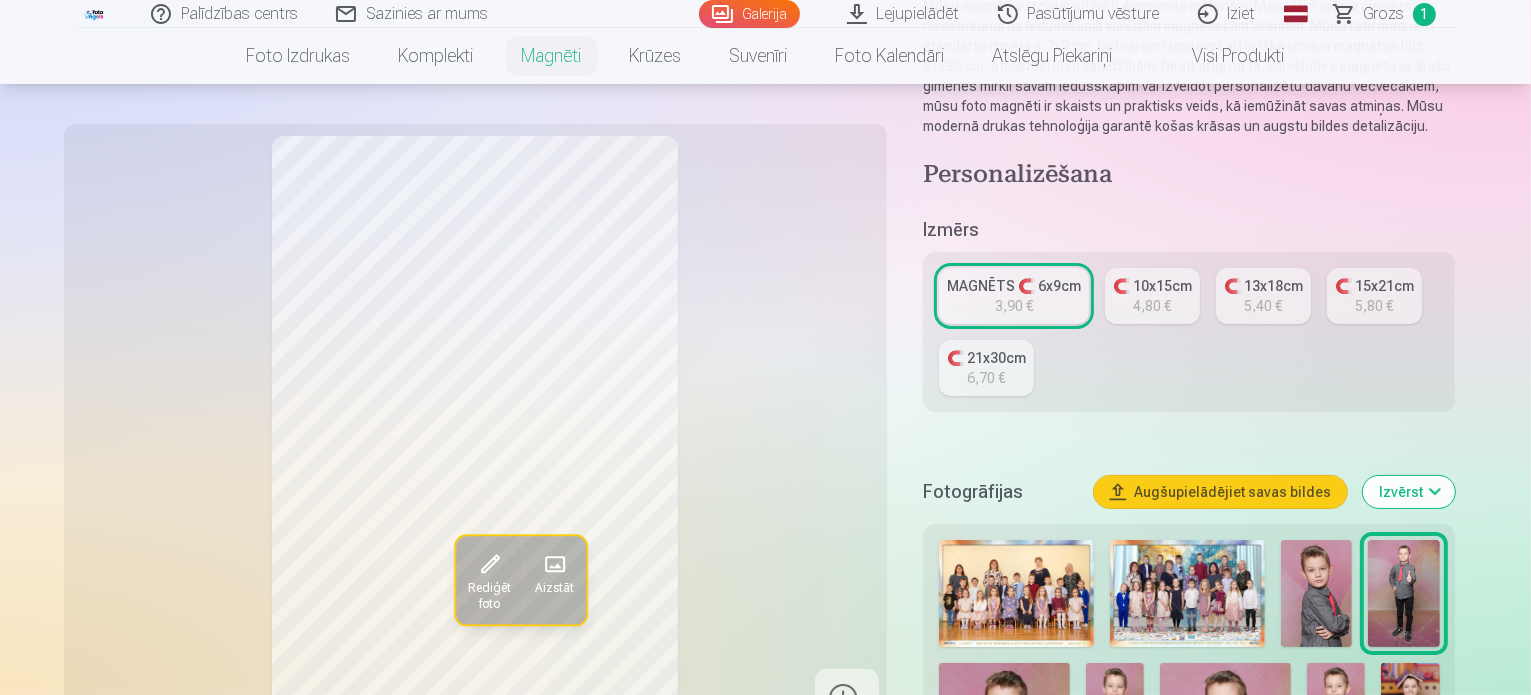 click at bounding box center (1004, 706) 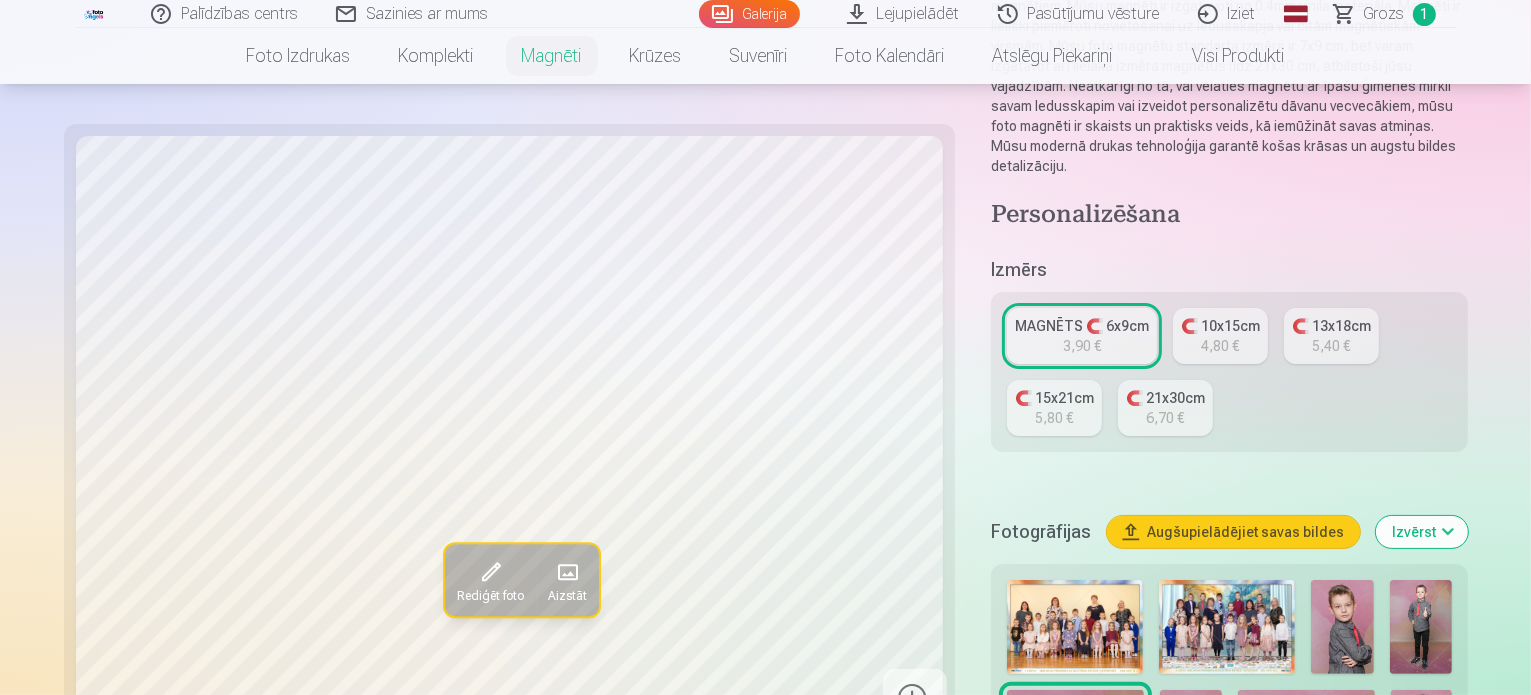 scroll, scrollTop: 400, scrollLeft: 0, axis: vertical 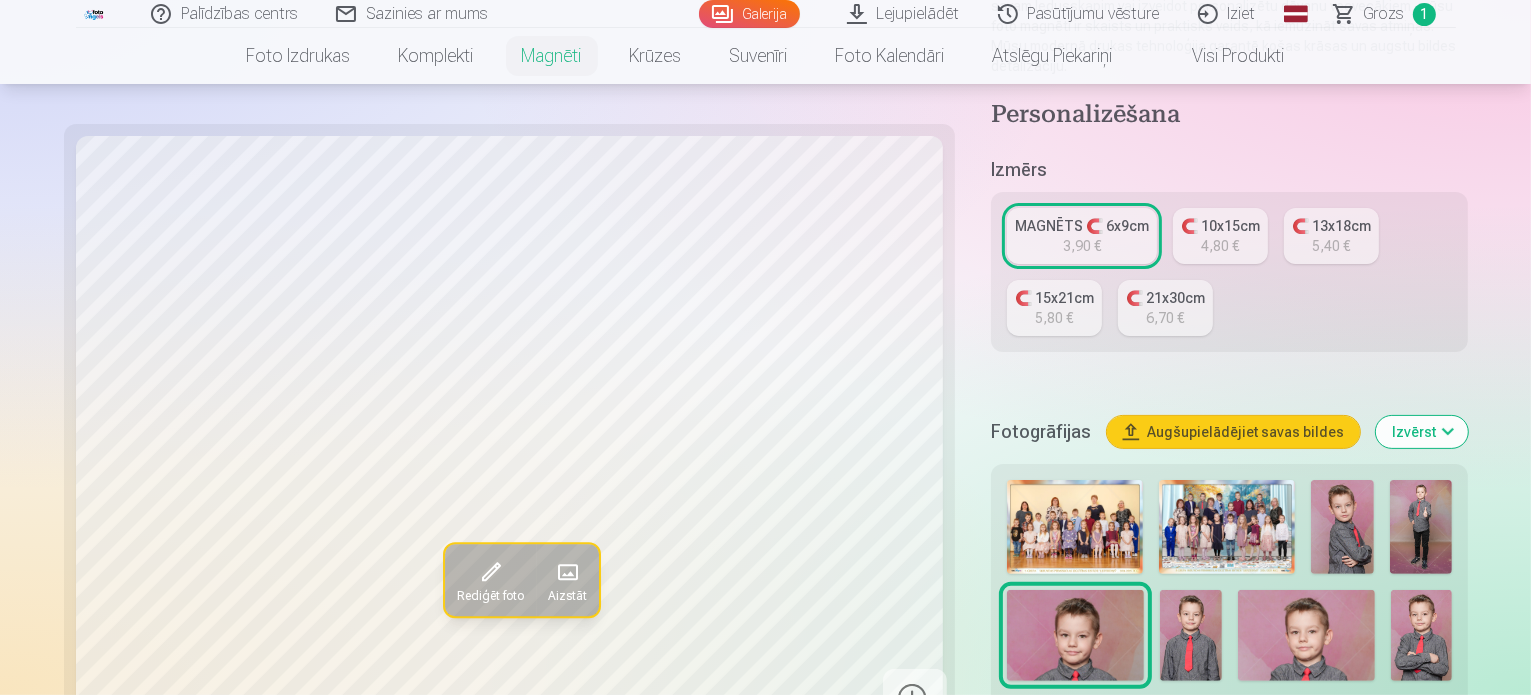 click at bounding box center [1190, 636] 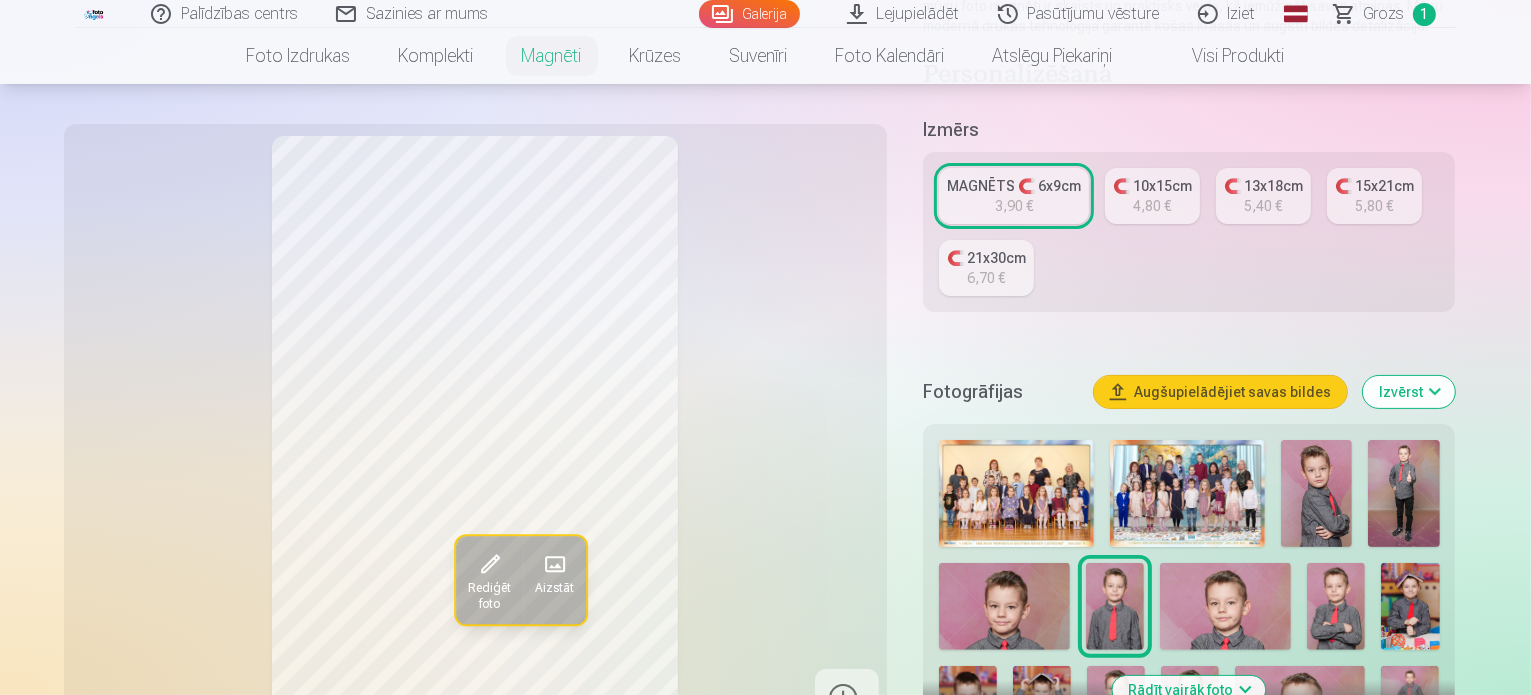 click at bounding box center [1225, 606] 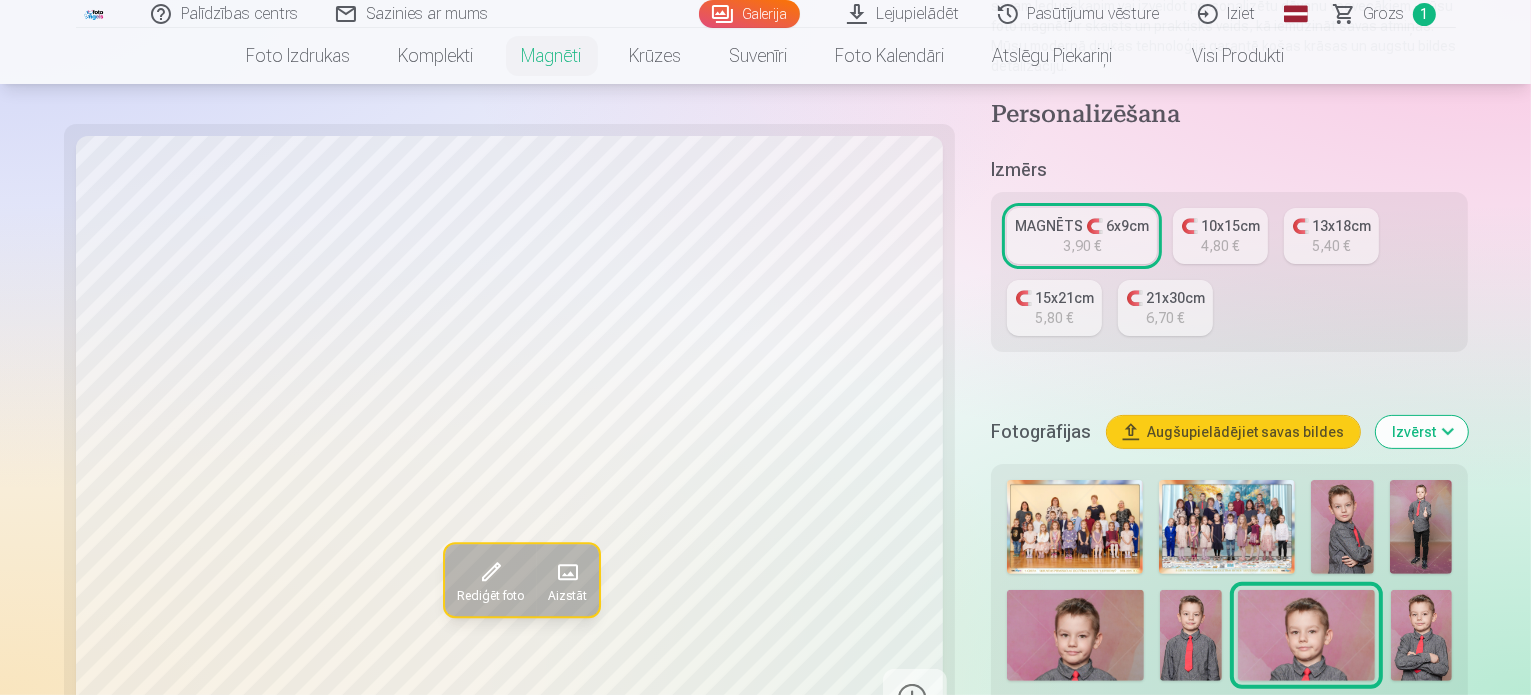 click at bounding box center [1421, 636] 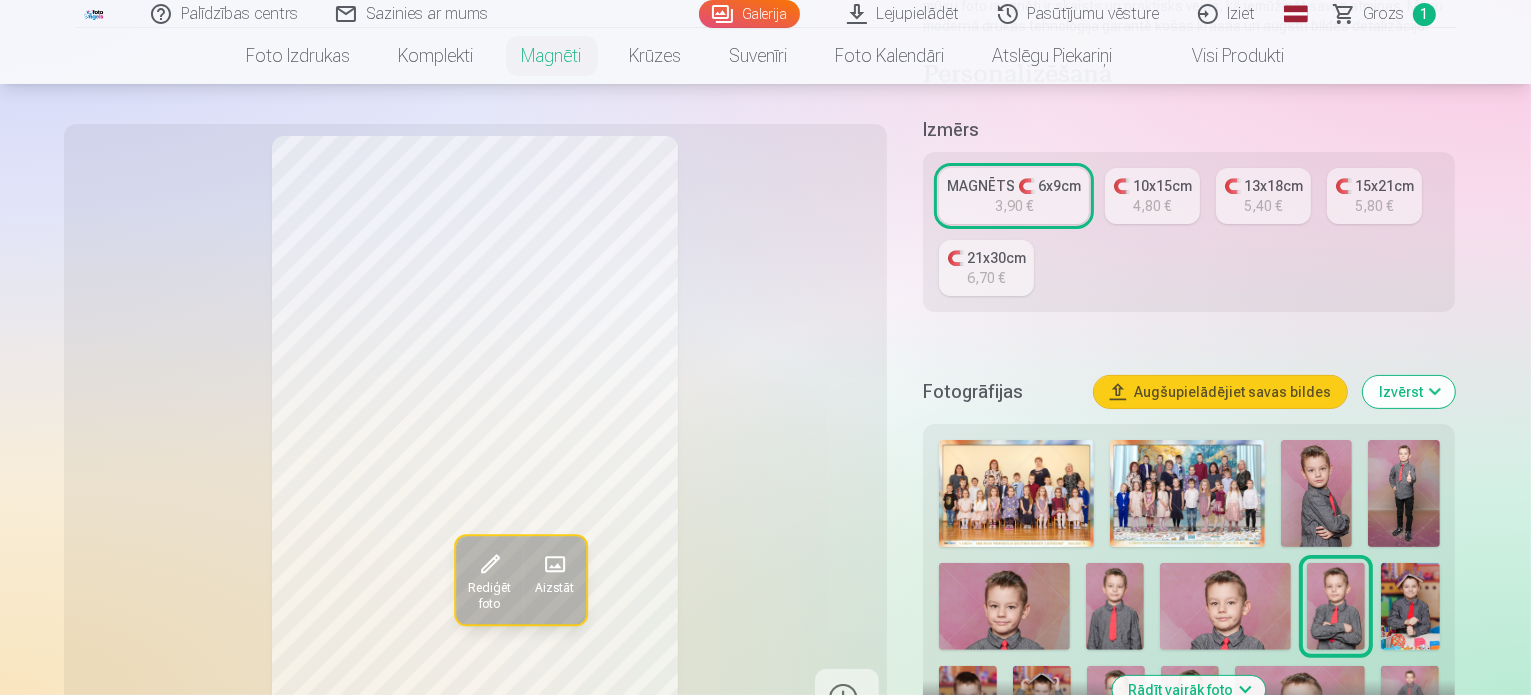 click at bounding box center (1410, 606) 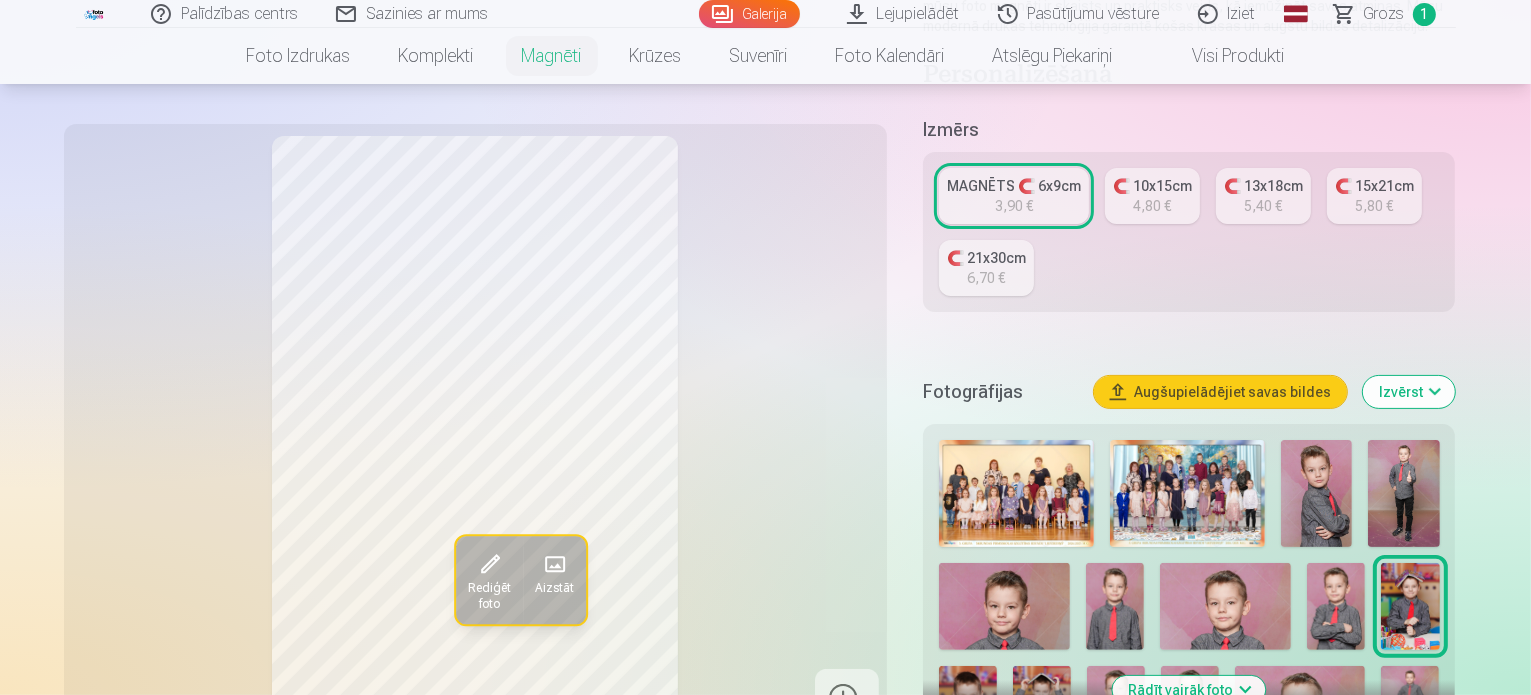 click at bounding box center [968, 709] 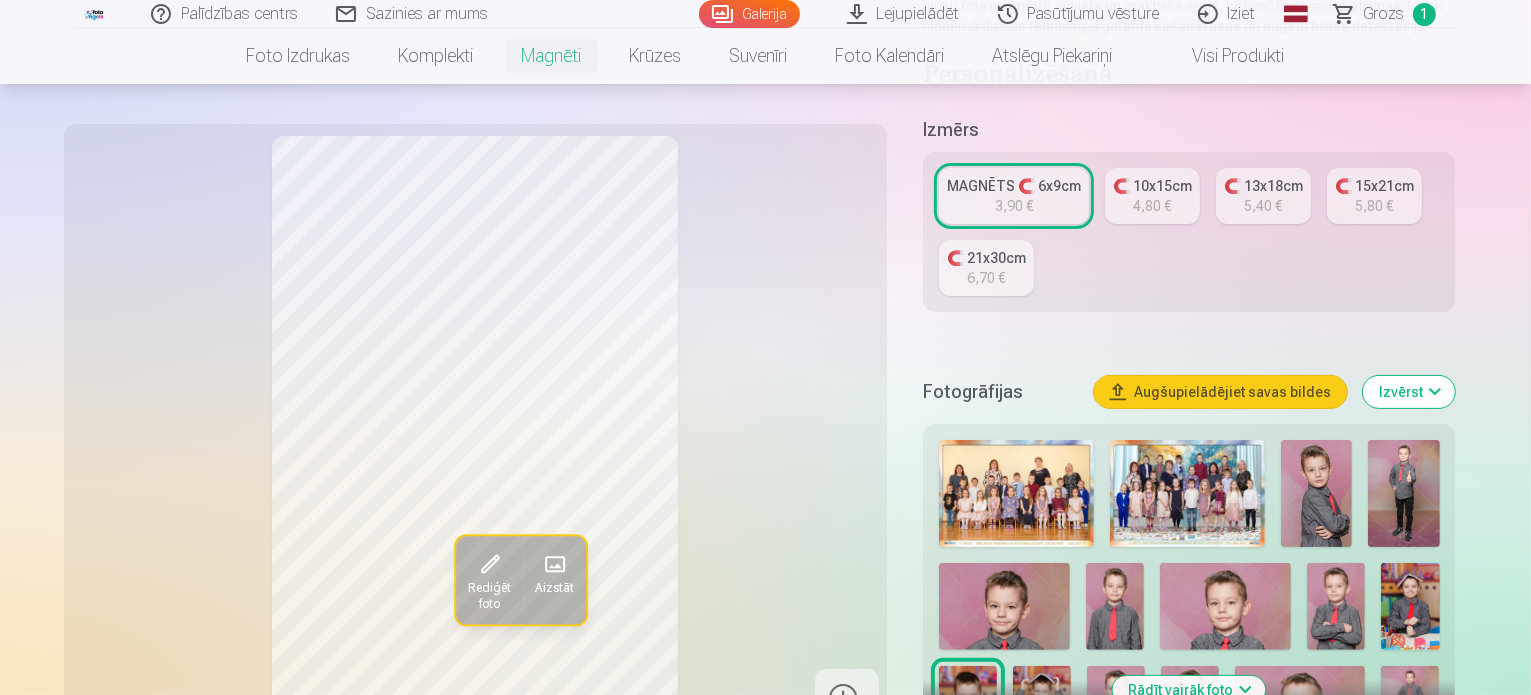 click at bounding box center (1116, 709) 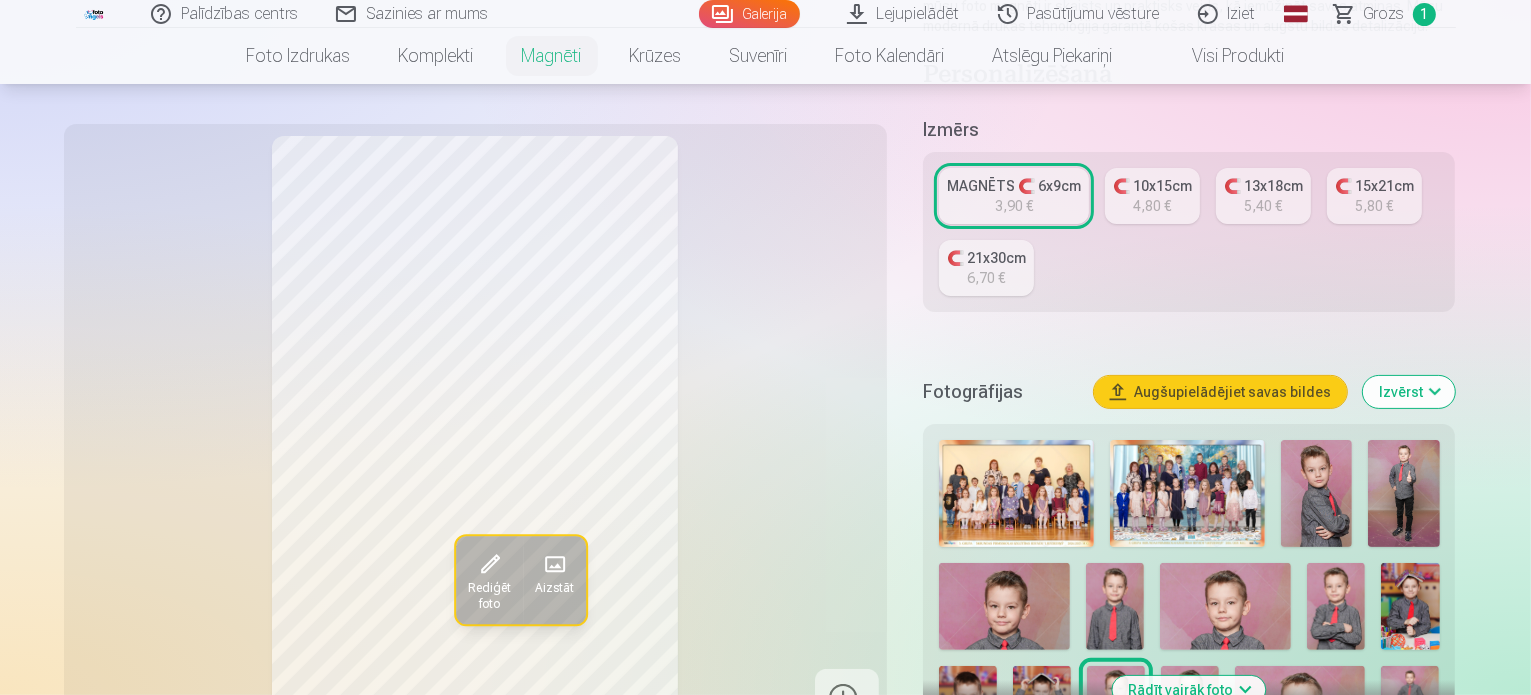 click at bounding box center [1190, 709] 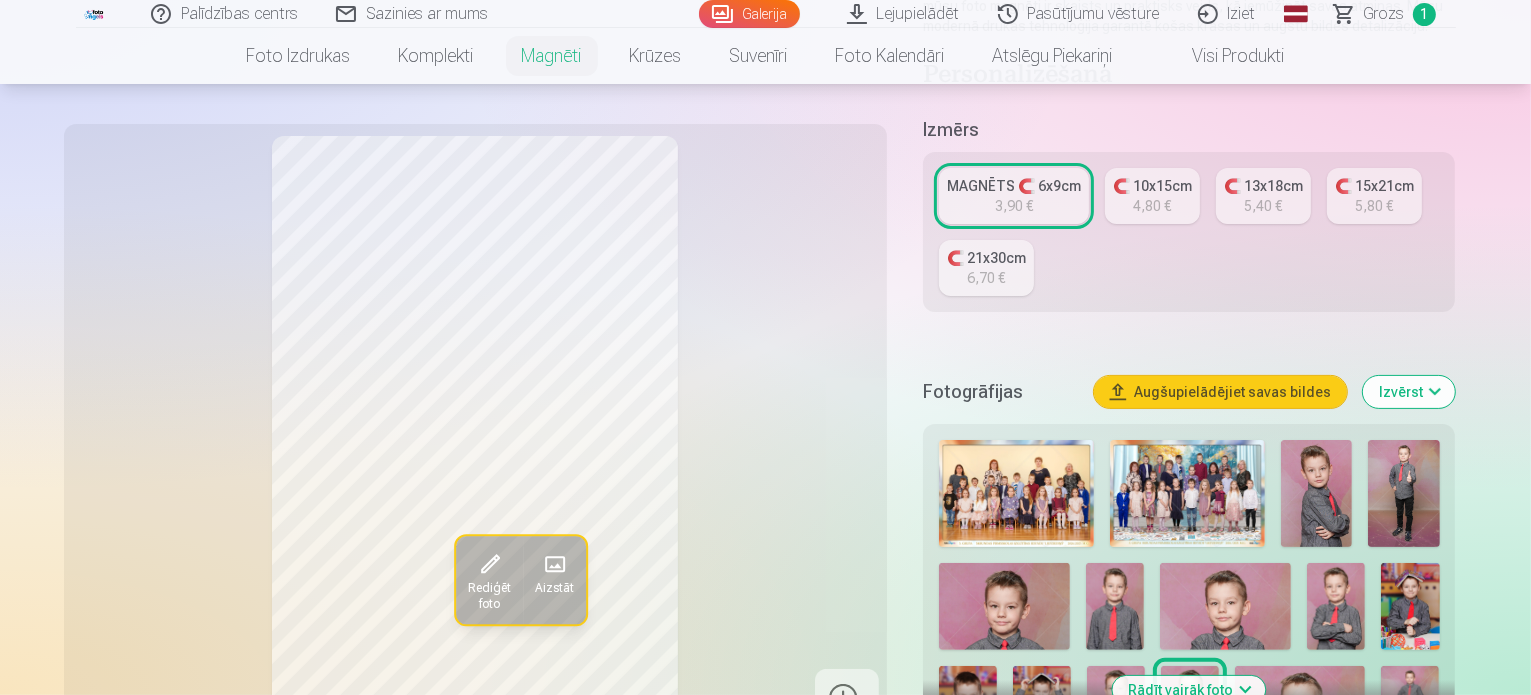 click at bounding box center (1300, 709) 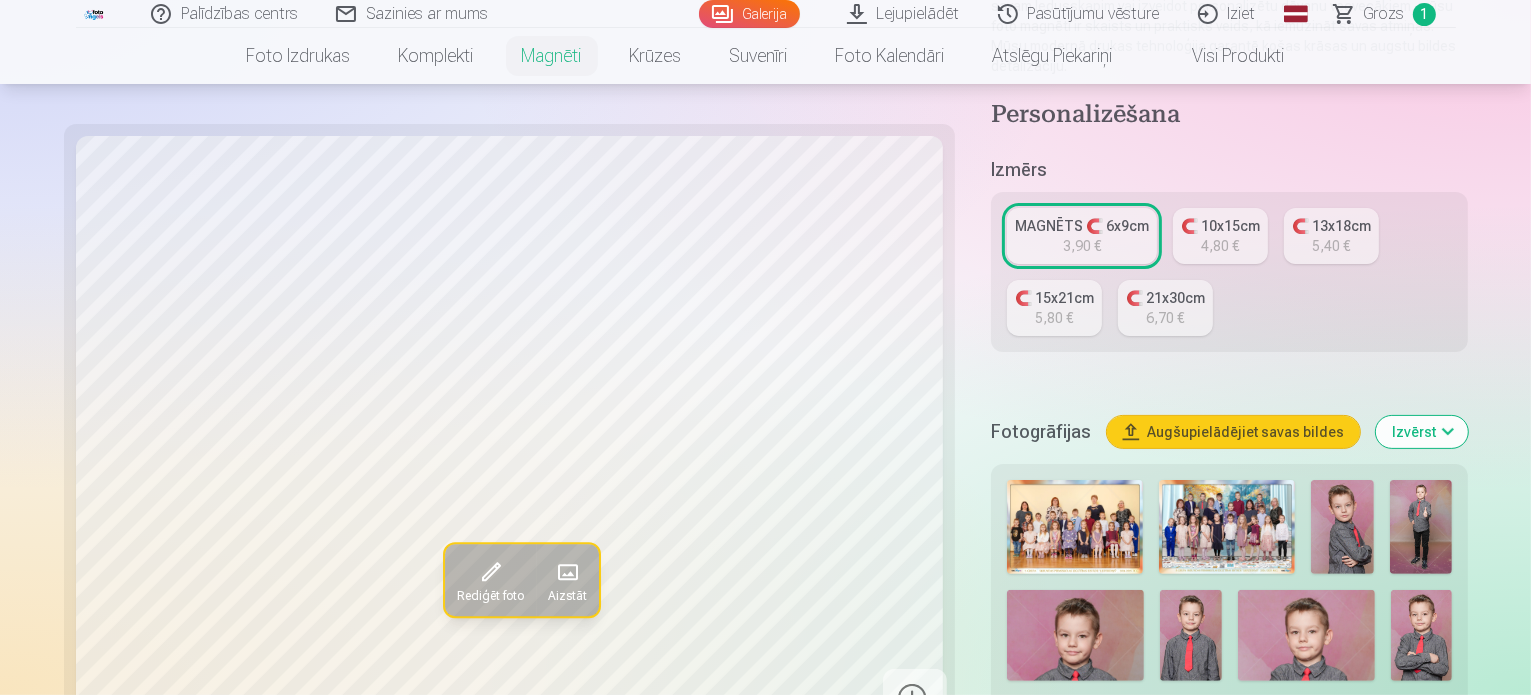 scroll, scrollTop: 600, scrollLeft: 0, axis: vertical 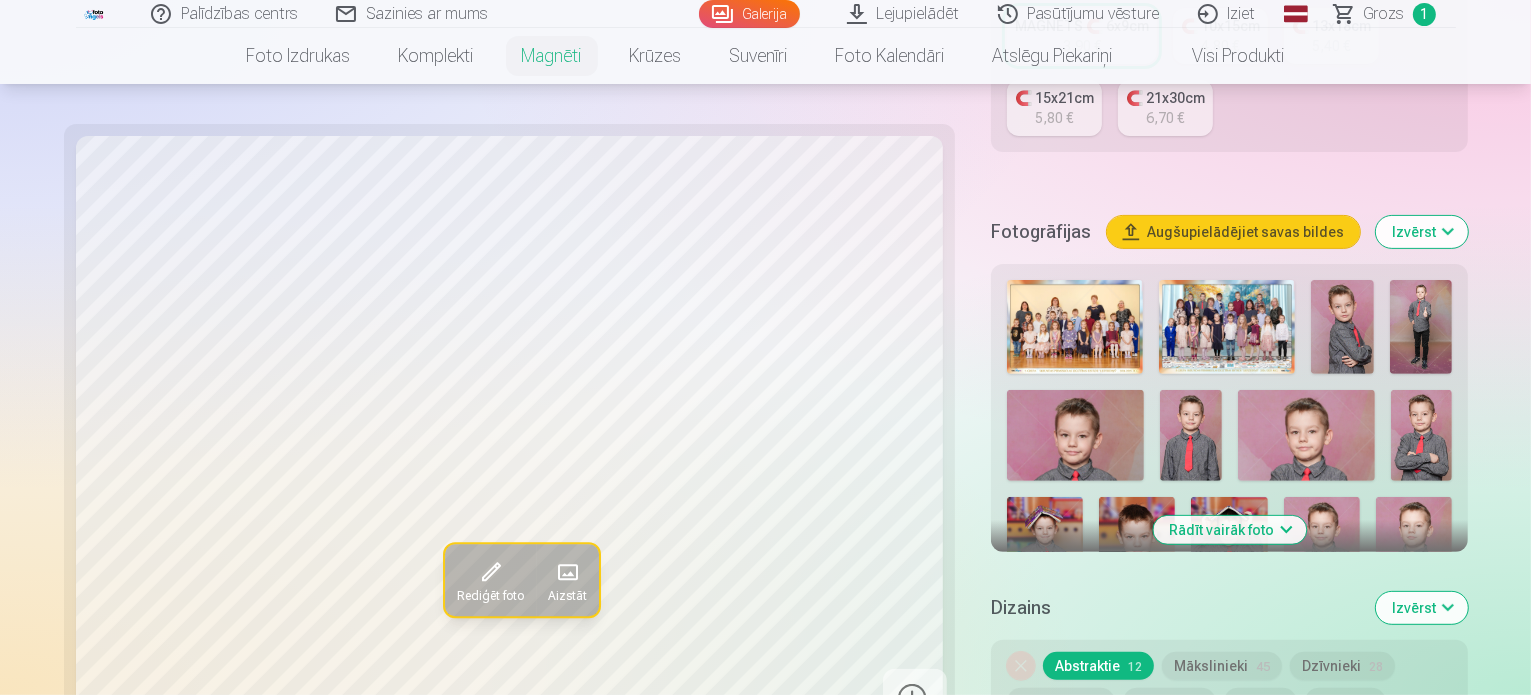 click at bounding box center [1229, 1235] 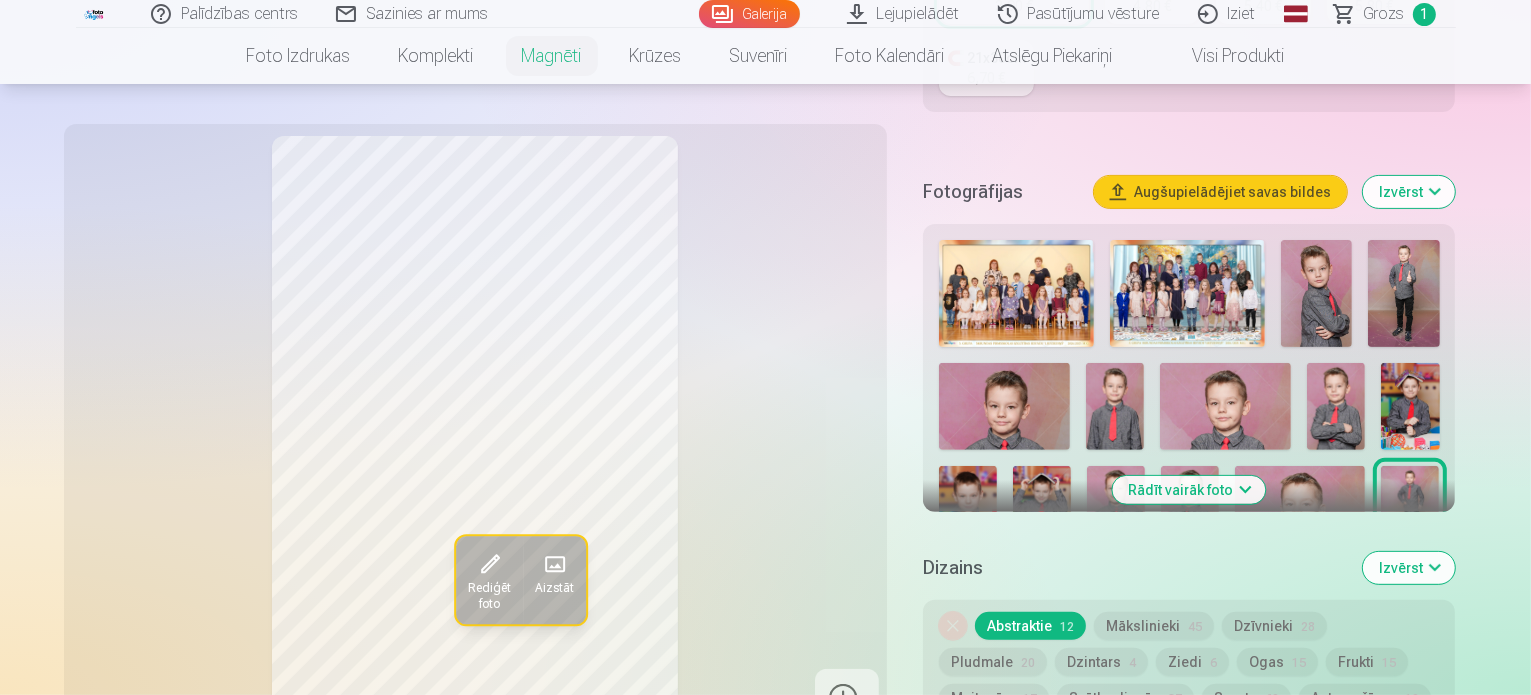click on "Rādīt vairāk foto" at bounding box center [1189, 490] 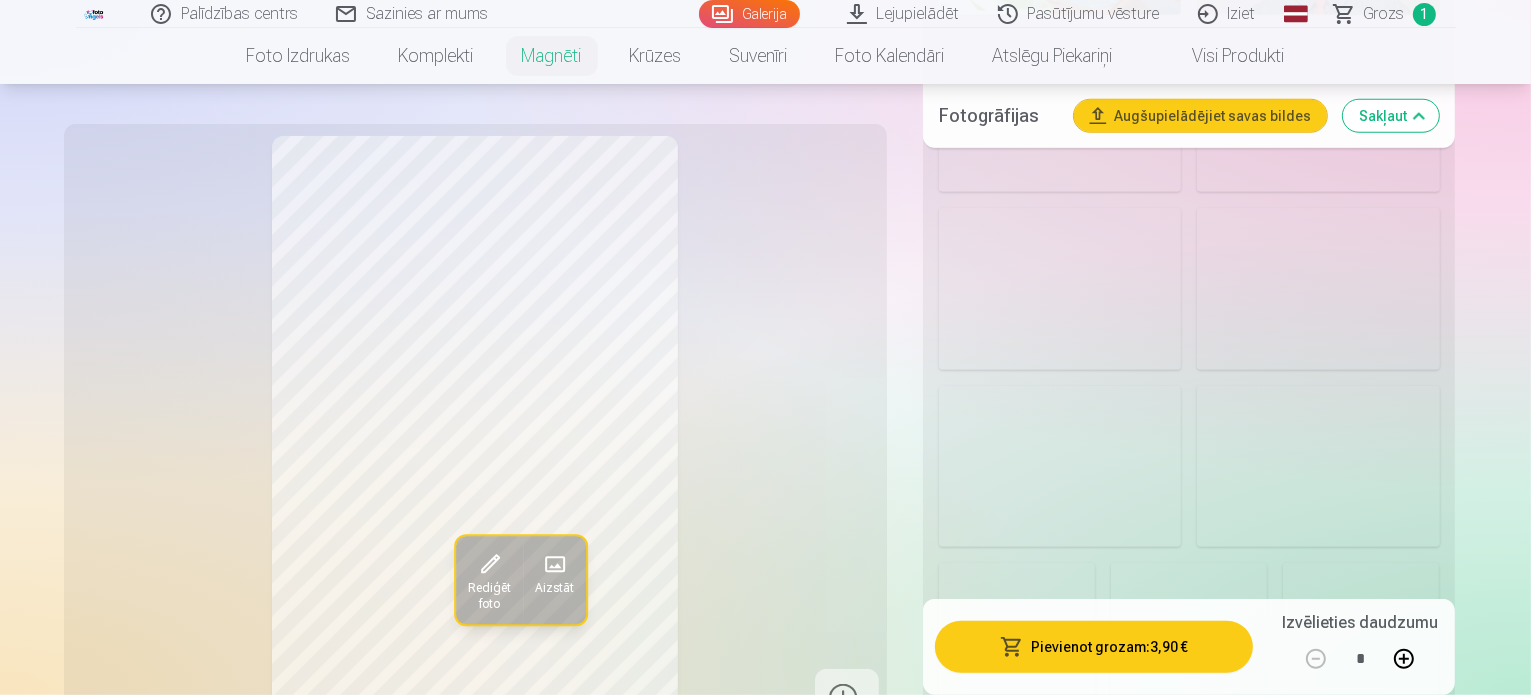 scroll, scrollTop: 2000, scrollLeft: 0, axis: vertical 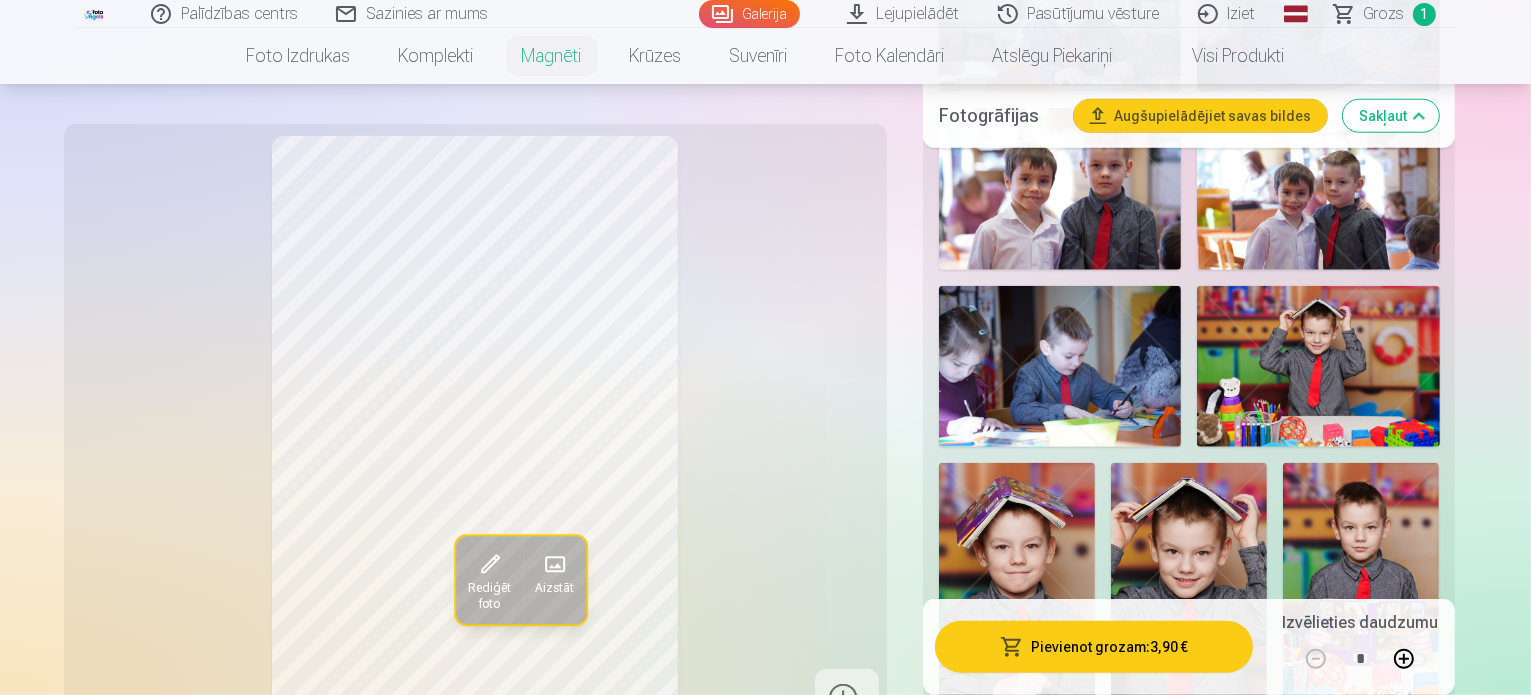 click at bounding box center [1013, 1243] 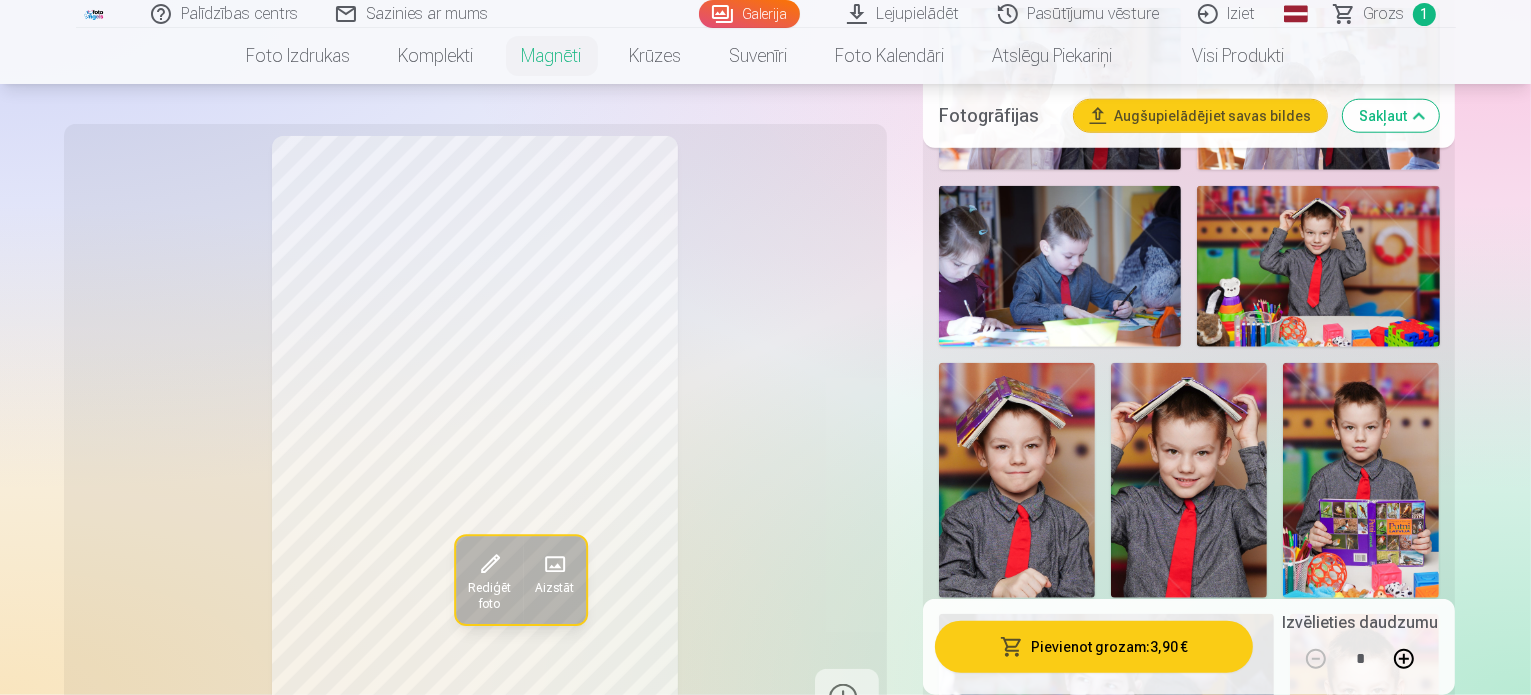 scroll, scrollTop: 2200, scrollLeft: 0, axis: vertical 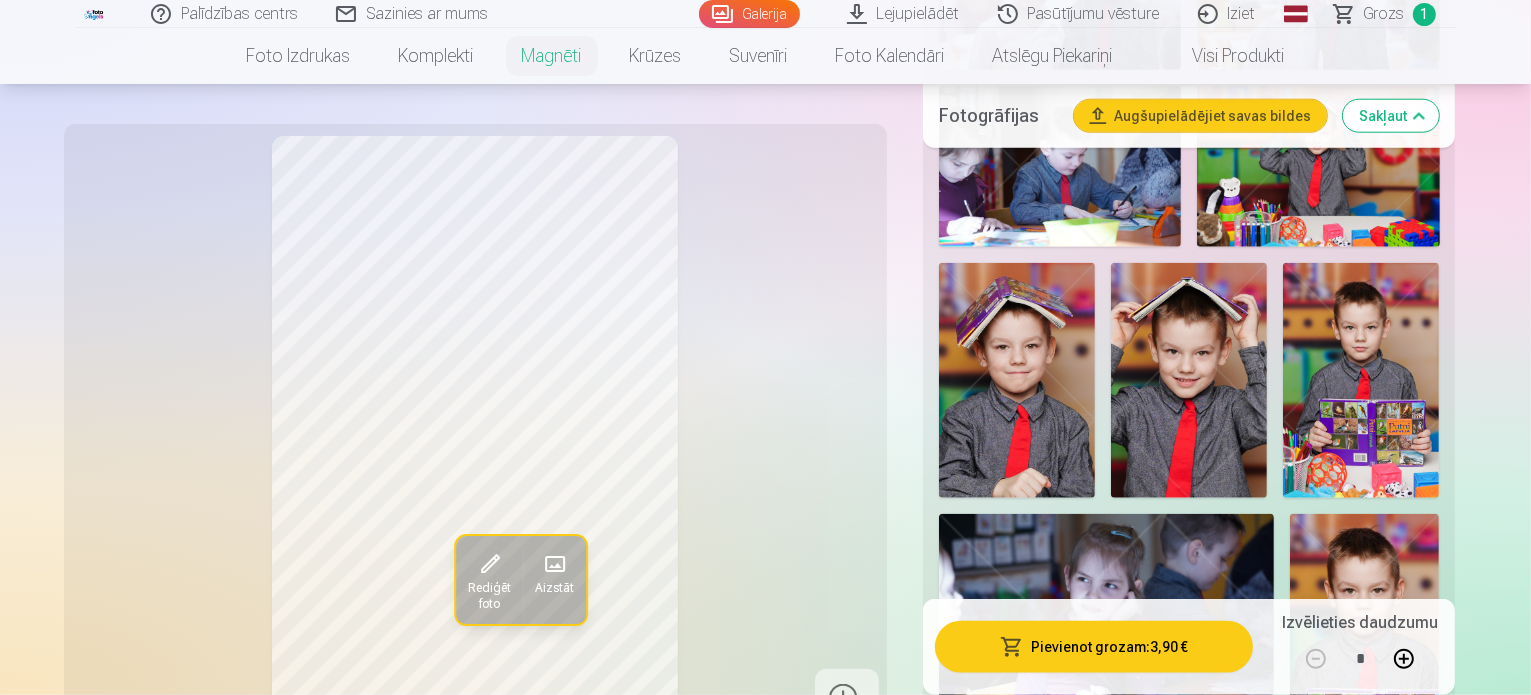 click at bounding box center [1364, 1283] 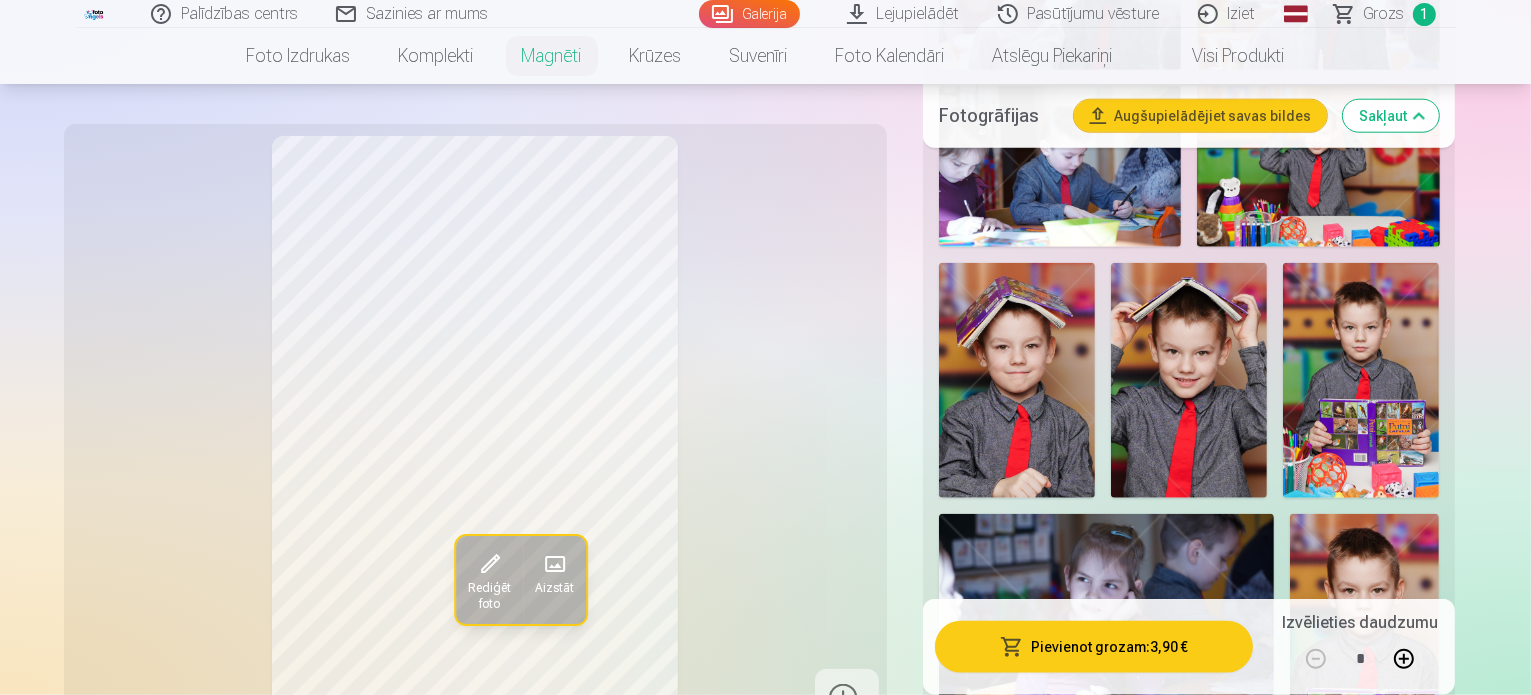 click at bounding box center (1013, 1700) 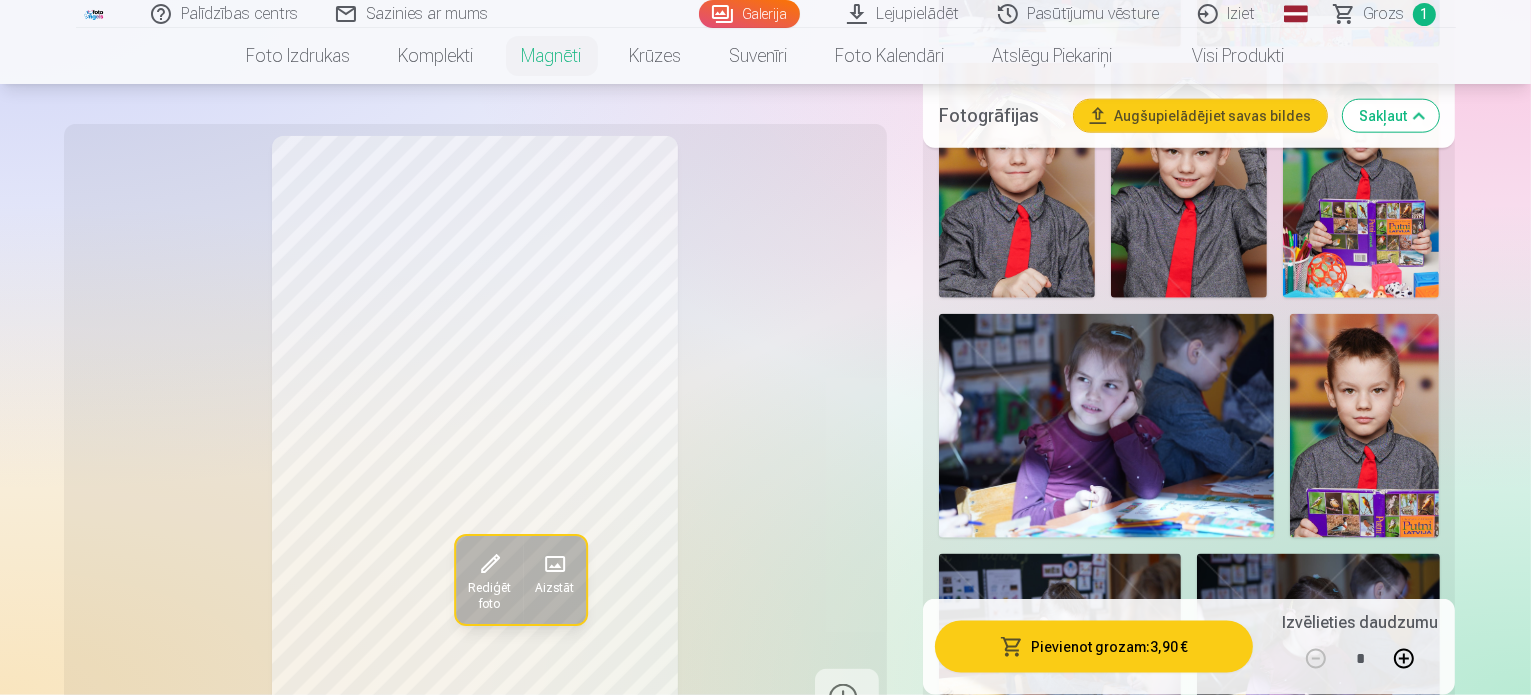 scroll, scrollTop: 2500, scrollLeft: 0, axis: vertical 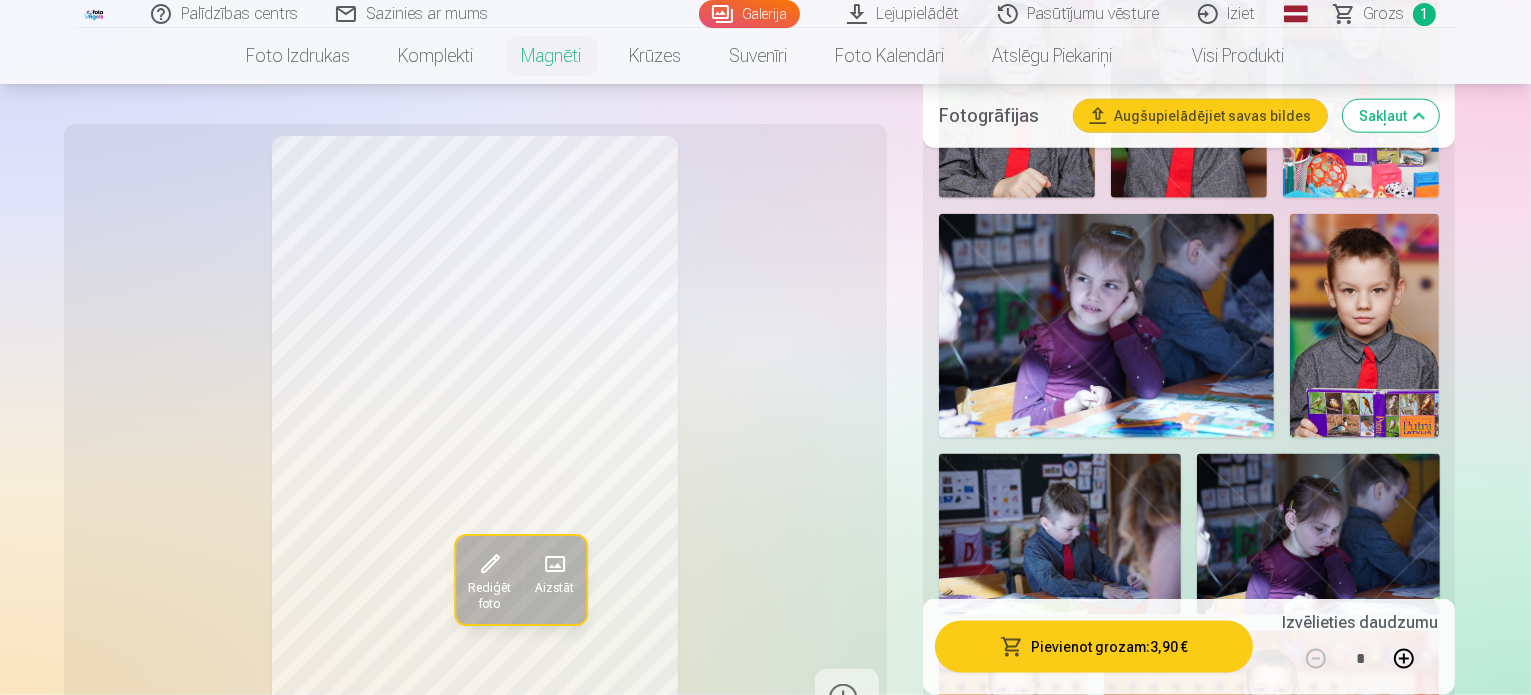 click at bounding box center (1272, 1400) 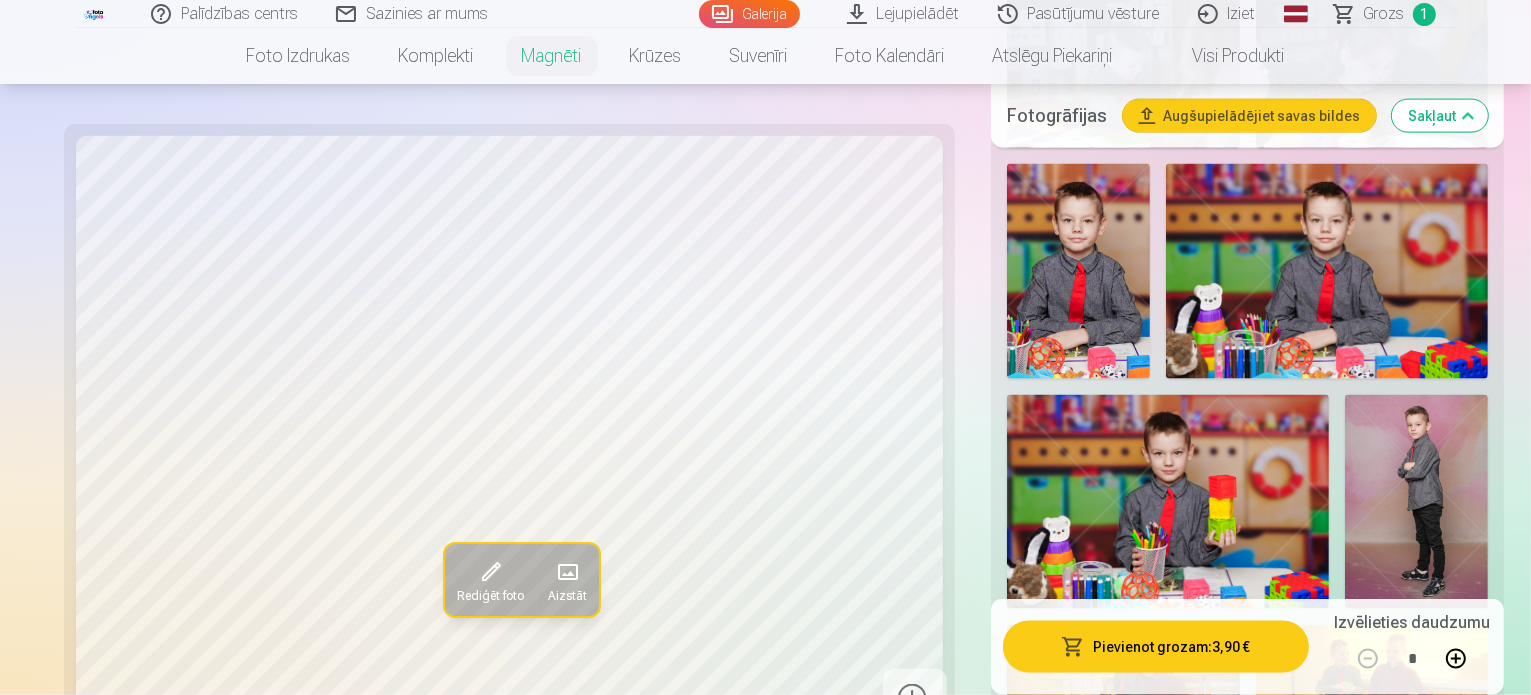 scroll, scrollTop: 3000, scrollLeft: 0, axis: vertical 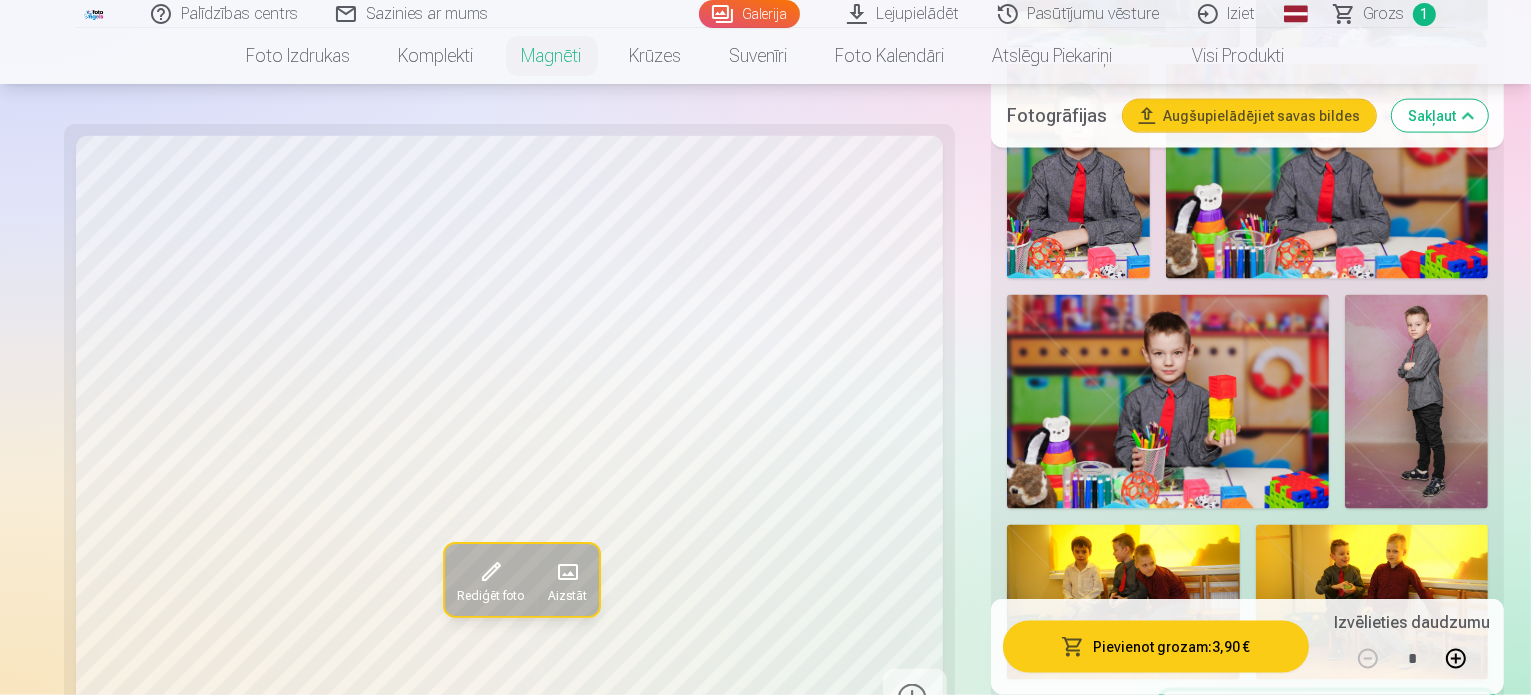 click at bounding box center (1435, 1648) 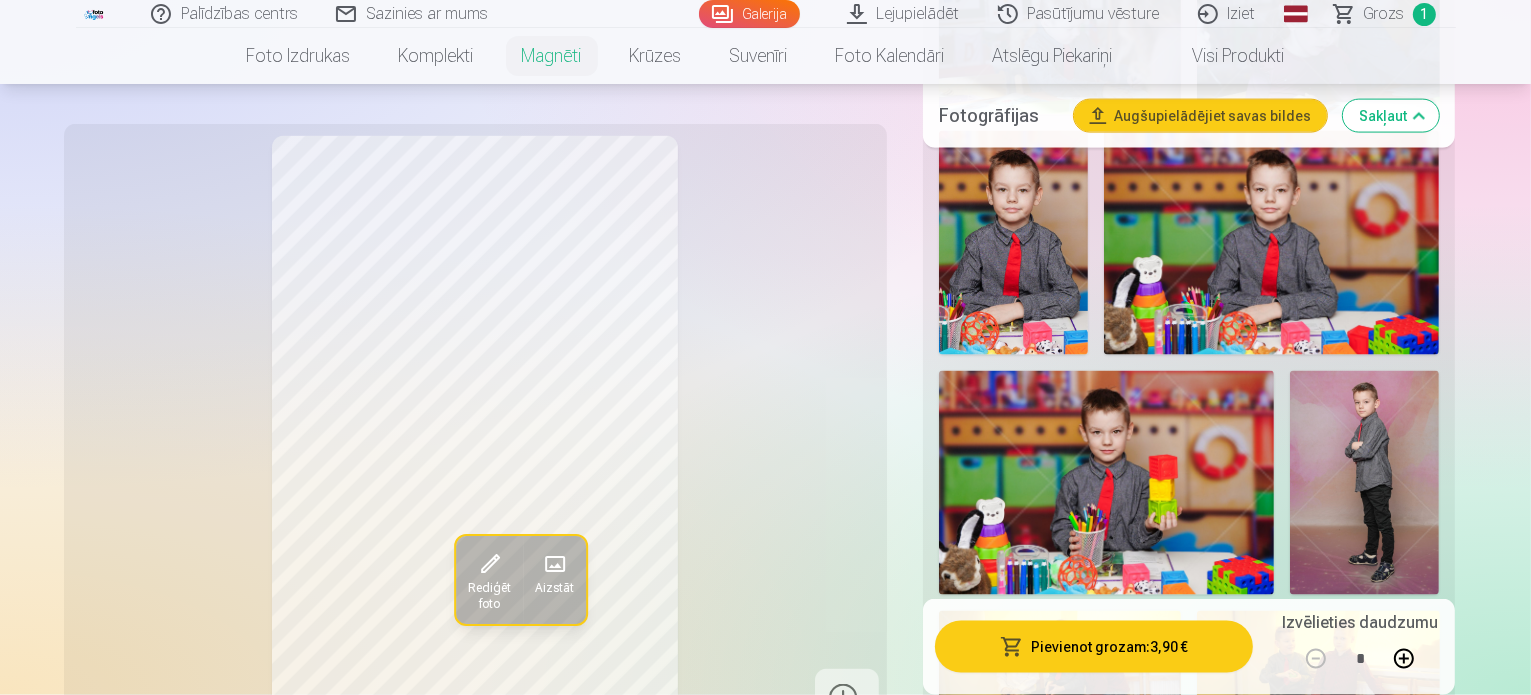 click at bounding box center (1013, 1990) 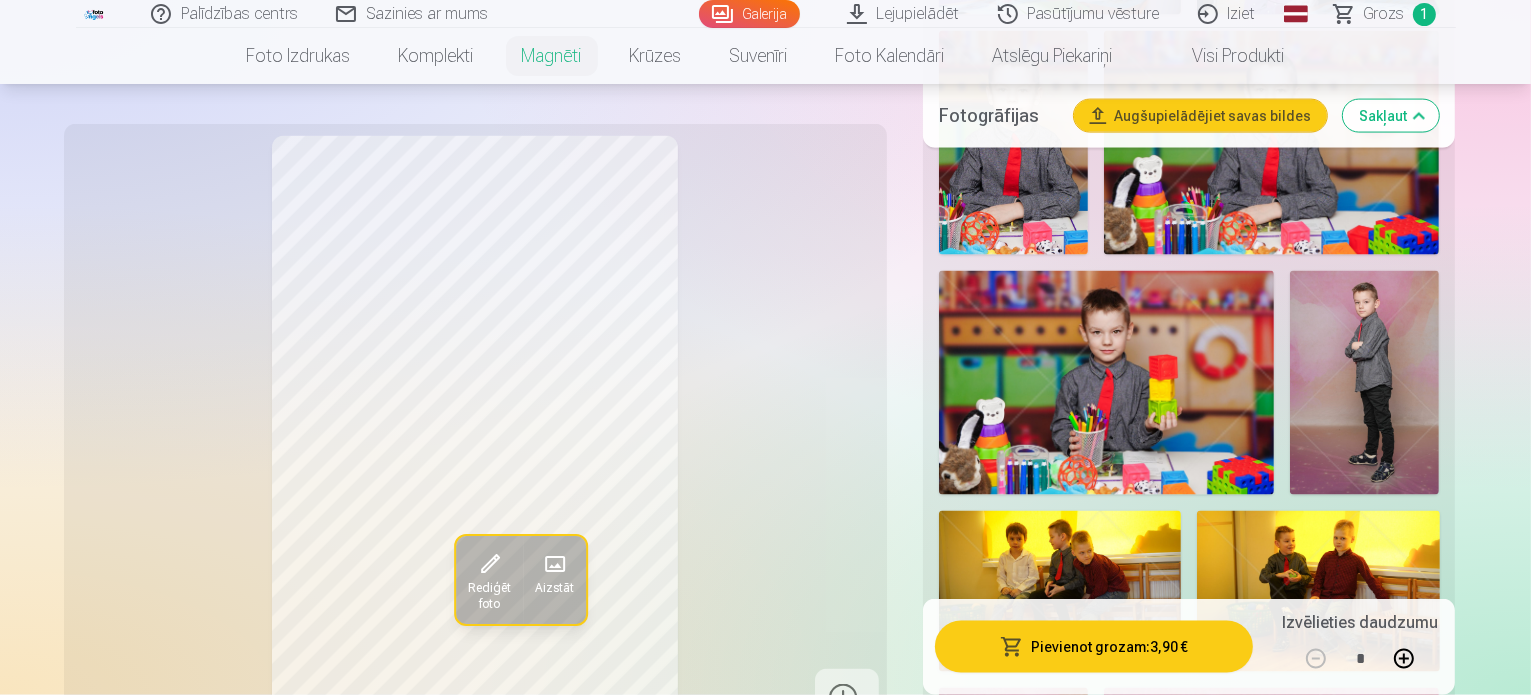 click at bounding box center [1384, 2100] 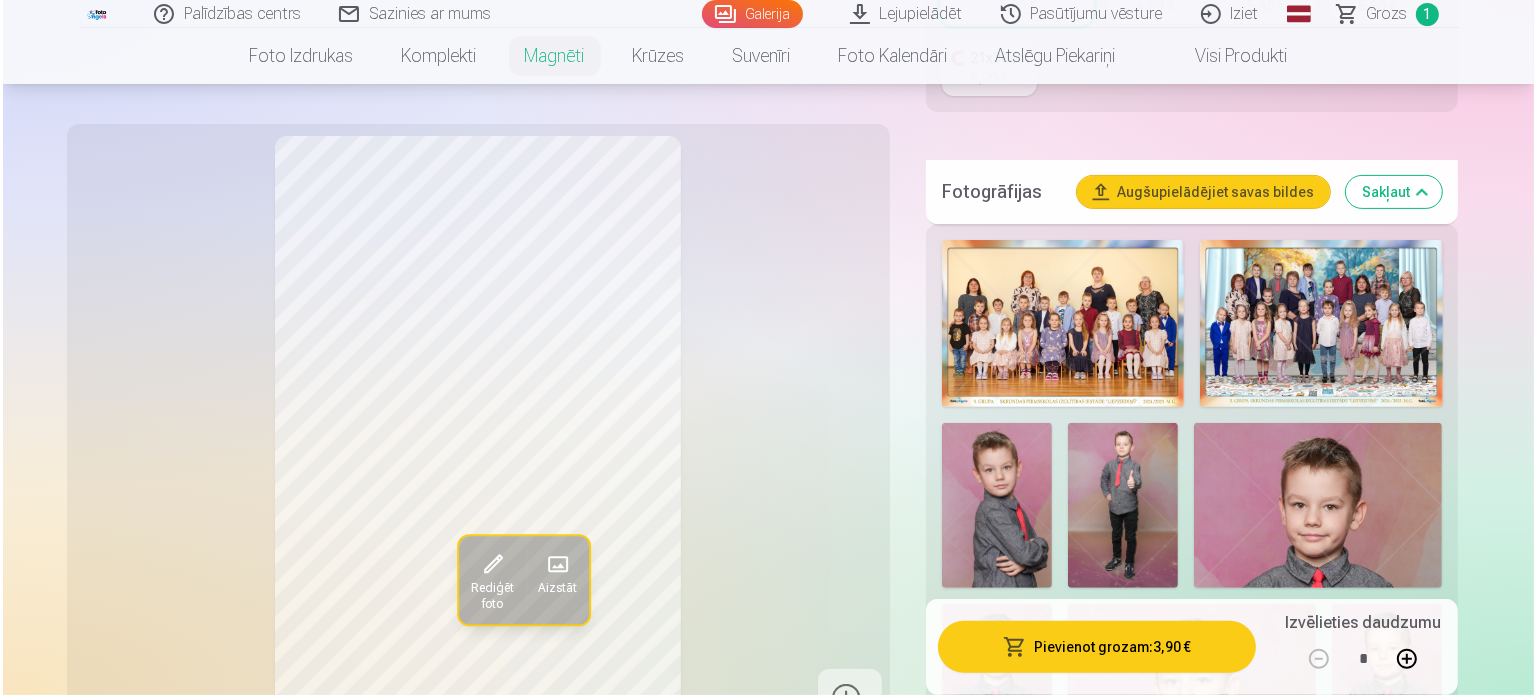 scroll, scrollTop: 700, scrollLeft: 0, axis: vertical 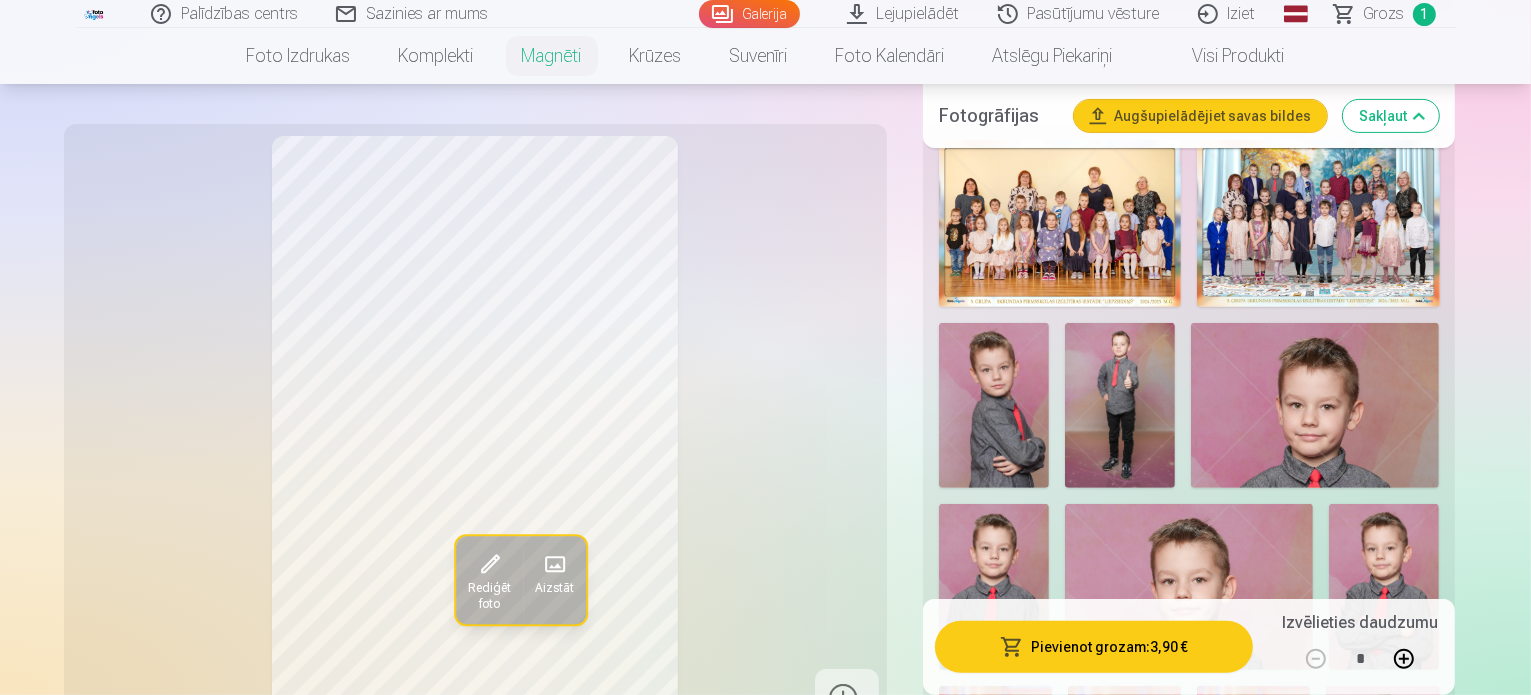 click on "Pievienot grozam :  3,90 €" at bounding box center [1094, 647] 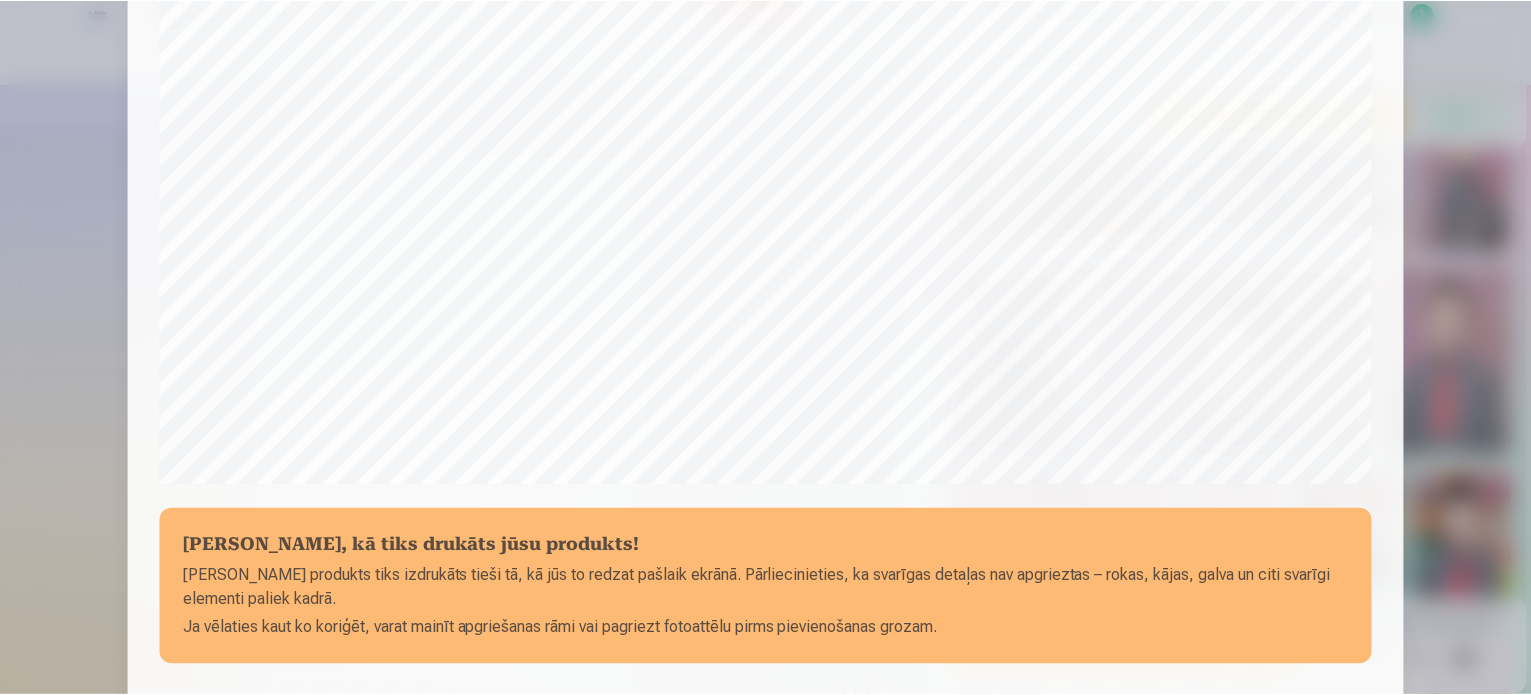 scroll, scrollTop: 600, scrollLeft: 0, axis: vertical 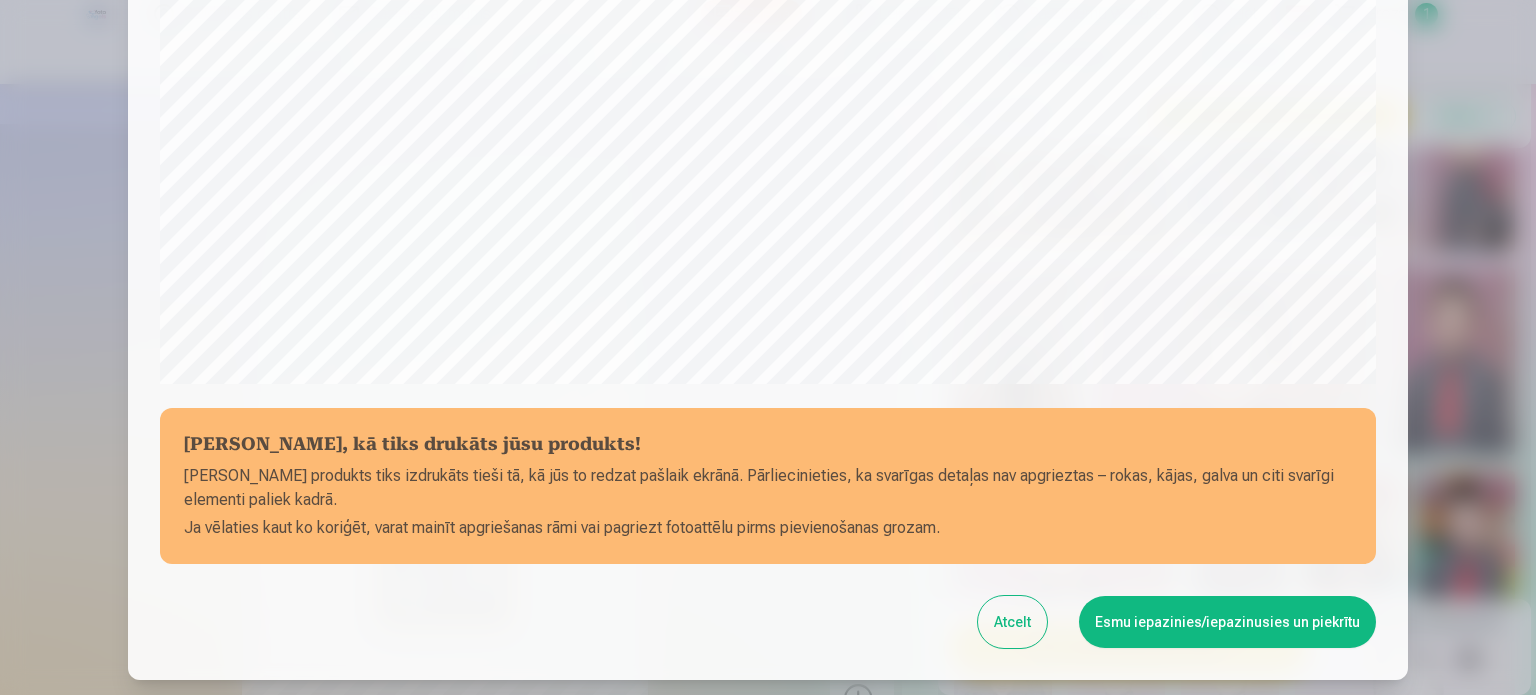 click on "Esmu iepazinies/iepazinusies un piekrītu" at bounding box center [1227, 622] 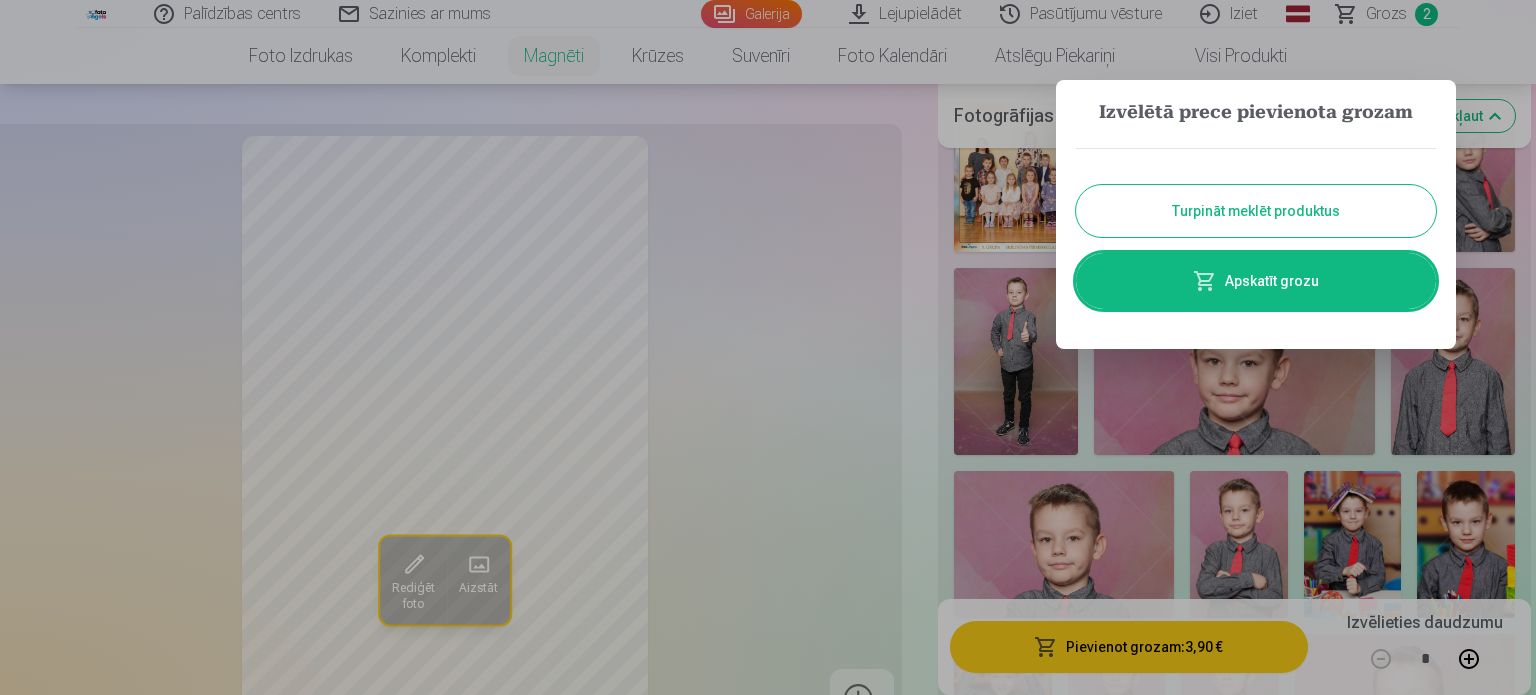 click on "Turpināt meklēt produktus" at bounding box center [1256, 211] 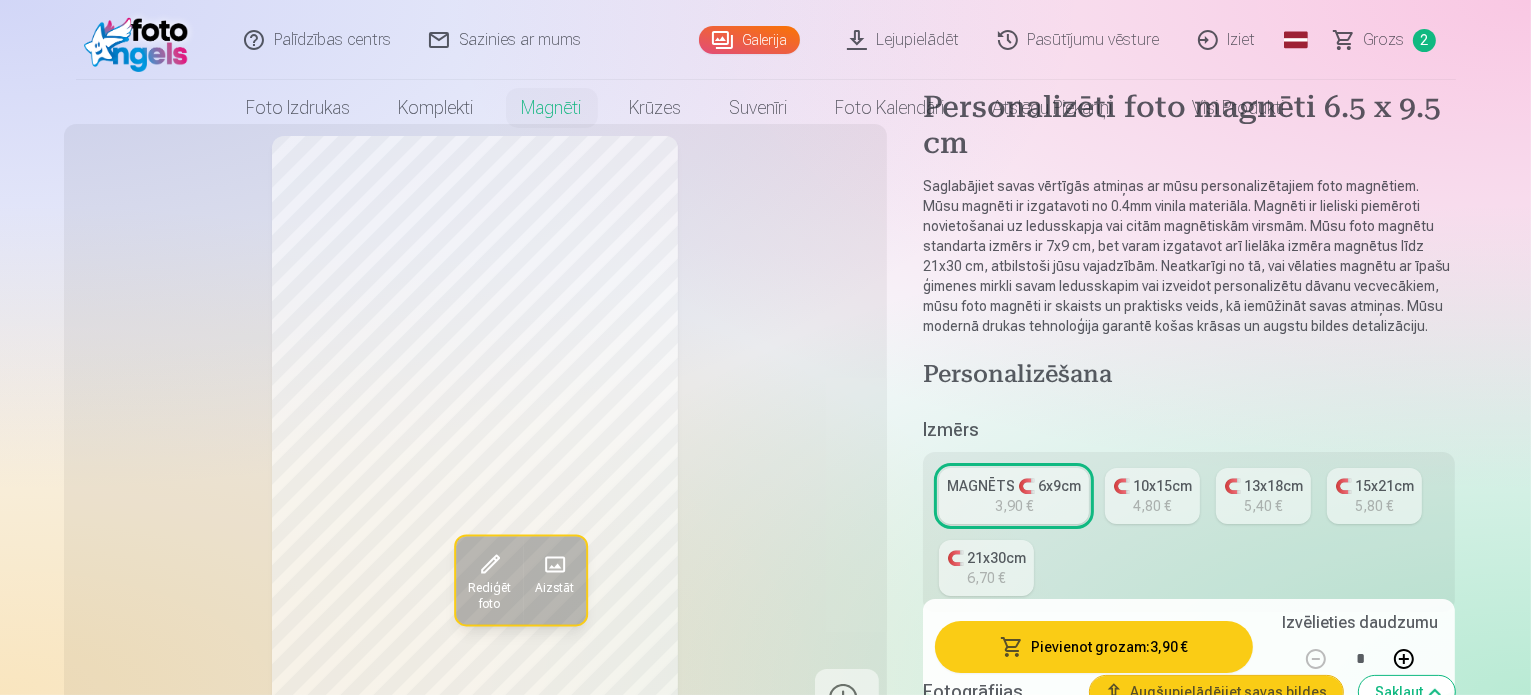 scroll, scrollTop: 0, scrollLeft: 0, axis: both 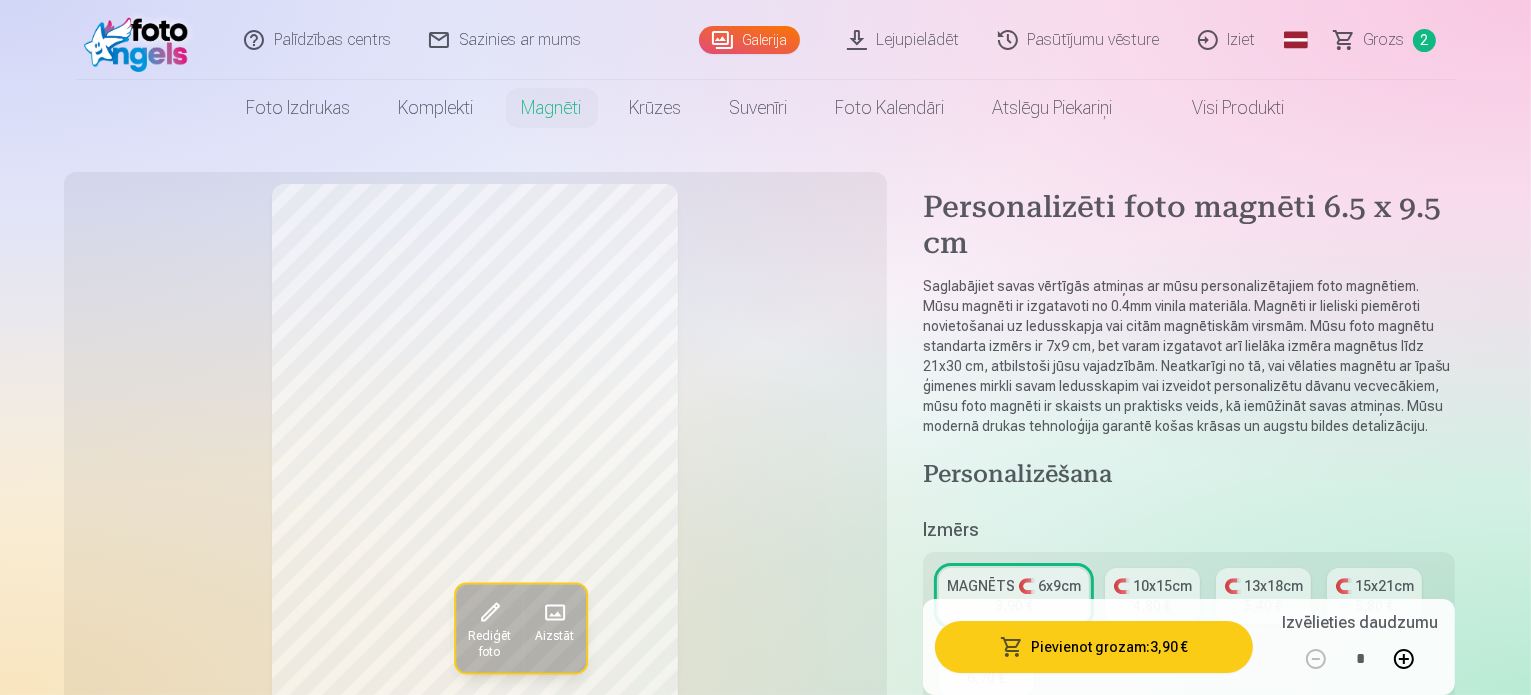 click on "Grozs" at bounding box center [1384, 40] 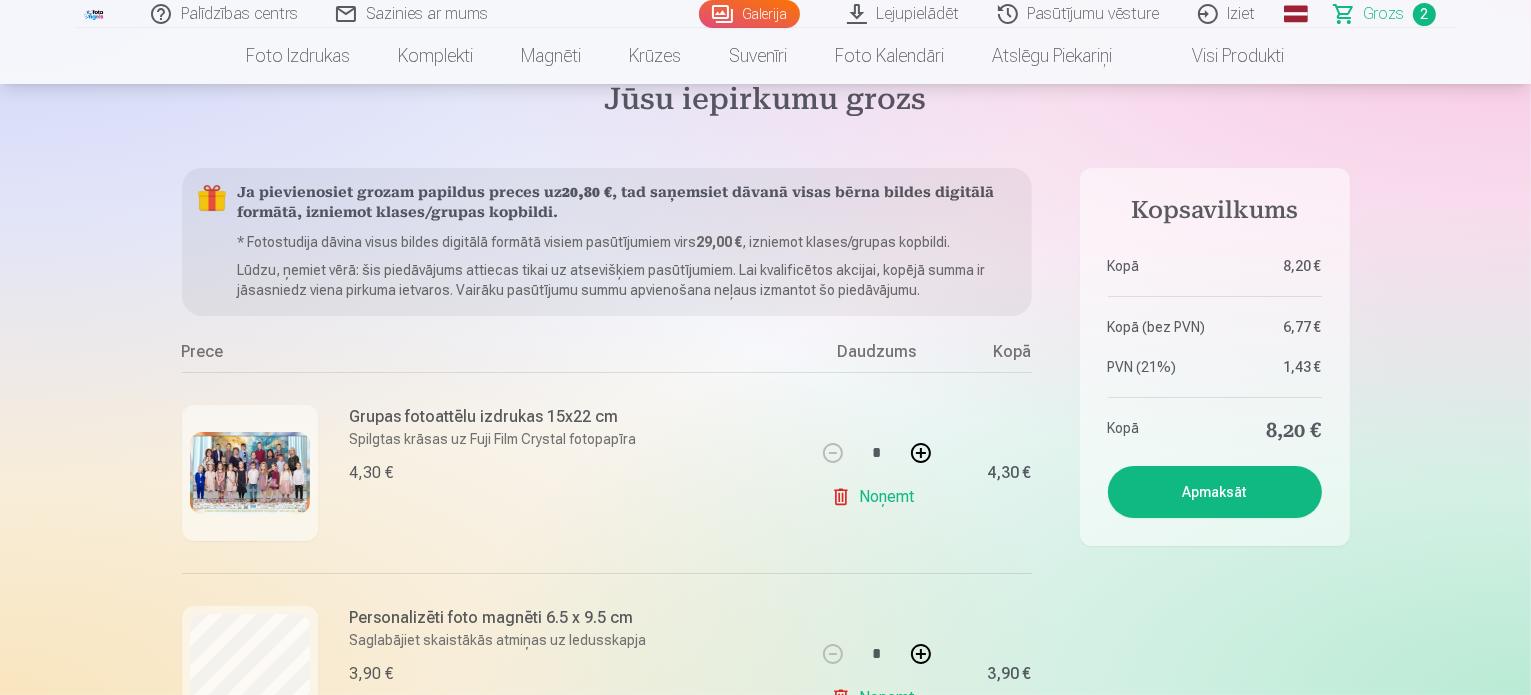 scroll, scrollTop: 200, scrollLeft: 0, axis: vertical 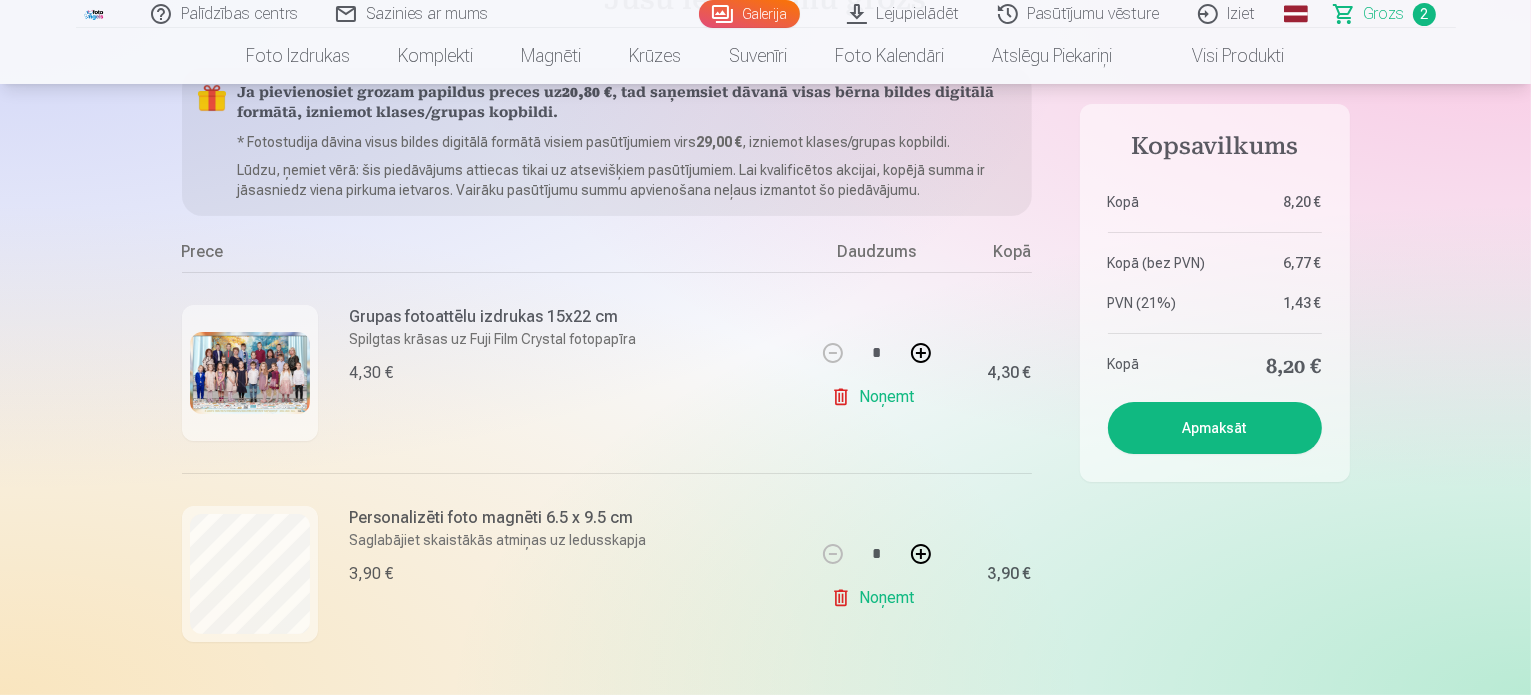 click at bounding box center [921, 554] 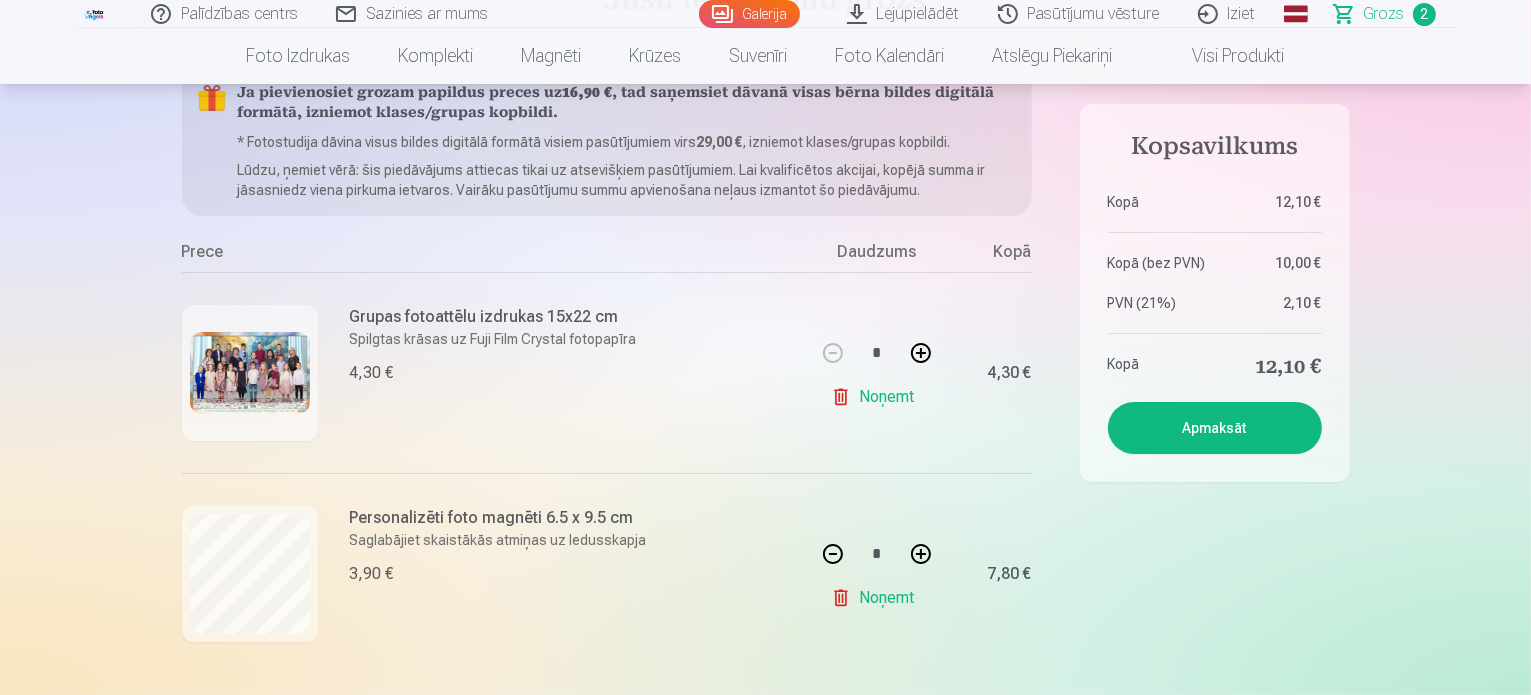 click at bounding box center (921, 554) 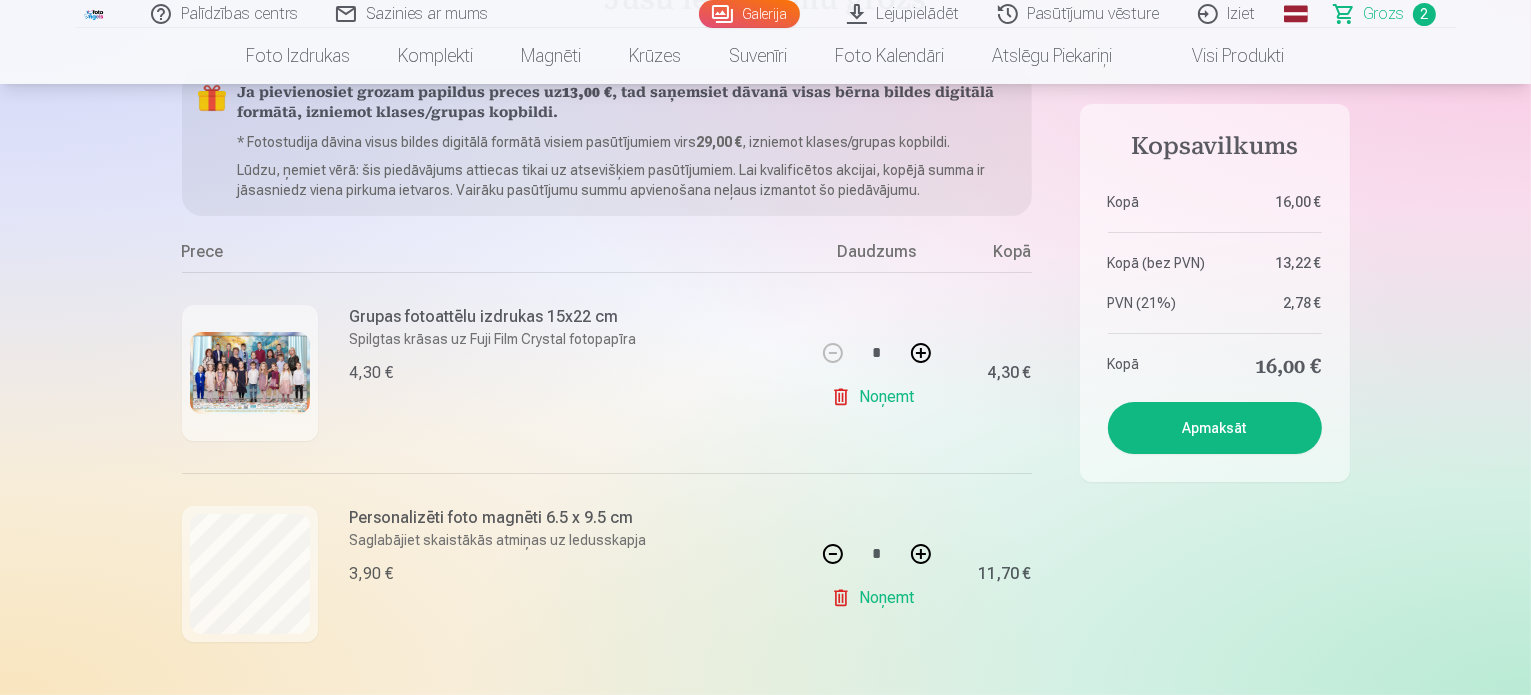 click at bounding box center [921, 554] 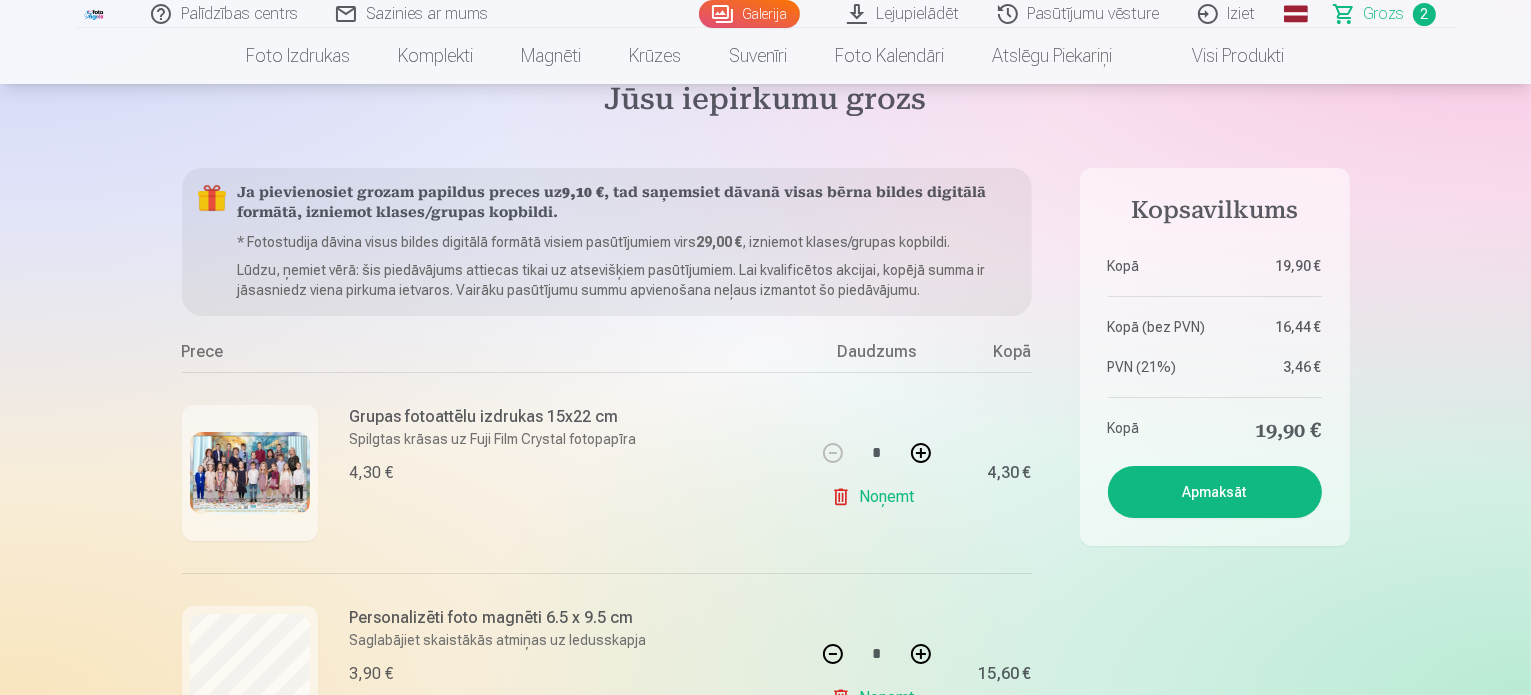 scroll, scrollTop: 0, scrollLeft: 0, axis: both 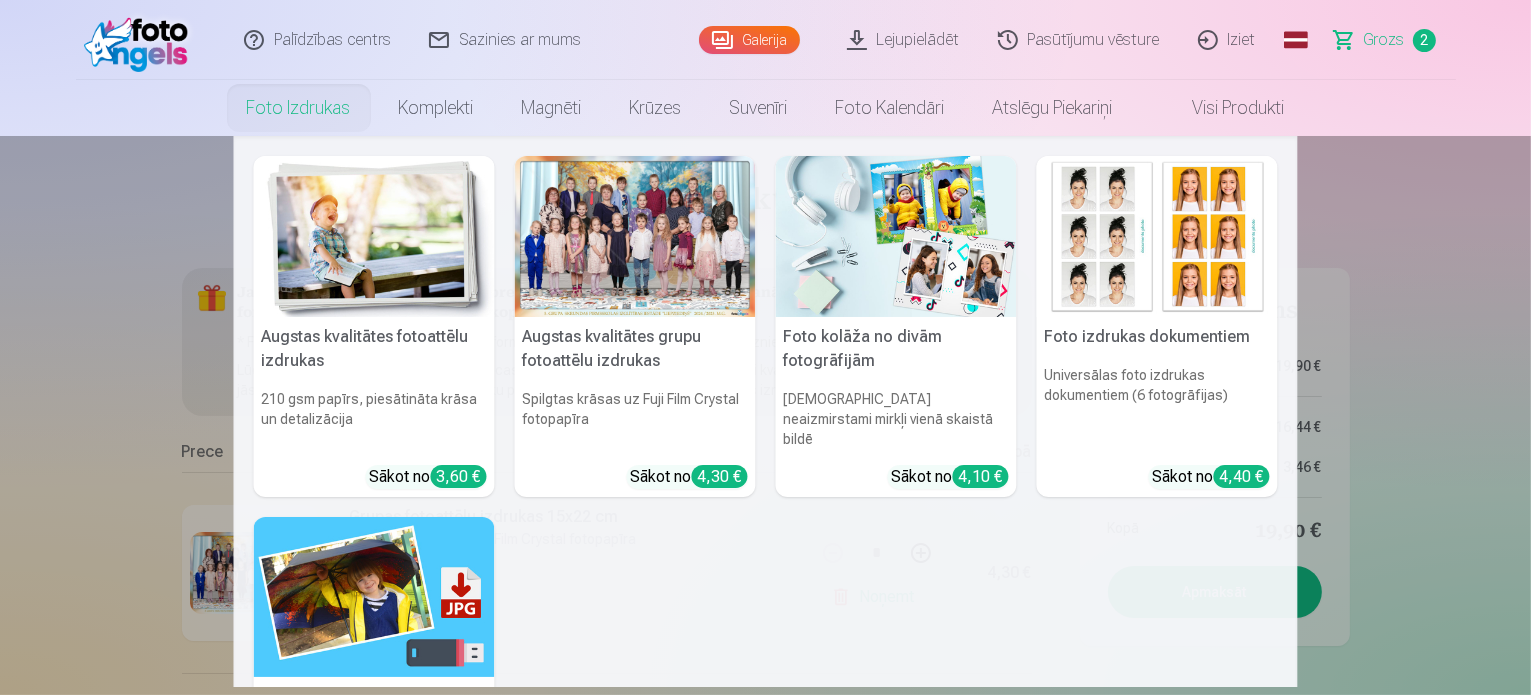 click on "Foto izdrukas" at bounding box center (299, 108) 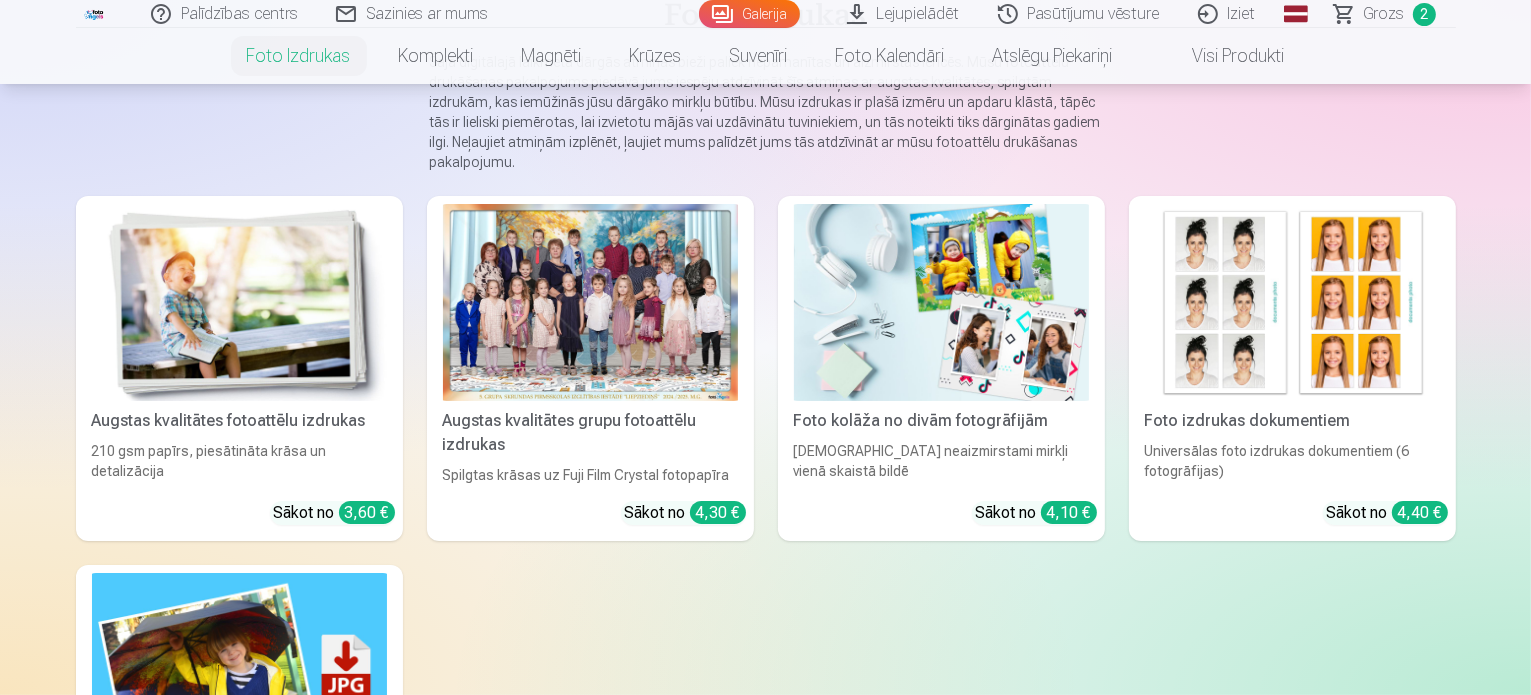 scroll, scrollTop: 500, scrollLeft: 0, axis: vertical 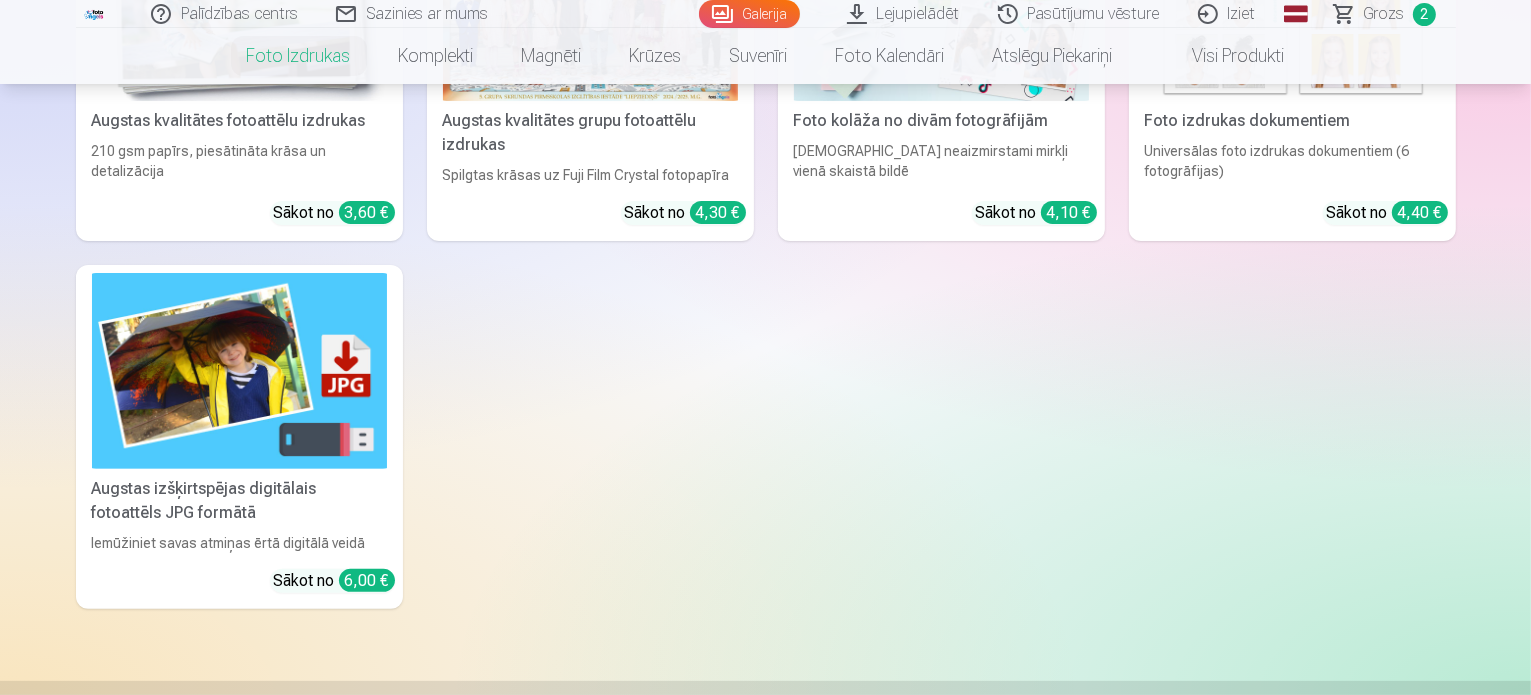 click at bounding box center [239, 371] 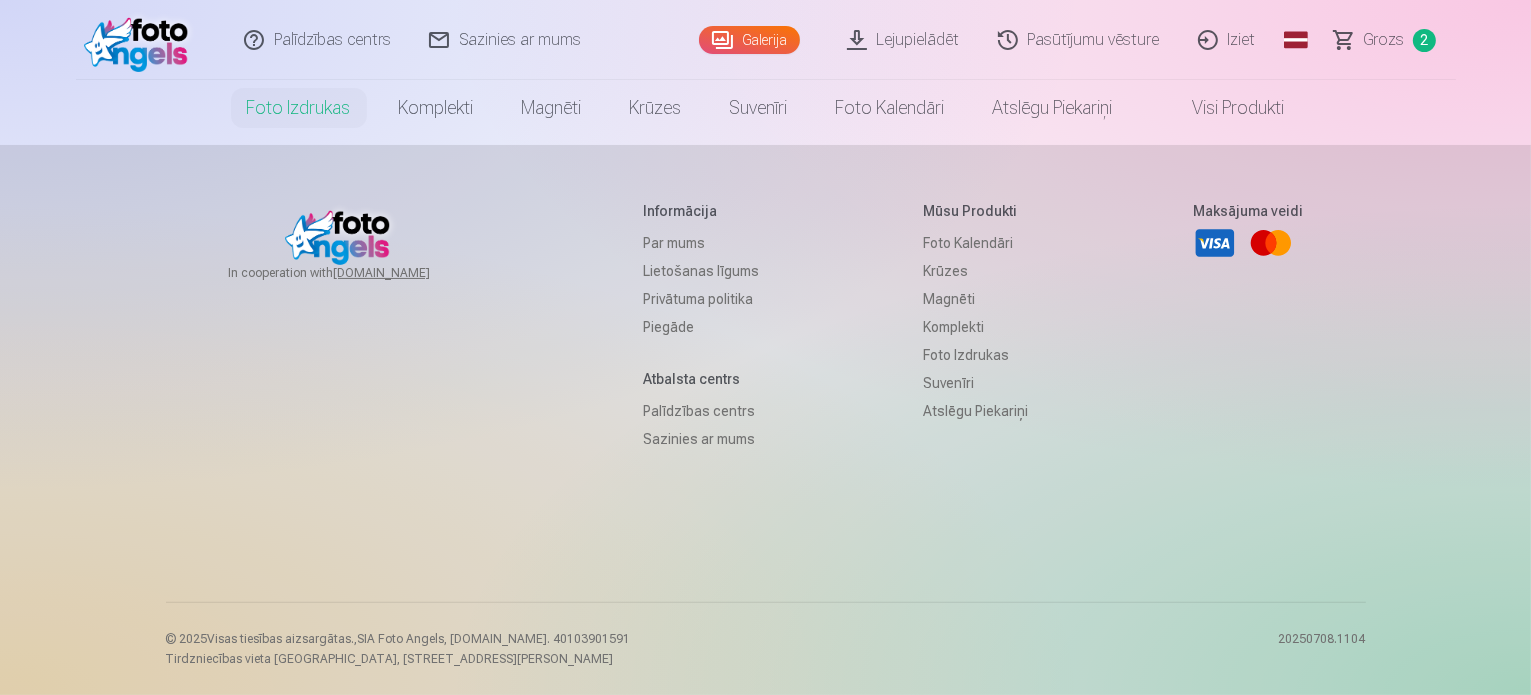 scroll, scrollTop: 0, scrollLeft: 0, axis: both 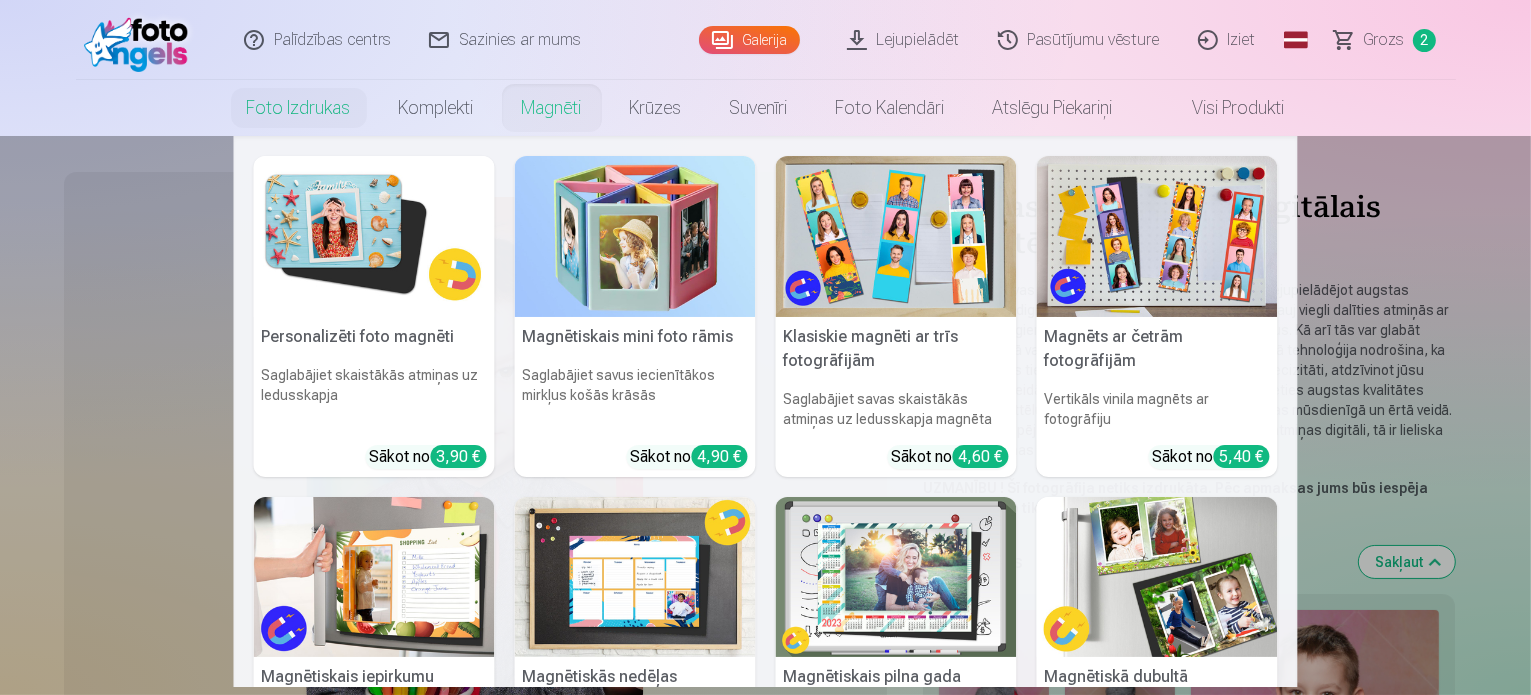 click on "Magnēti" at bounding box center [552, 108] 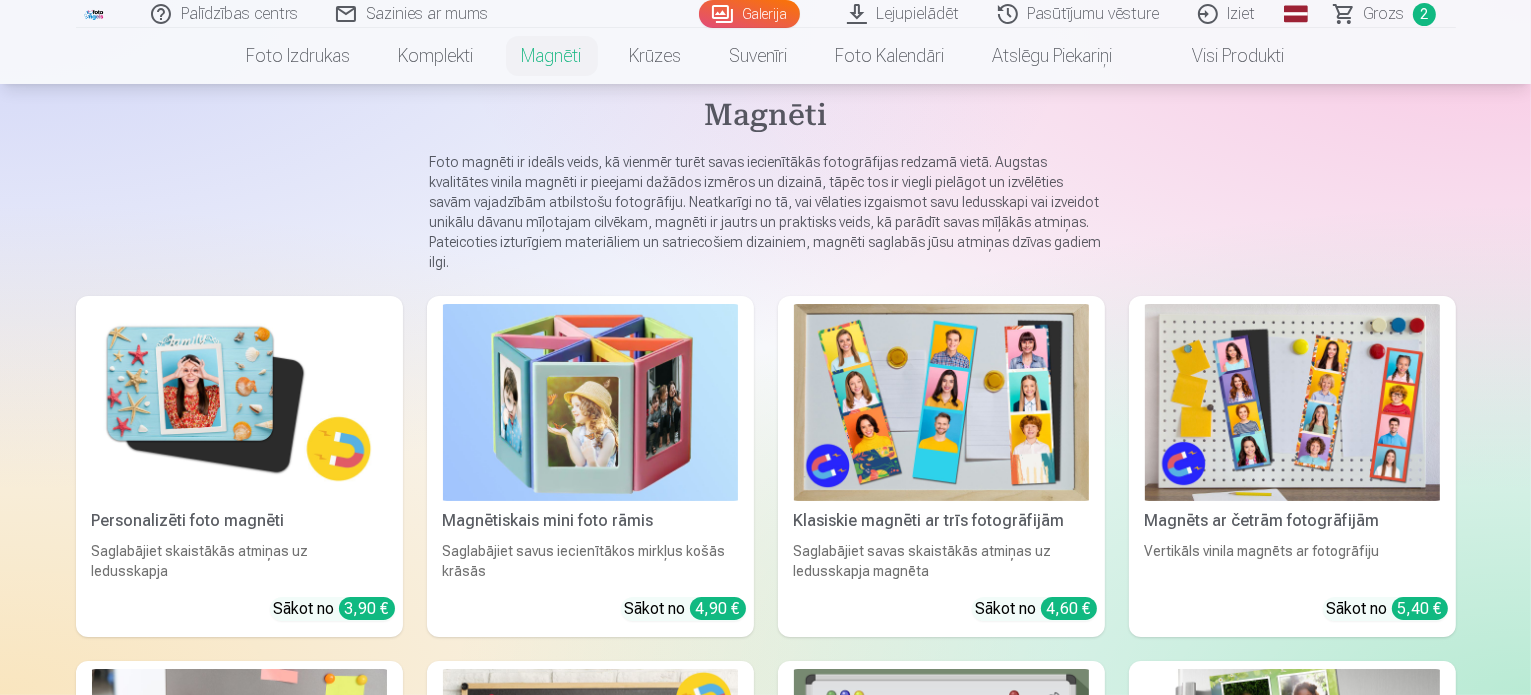 scroll, scrollTop: 300, scrollLeft: 0, axis: vertical 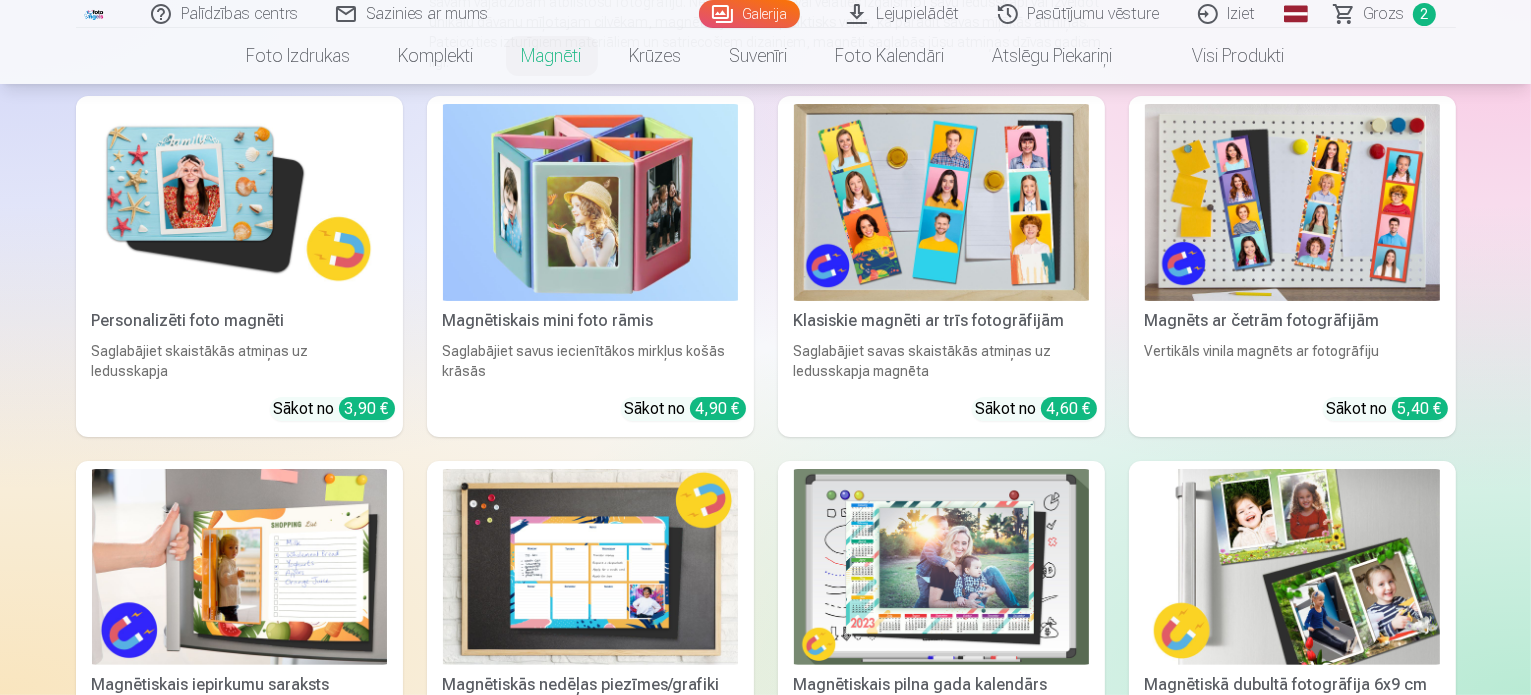 click at bounding box center (590, 202) 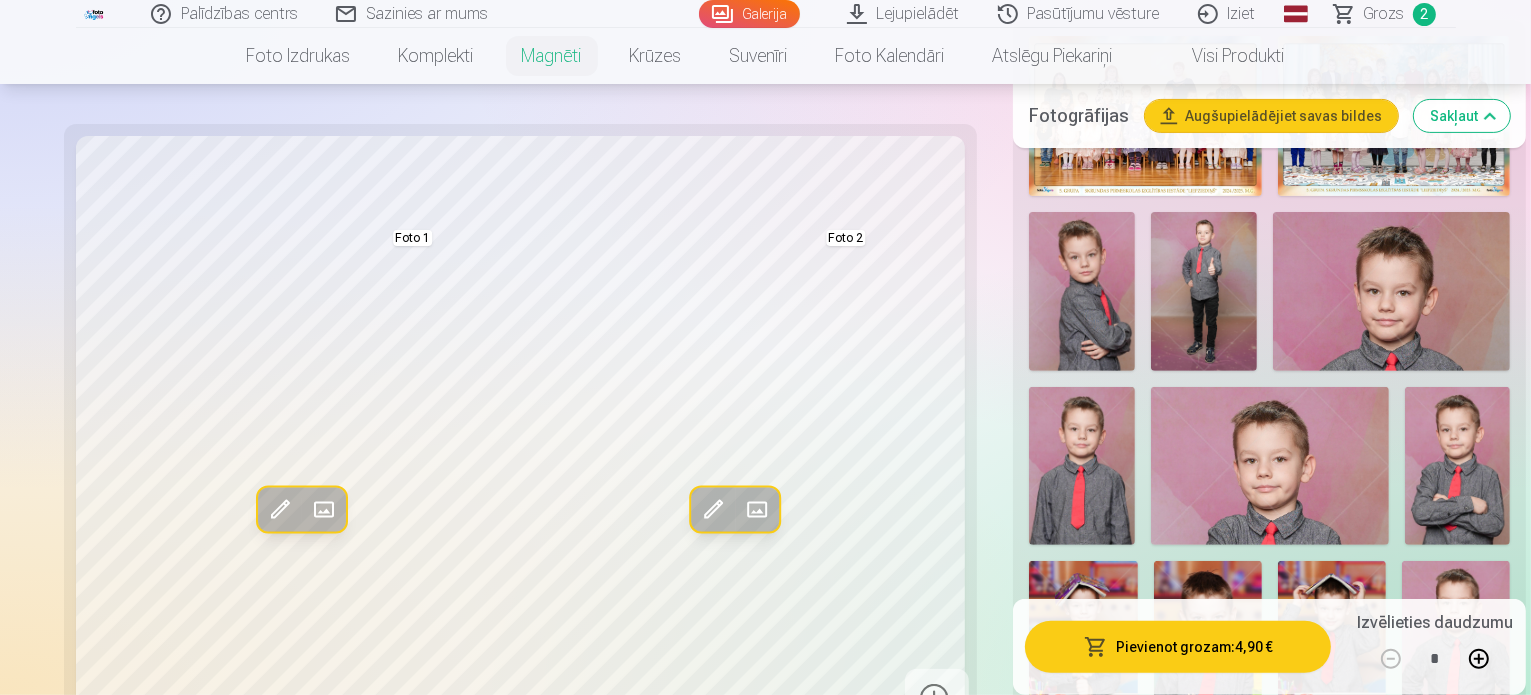scroll, scrollTop: 0, scrollLeft: 0, axis: both 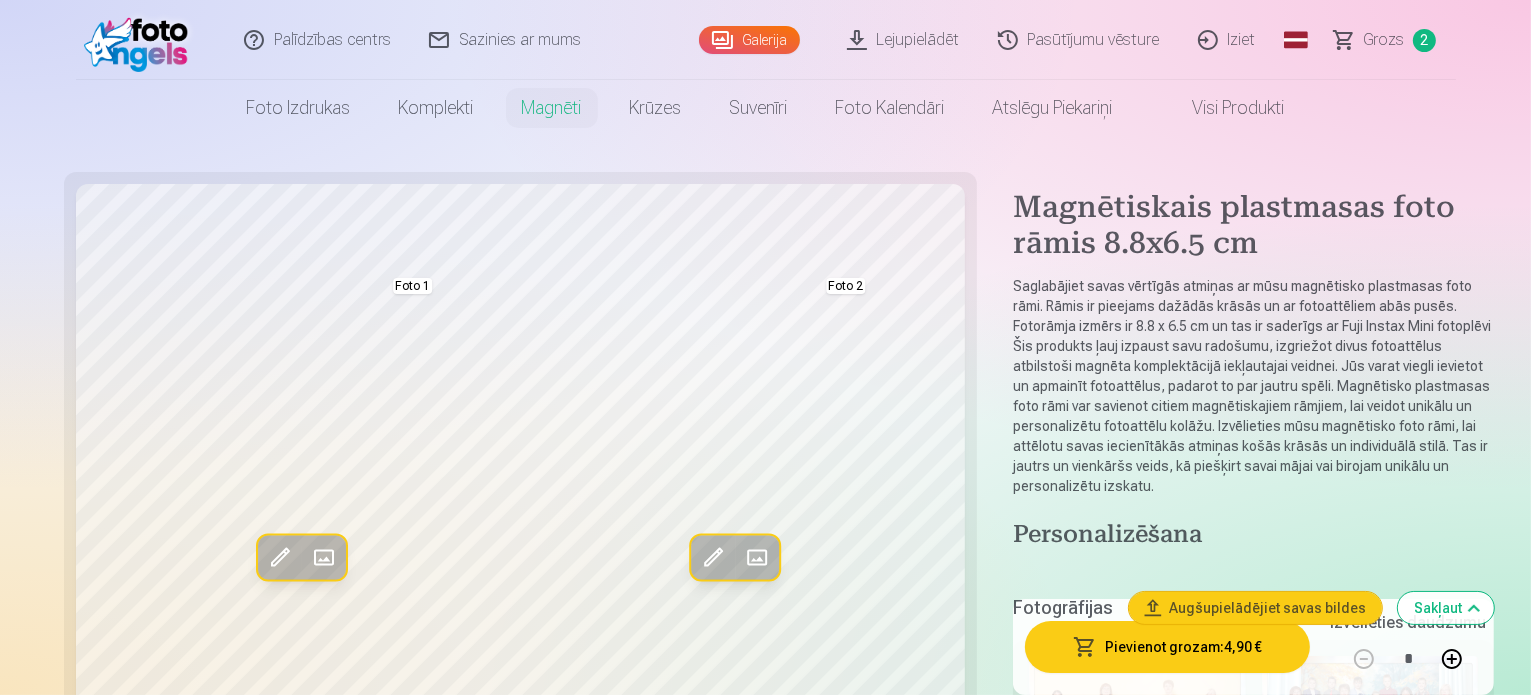 click on "Visi produkti" at bounding box center [1223, 108] 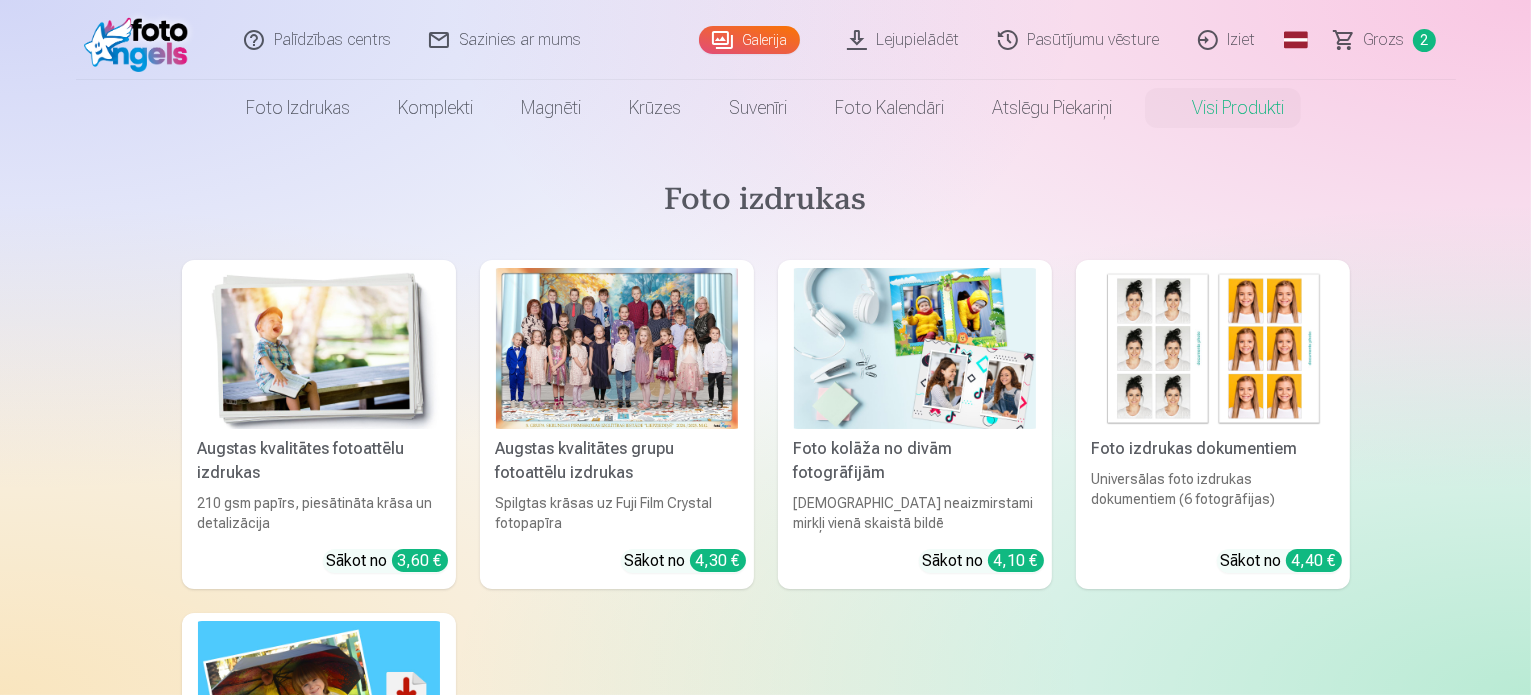 click on "Augstas kvalitātes fotoattēlu izdrukas 210 gsm papīrs, piesātināta krāsa un detalizācija Sākot no    3,60 €" at bounding box center [319, 424] 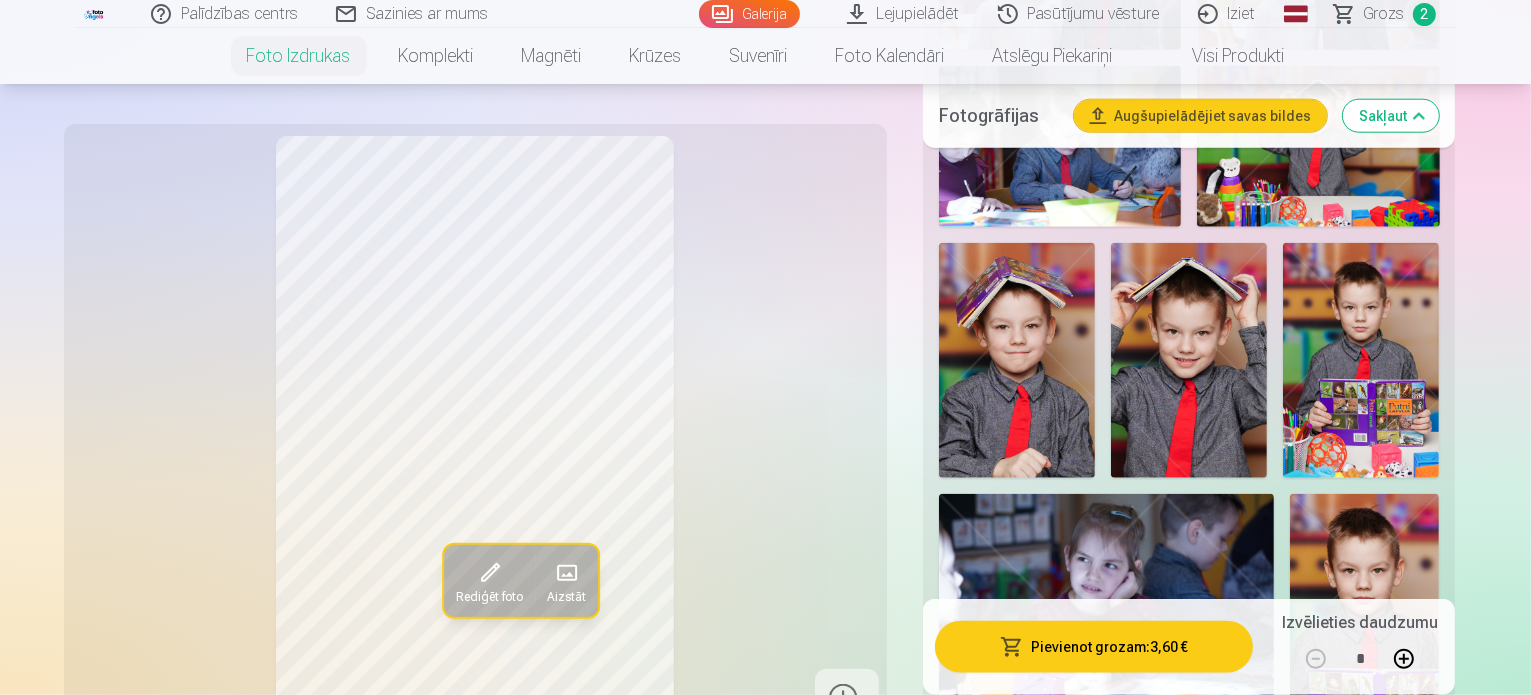 scroll, scrollTop: 2300, scrollLeft: 0, axis: vertical 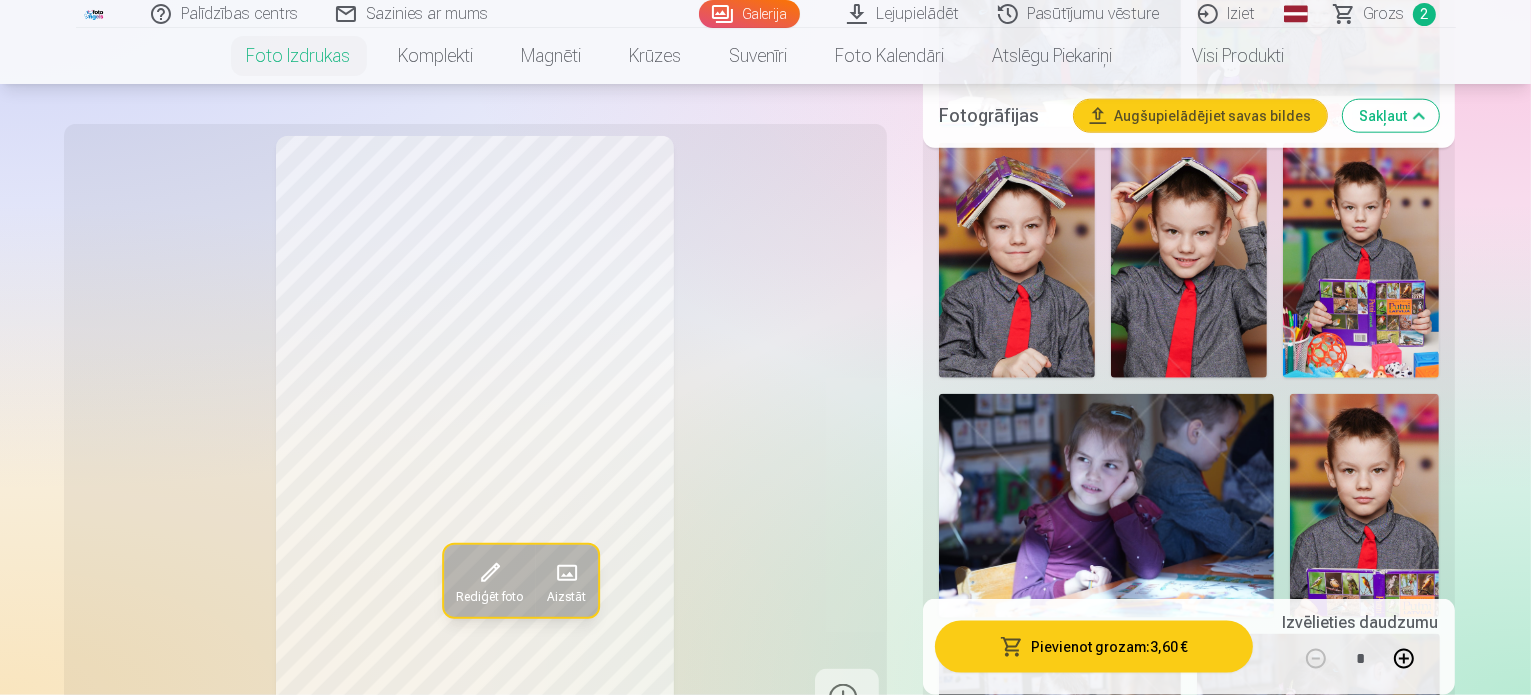 click at bounding box center [1364, 1163] 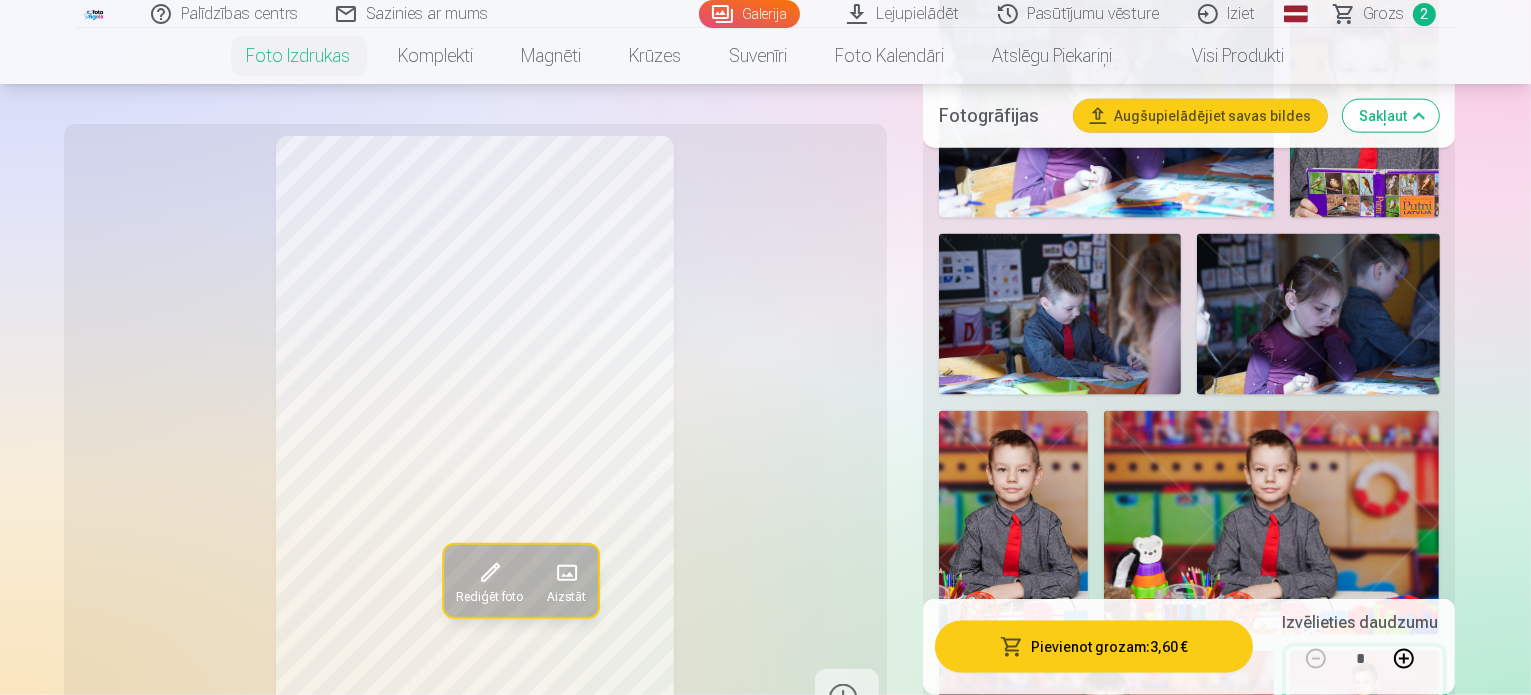scroll, scrollTop: 2800, scrollLeft: 0, axis: vertical 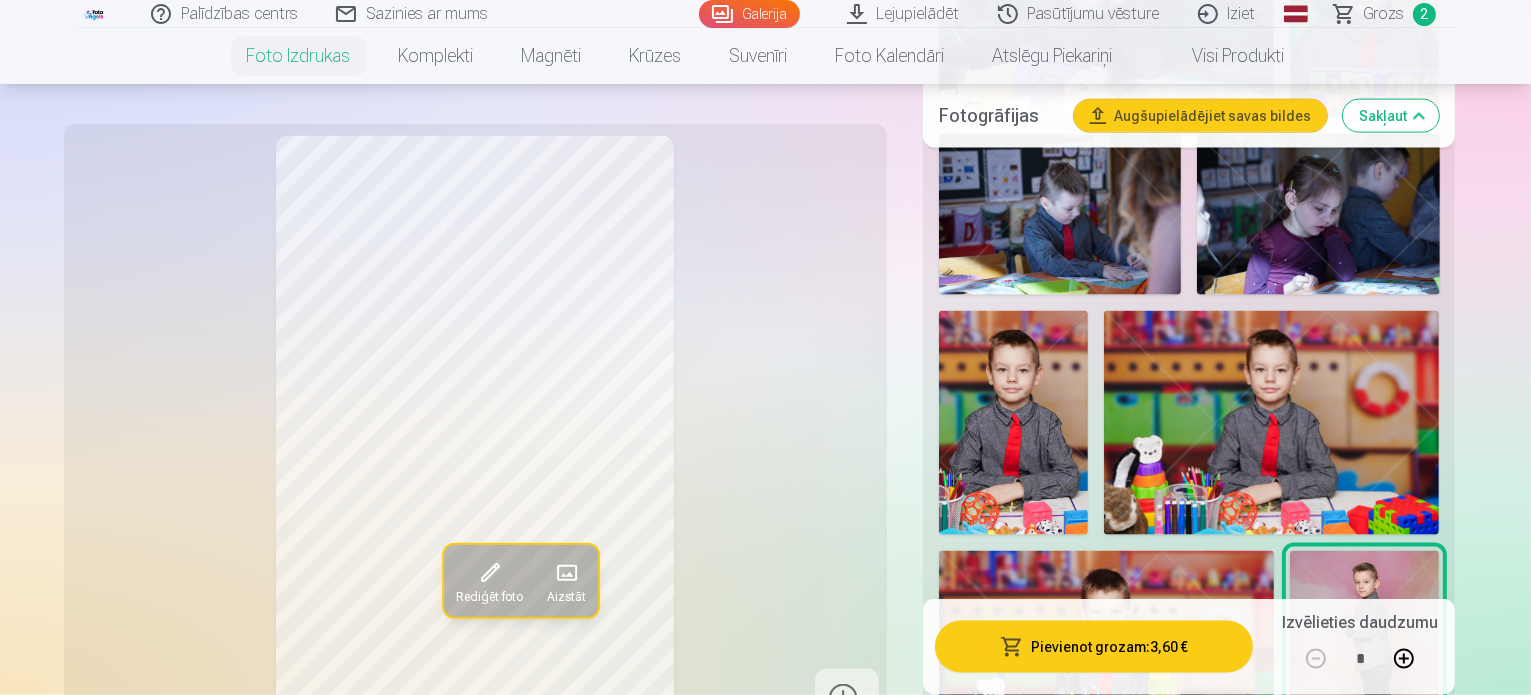 click at bounding box center [1189, 1743] 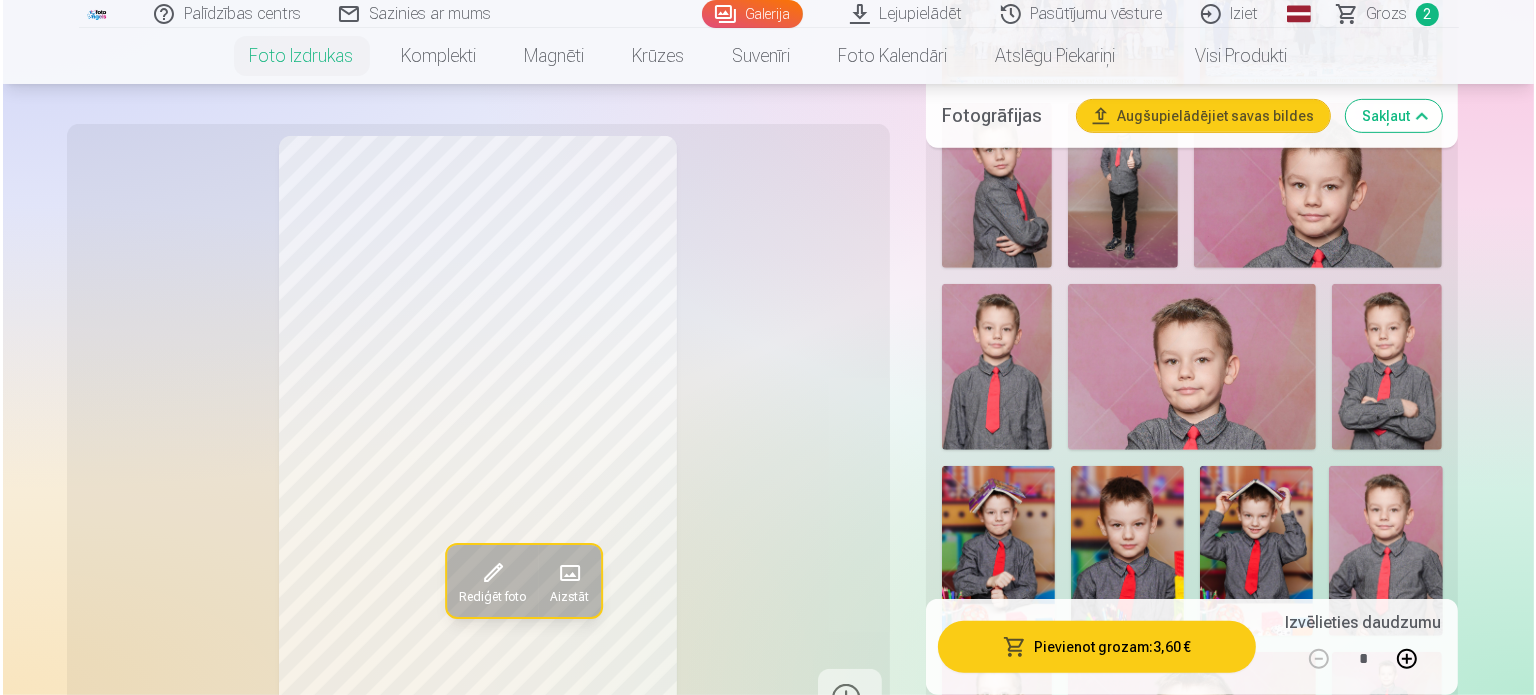 scroll, scrollTop: 200, scrollLeft: 0, axis: vertical 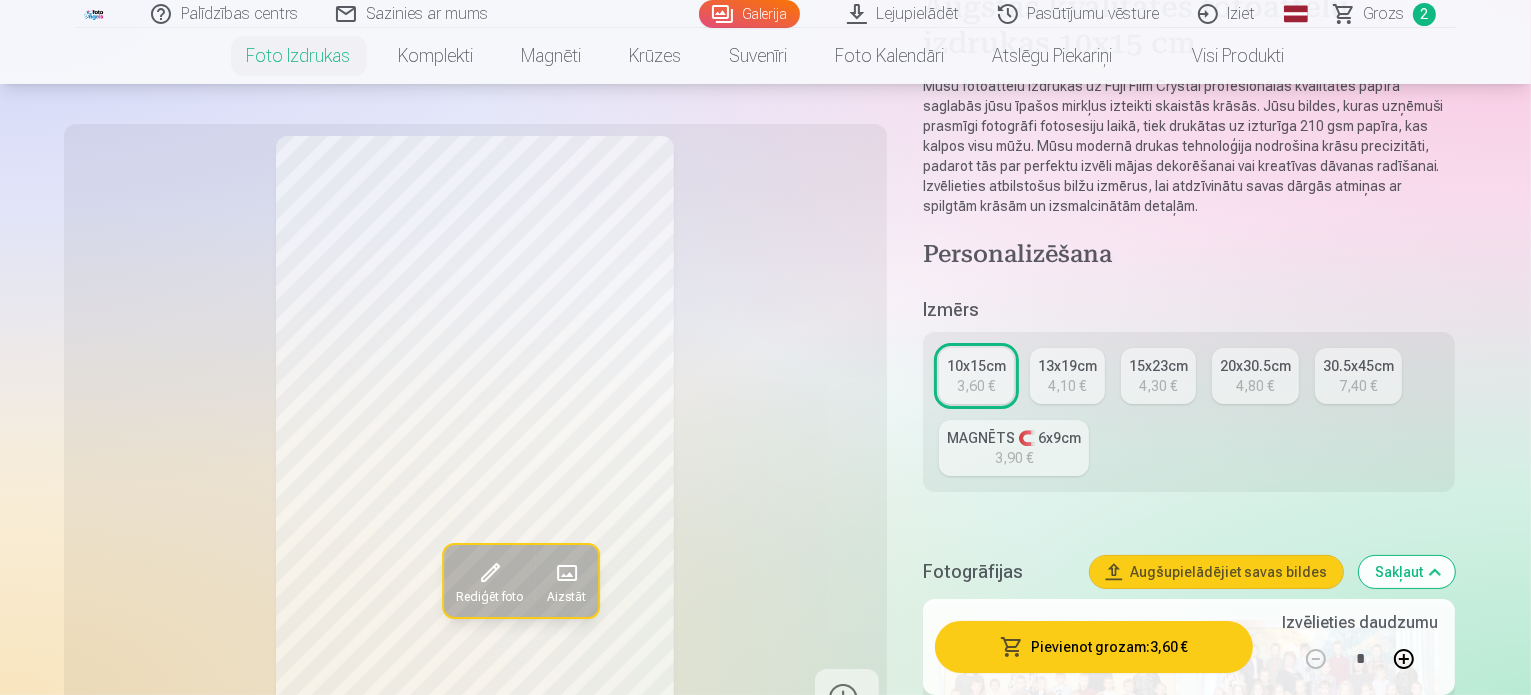 click on "Pievienot grozam :  3,60 €" at bounding box center (1094, 647) 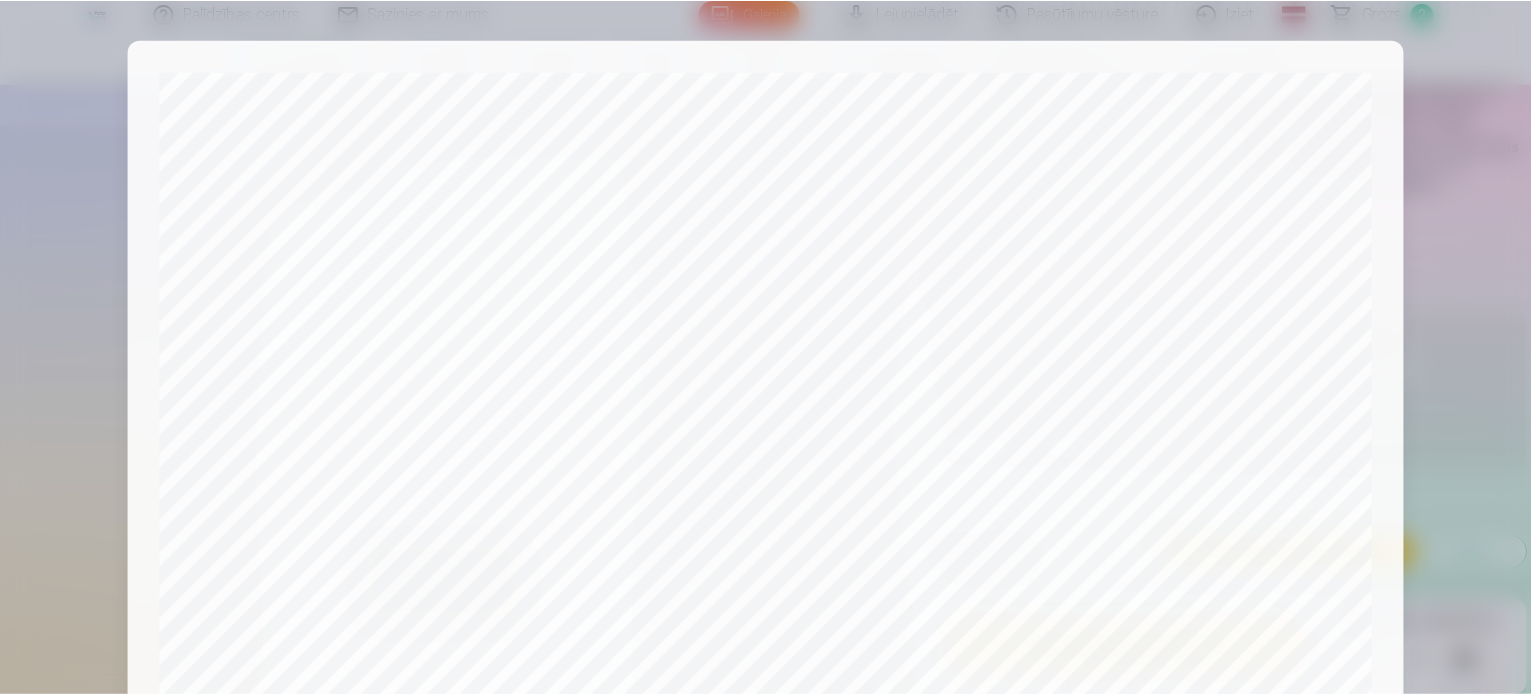 scroll, scrollTop: 744, scrollLeft: 0, axis: vertical 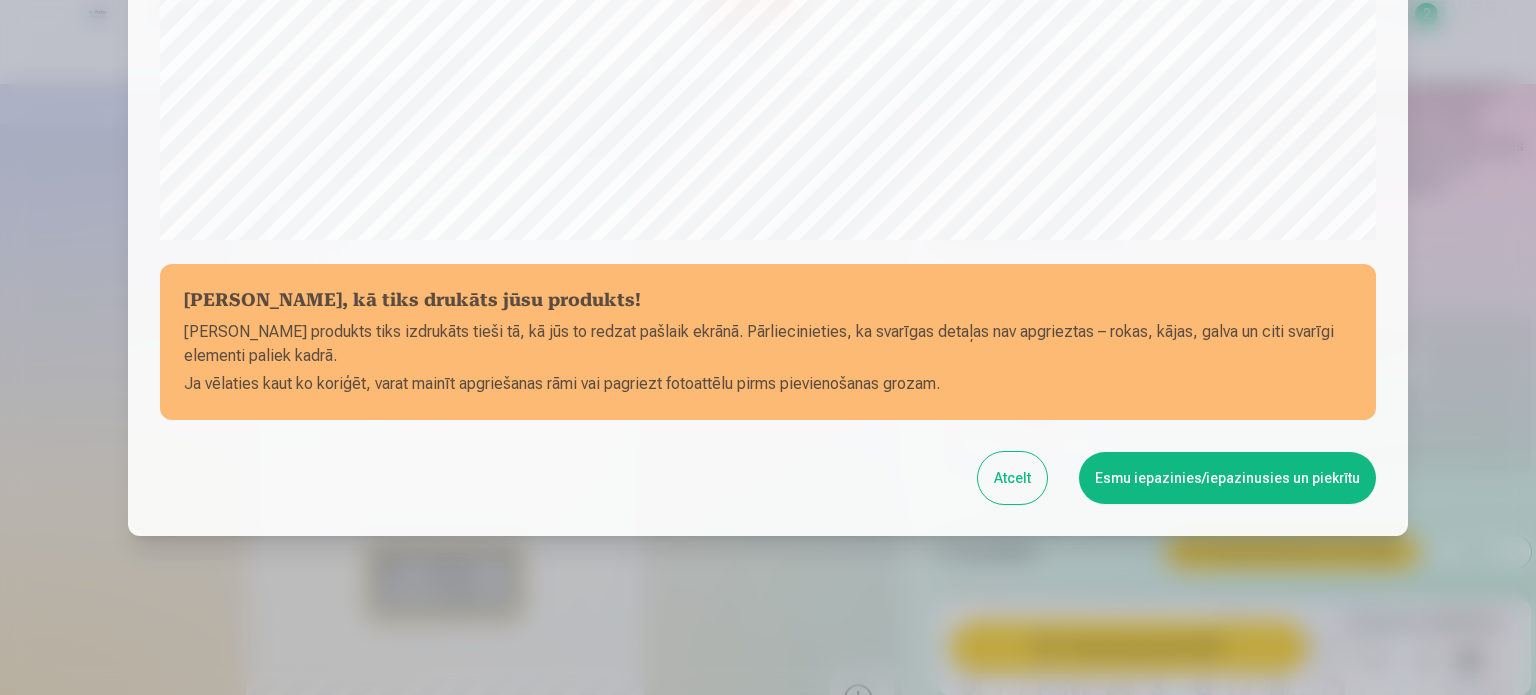 click on "Esmu iepazinies/iepazinusies un piekrītu" at bounding box center (1227, 478) 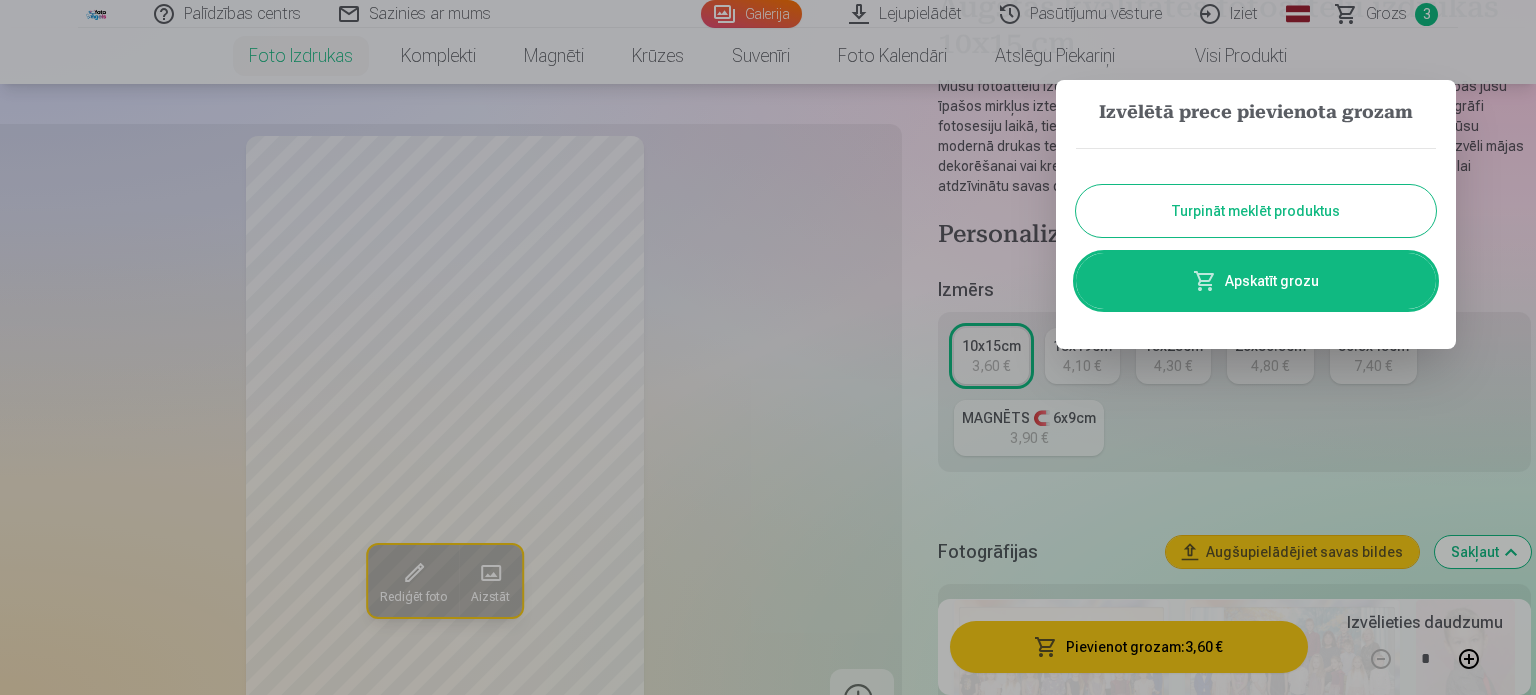 click on "Turpināt meklēt produktus" at bounding box center [1256, 211] 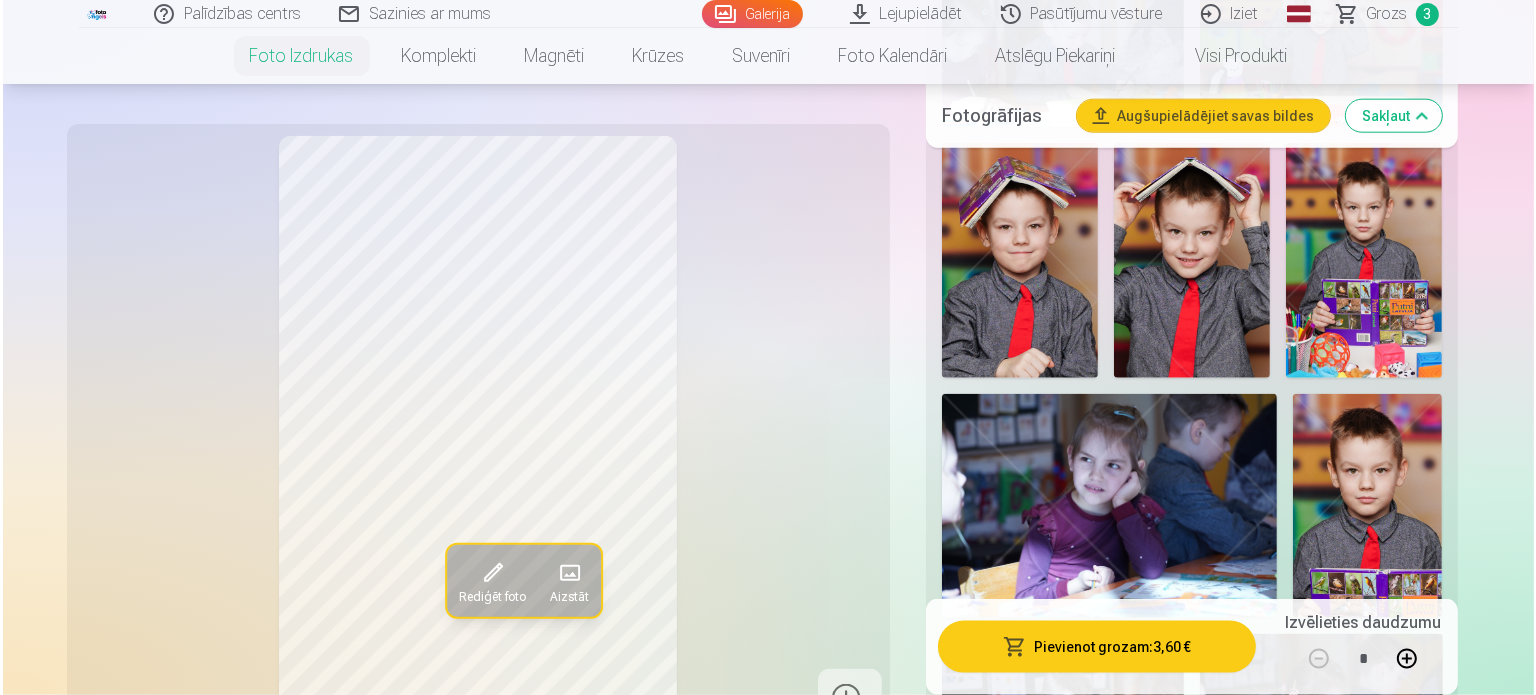 scroll, scrollTop: 2700, scrollLeft: 0, axis: vertical 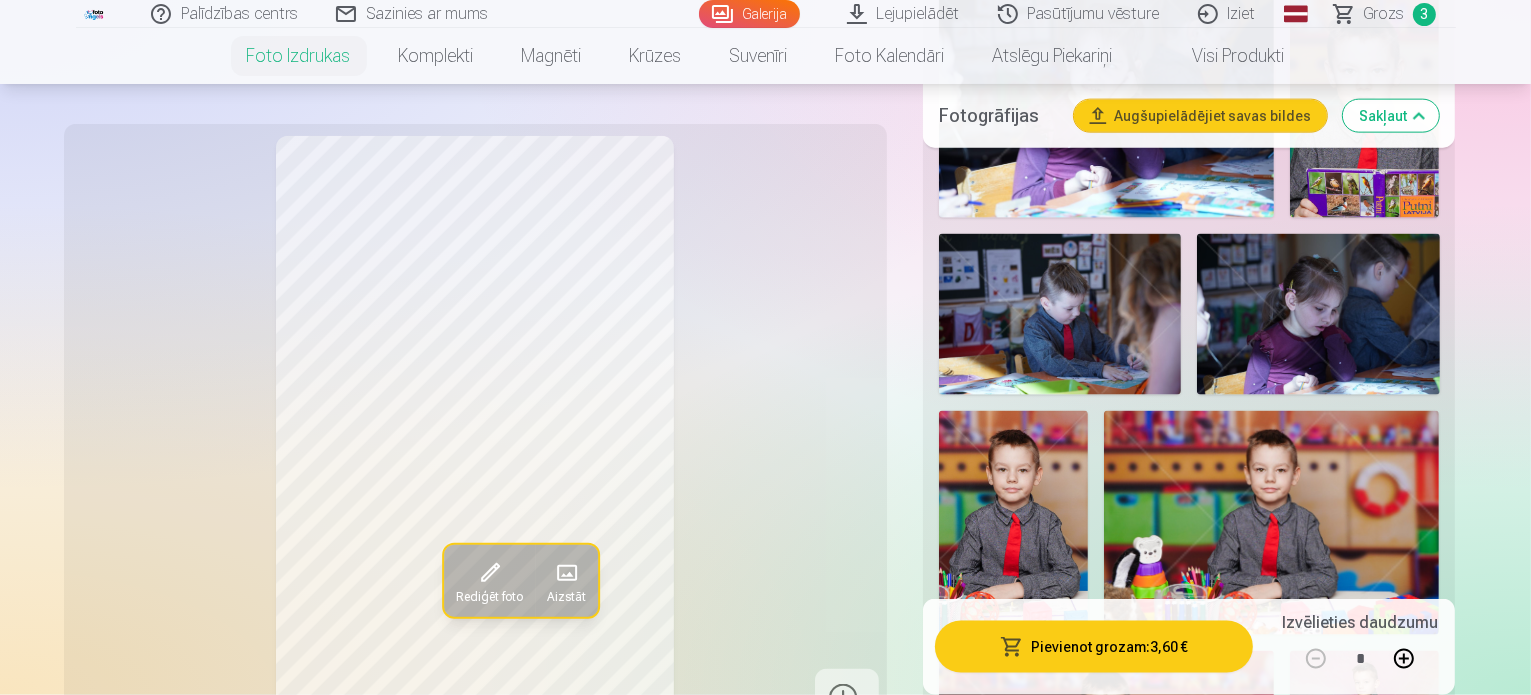 click at bounding box center (1361, 1843) 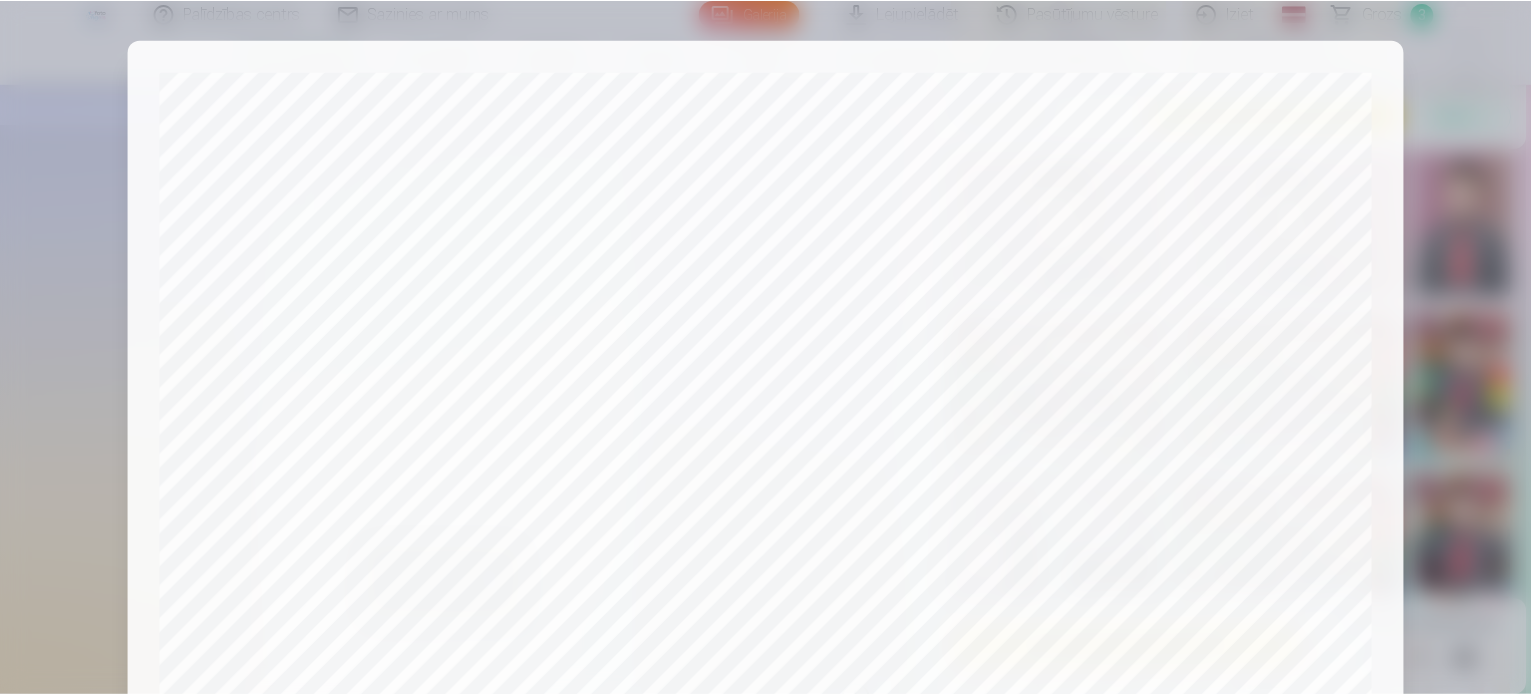 scroll, scrollTop: 744, scrollLeft: 0, axis: vertical 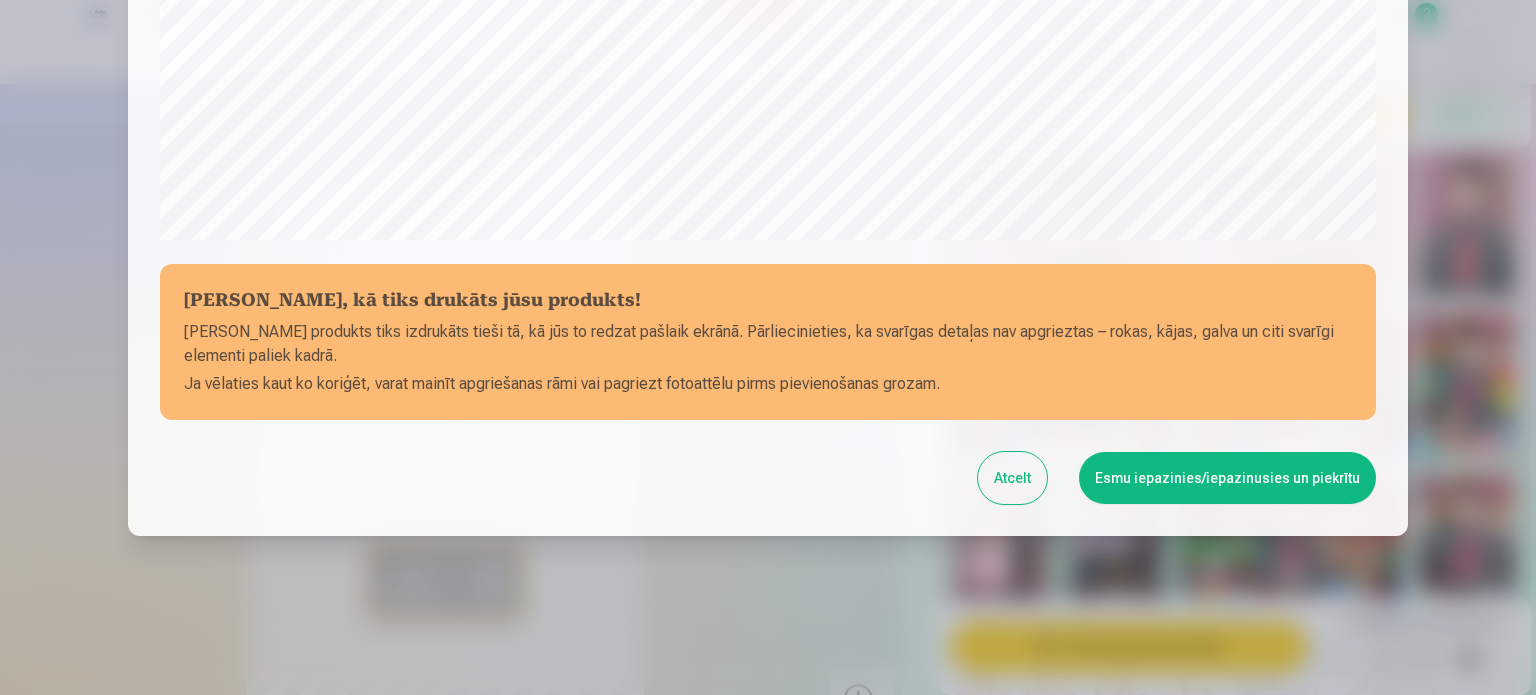 click on "Esmu iepazinies/iepazinusies un piekrītu" at bounding box center (1227, 478) 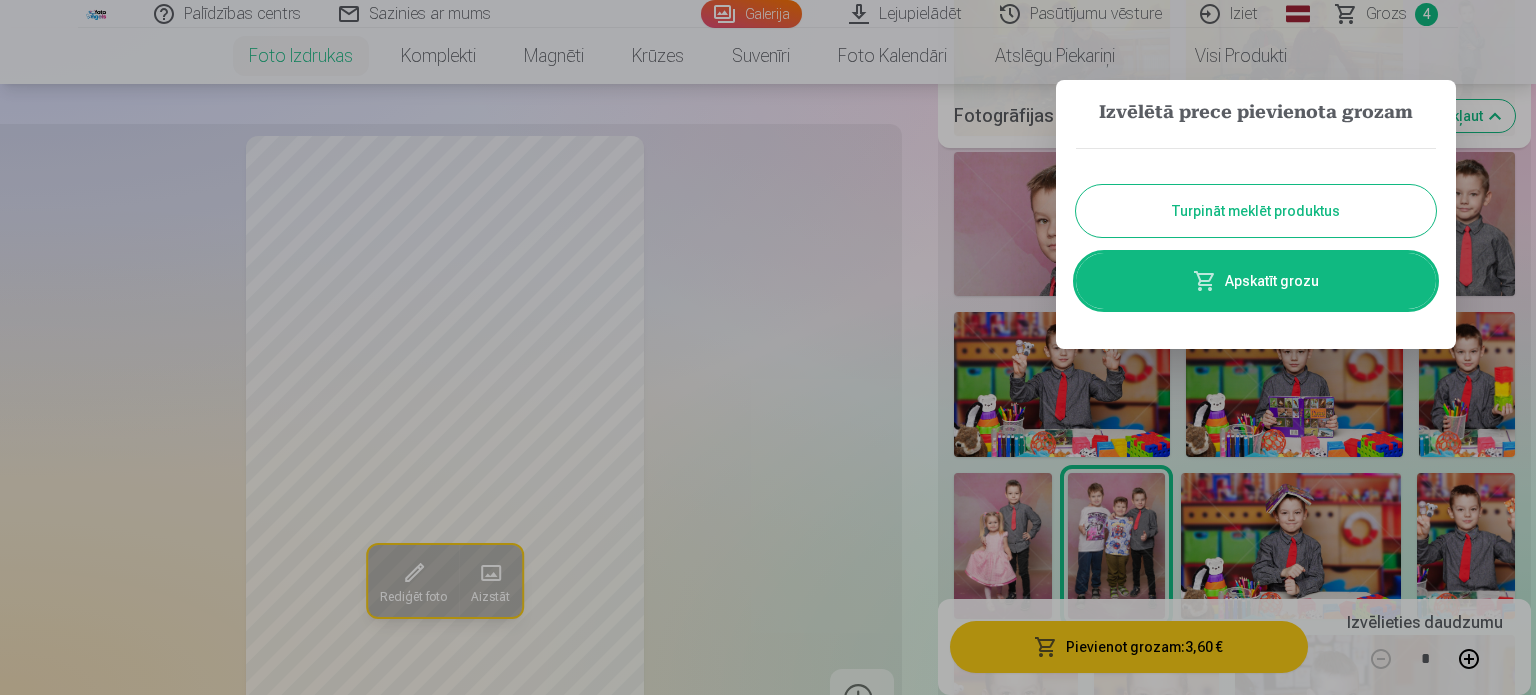 click on "Turpināt meklēt produktus" at bounding box center (1256, 211) 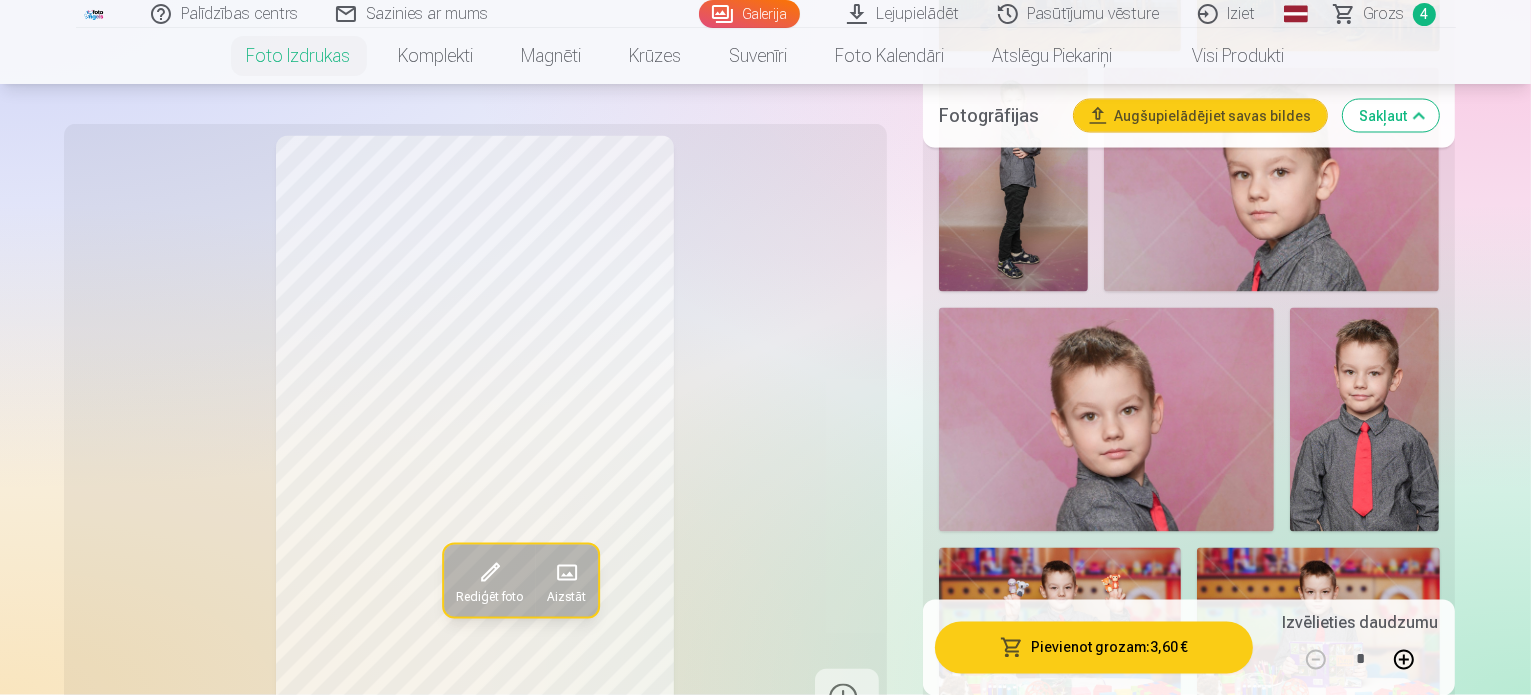scroll, scrollTop: 3900, scrollLeft: 0, axis: vertical 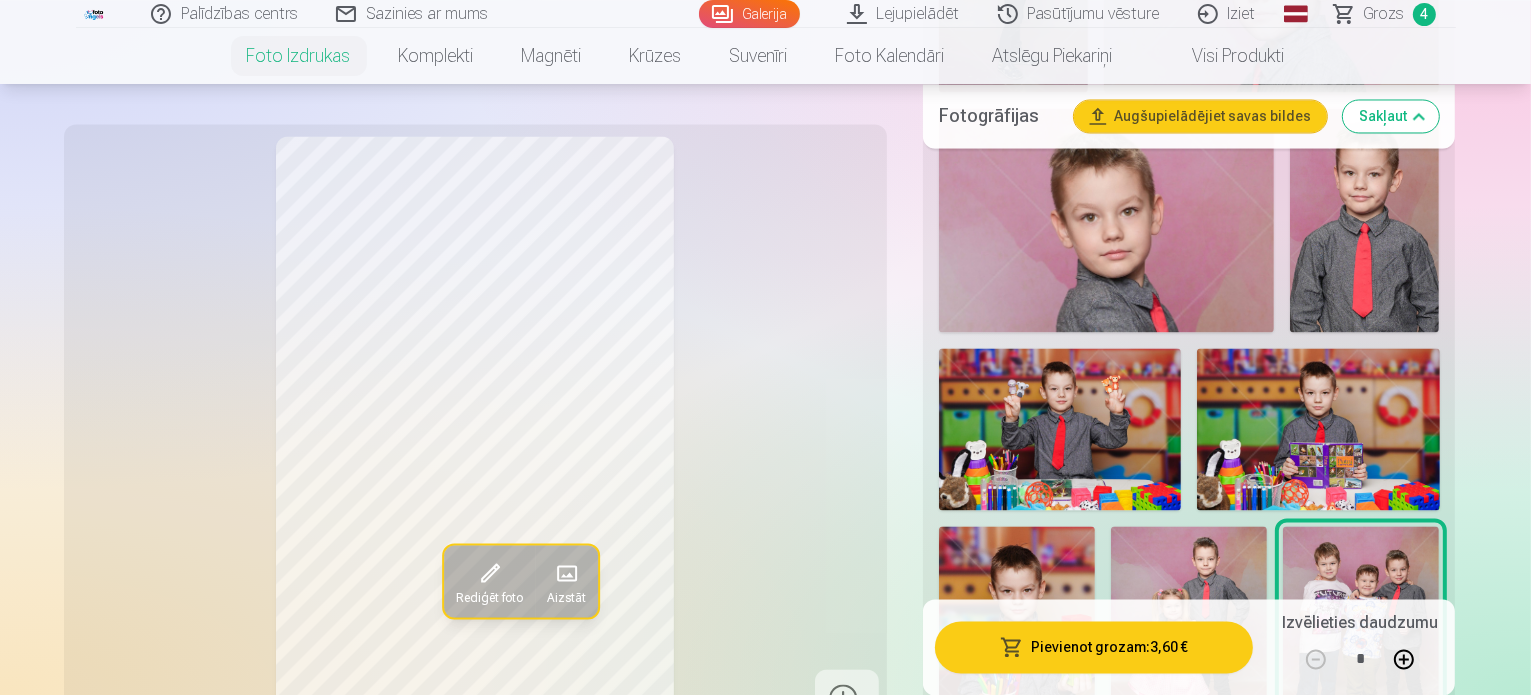 click at bounding box center (326, 889) 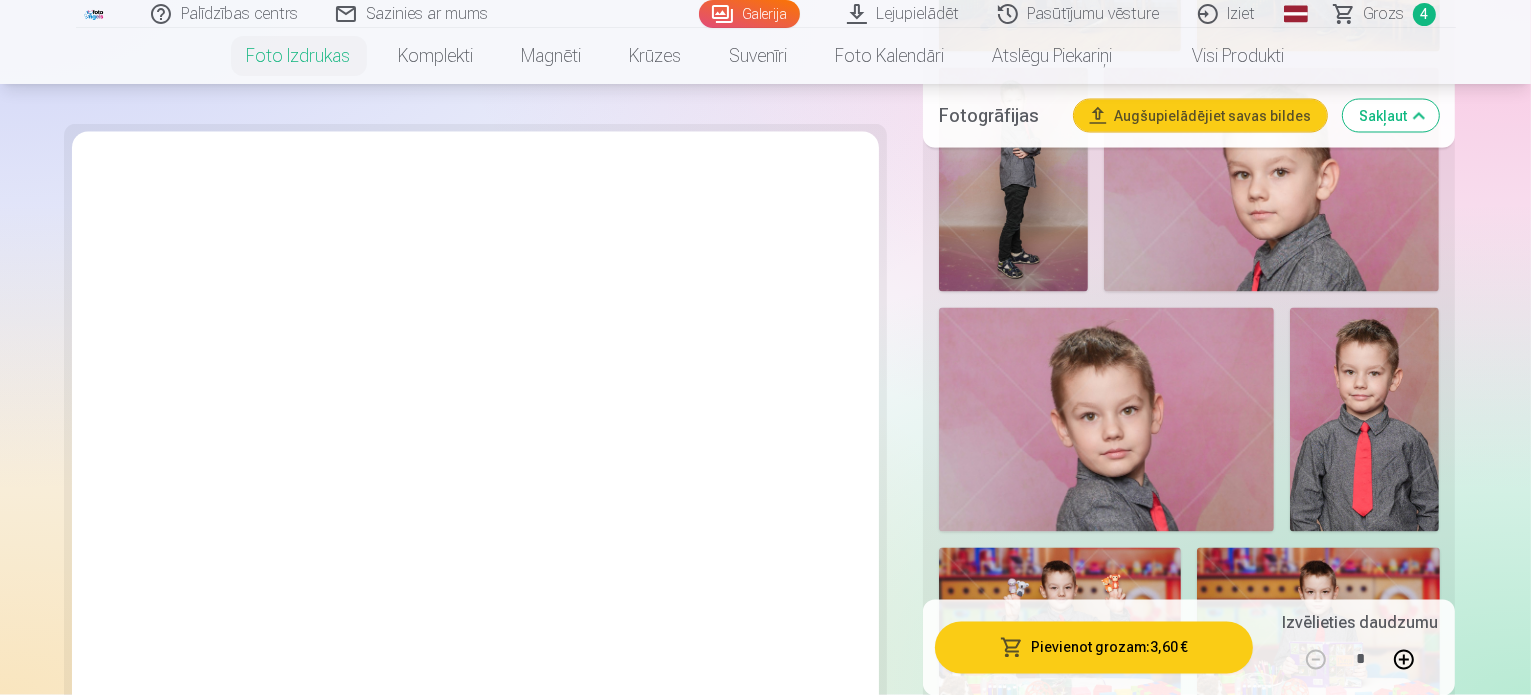 scroll, scrollTop: 3900, scrollLeft: 0, axis: vertical 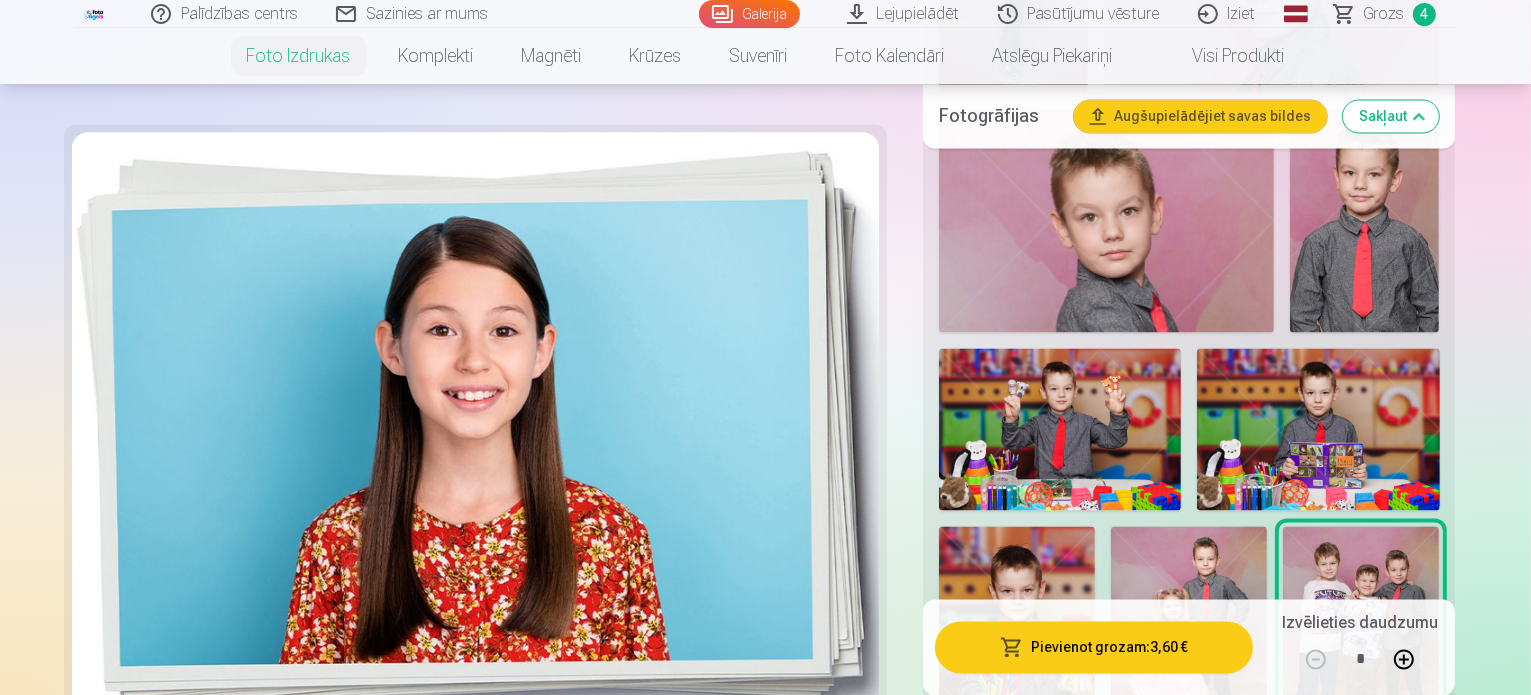click at bounding box center (474, 889) 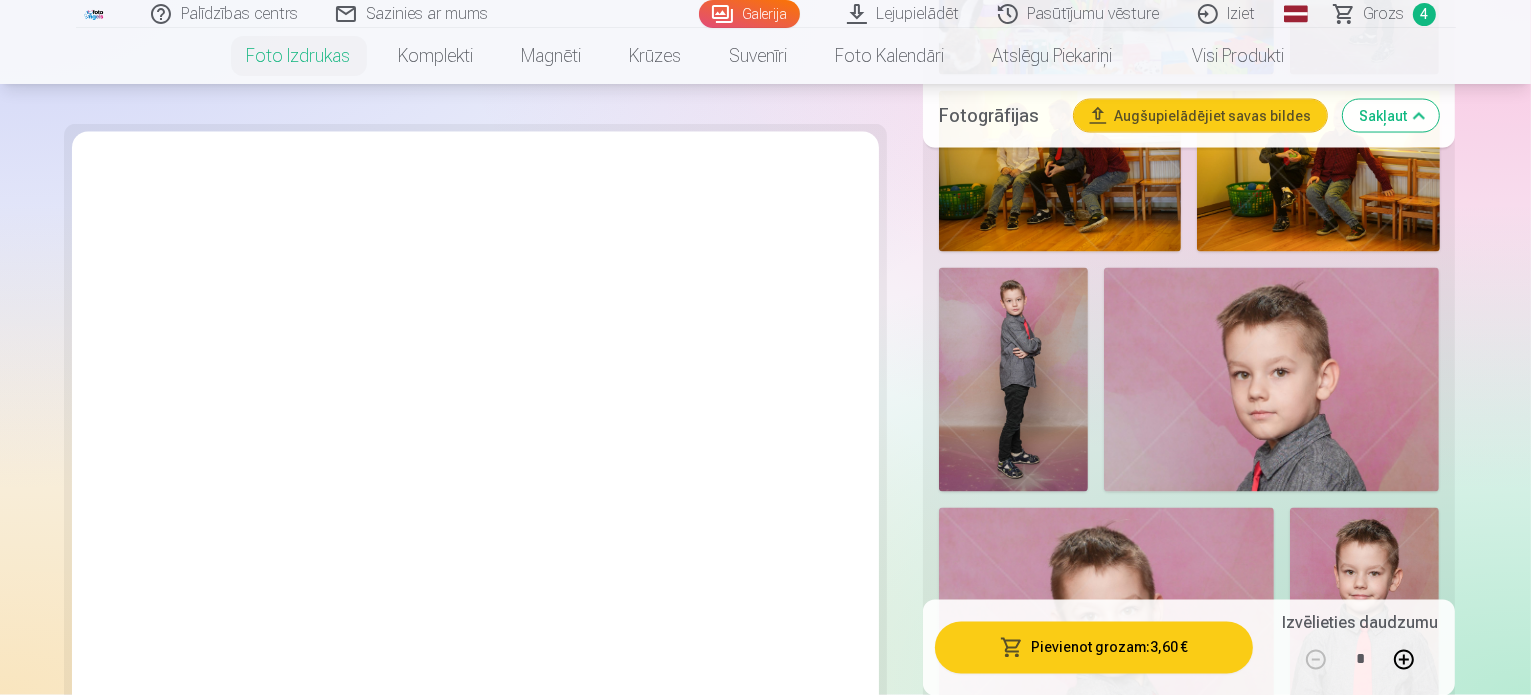scroll, scrollTop: 4000, scrollLeft: 0, axis: vertical 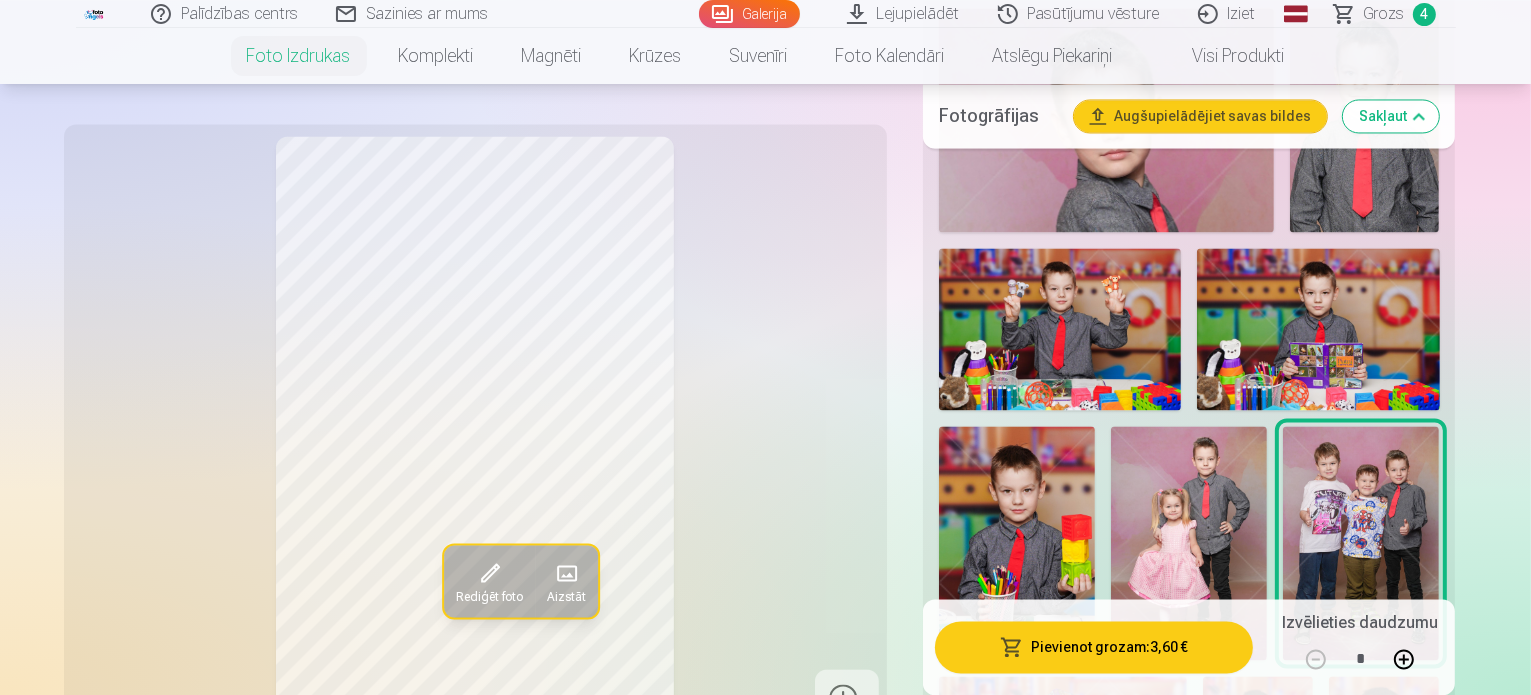 click on "Skatīt vairāk dizainu" at bounding box center [1189, 1984] 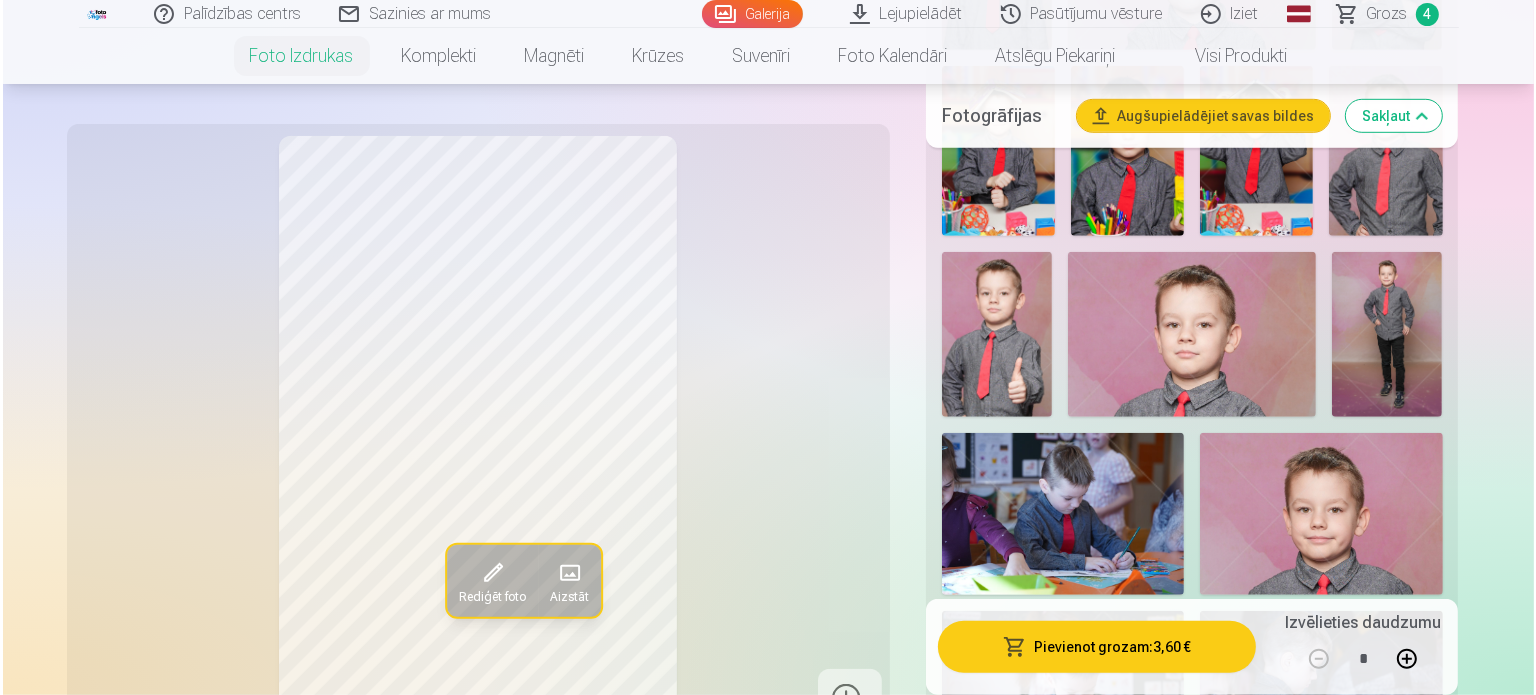 scroll, scrollTop: 1200, scrollLeft: 0, axis: vertical 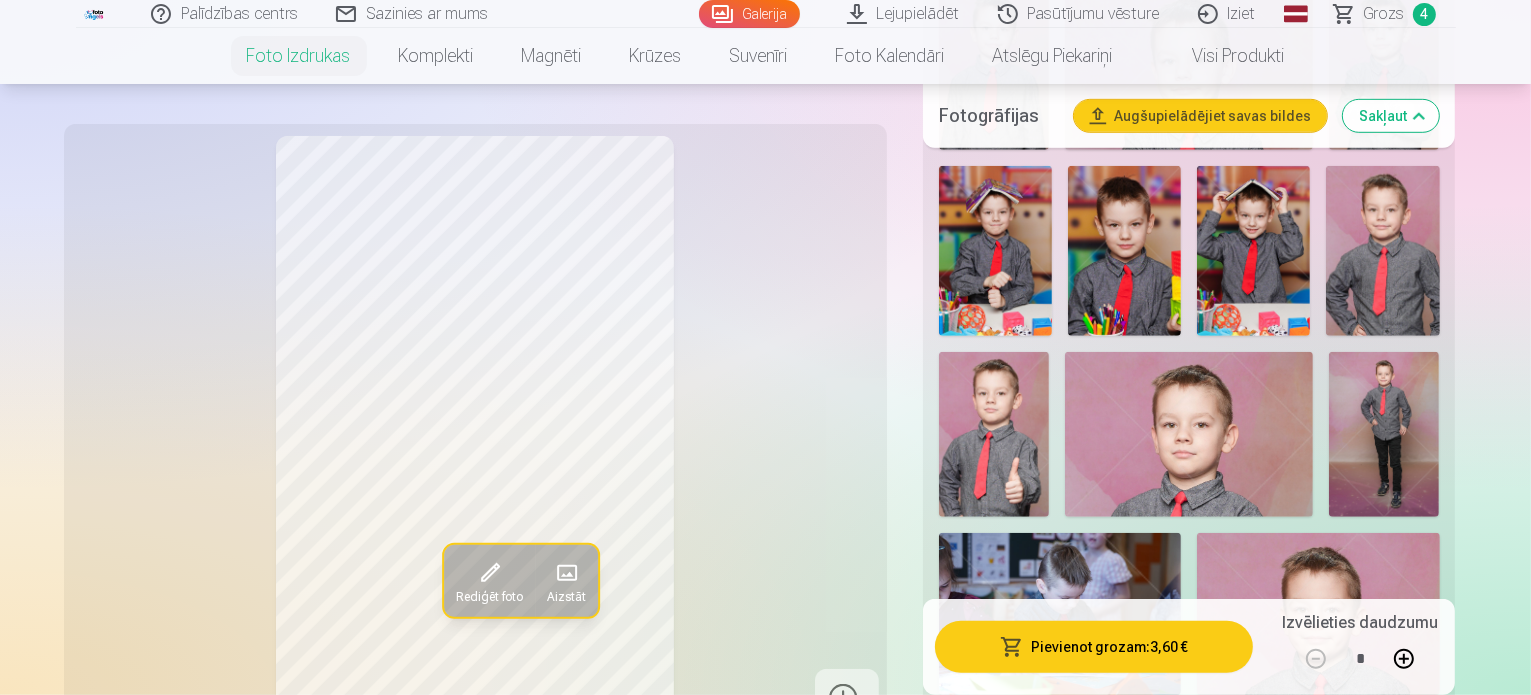 click on "Rediģēt foto" at bounding box center (488, 581) 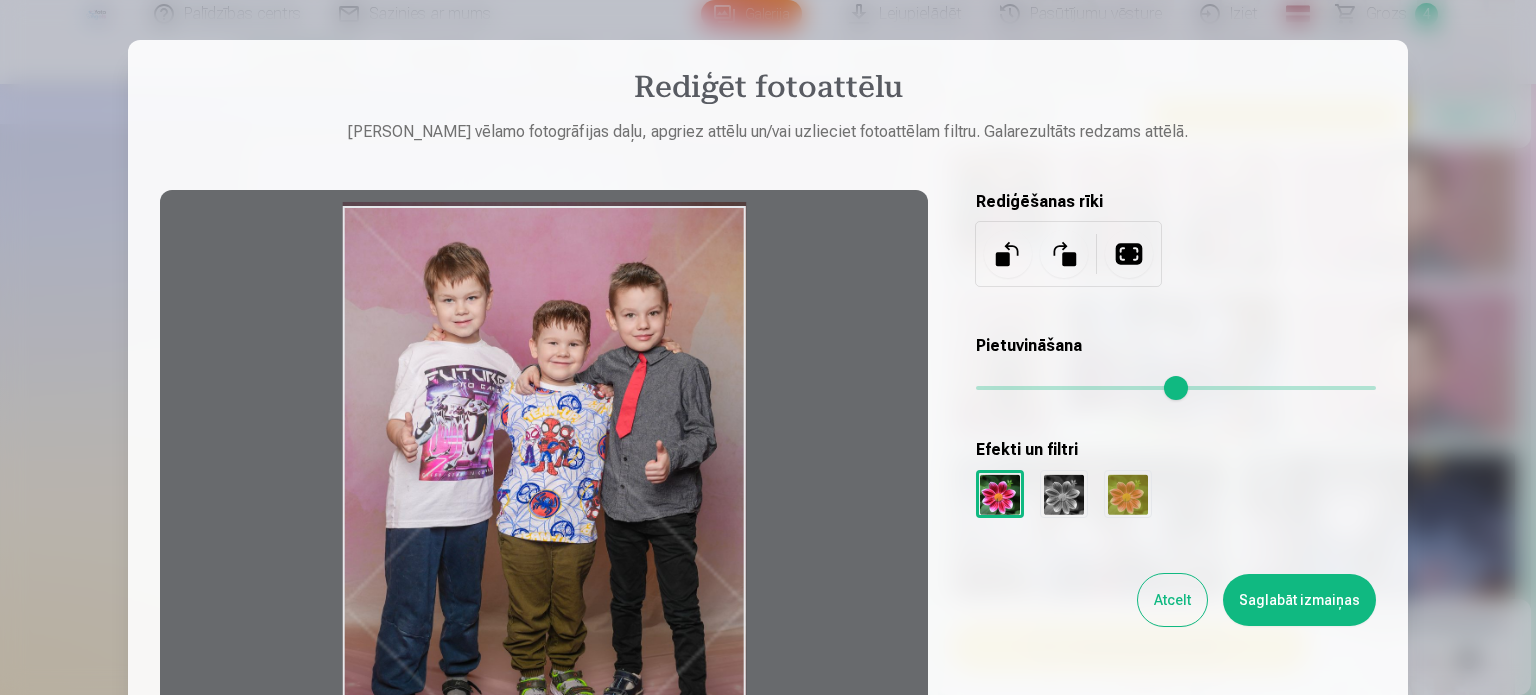 drag, startPoint x: 624, startPoint y: 525, endPoint x: 660, endPoint y: 466, distance: 69.115845 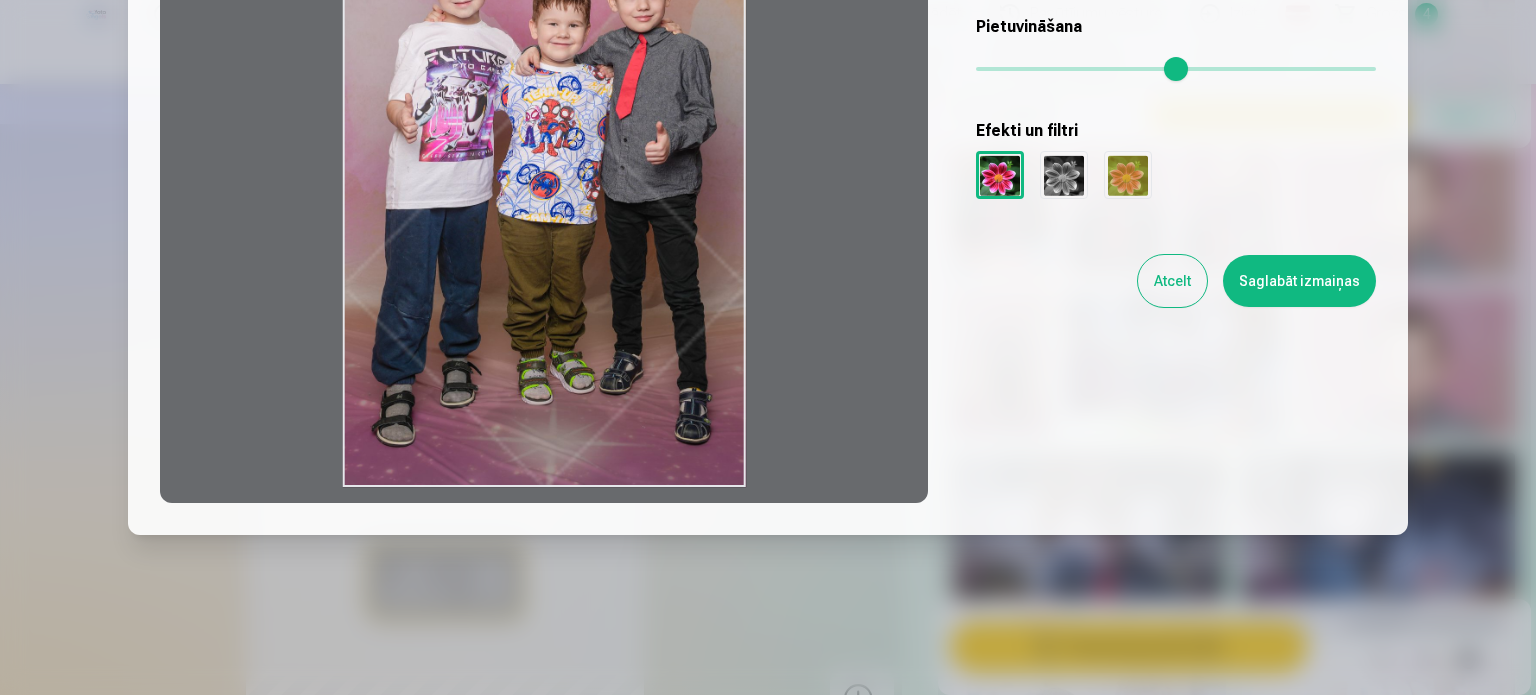 scroll, scrollTop: 119, scrollLeft: 0, axis: vertical 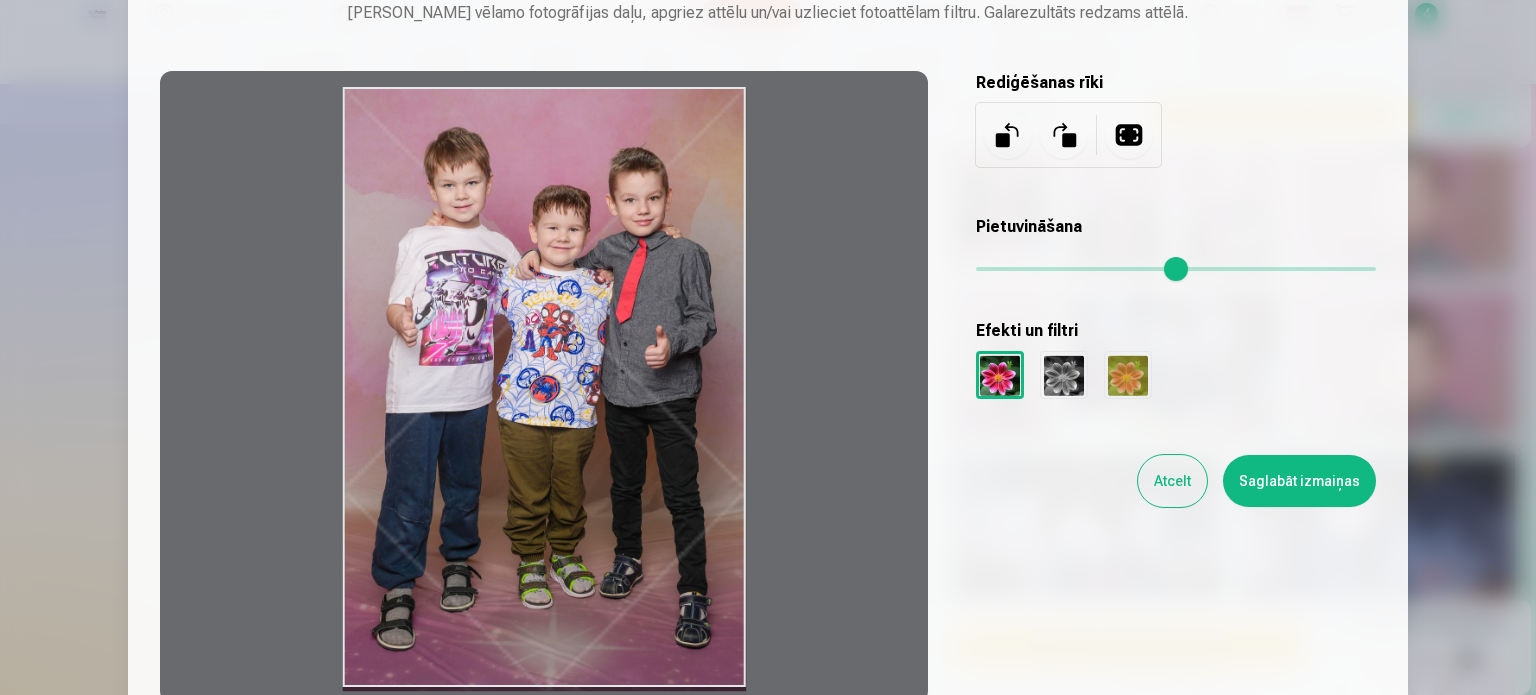 drag, startPoint x: 625, startPoint y: 459, endPoint x: 632, endPoint y: 467, distance: 10.630146 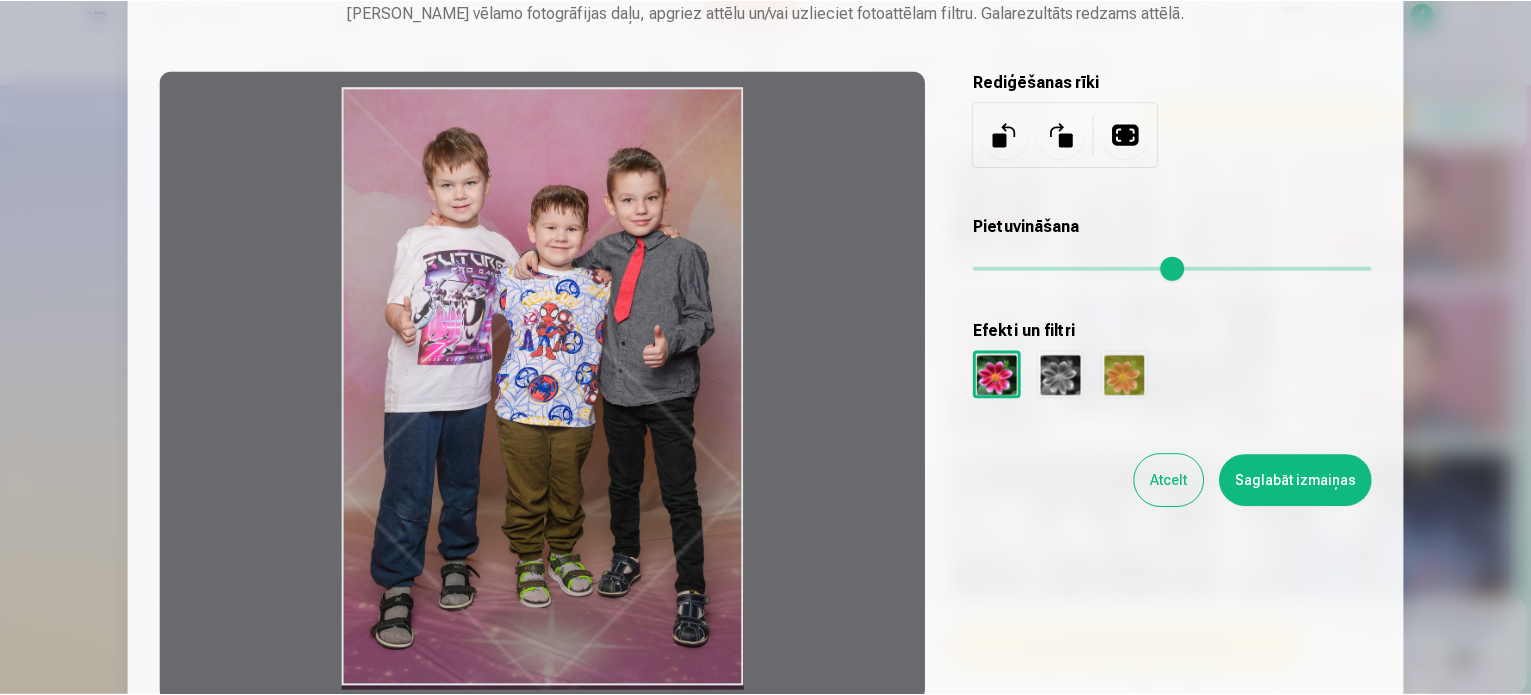 scroll, scrollTop: 0, scrollLeft: 0, axis: both 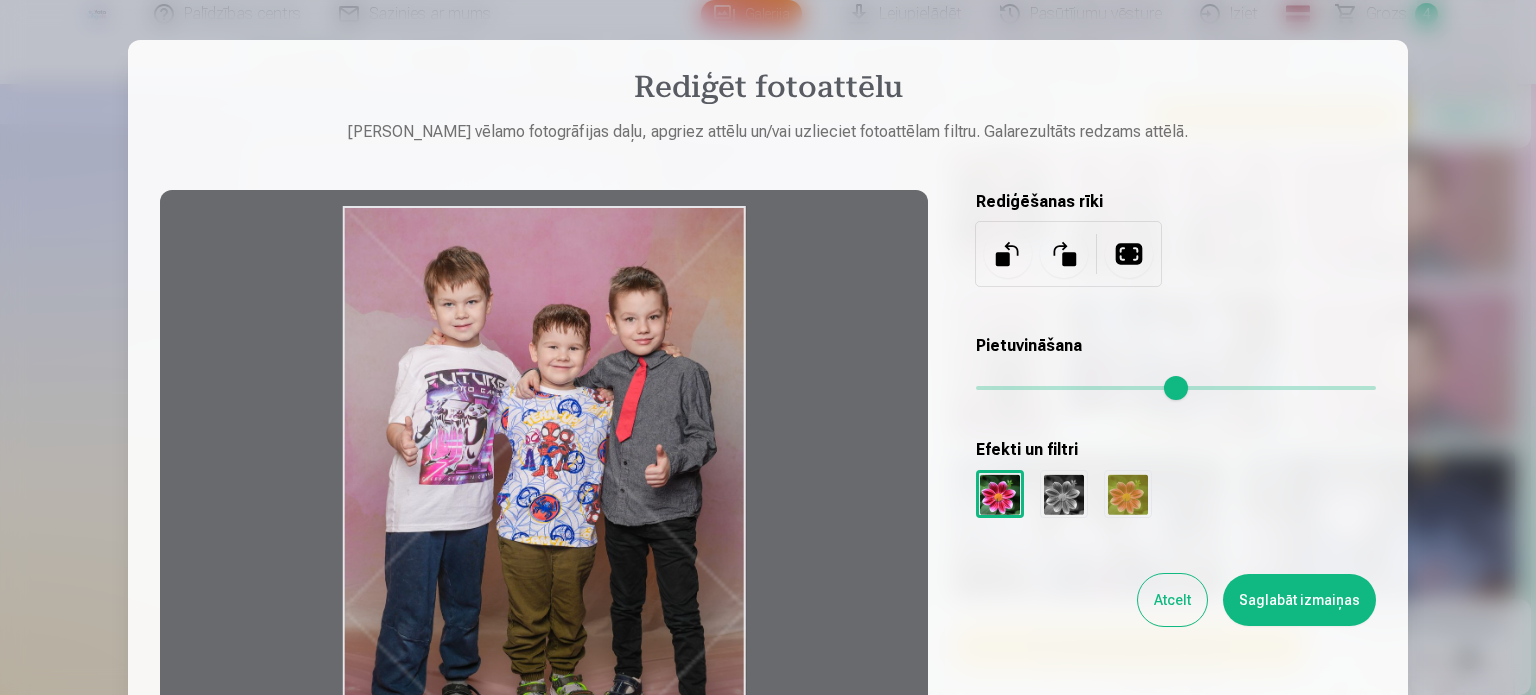 click on "Atcelt" at bounding box center [1172, 600] 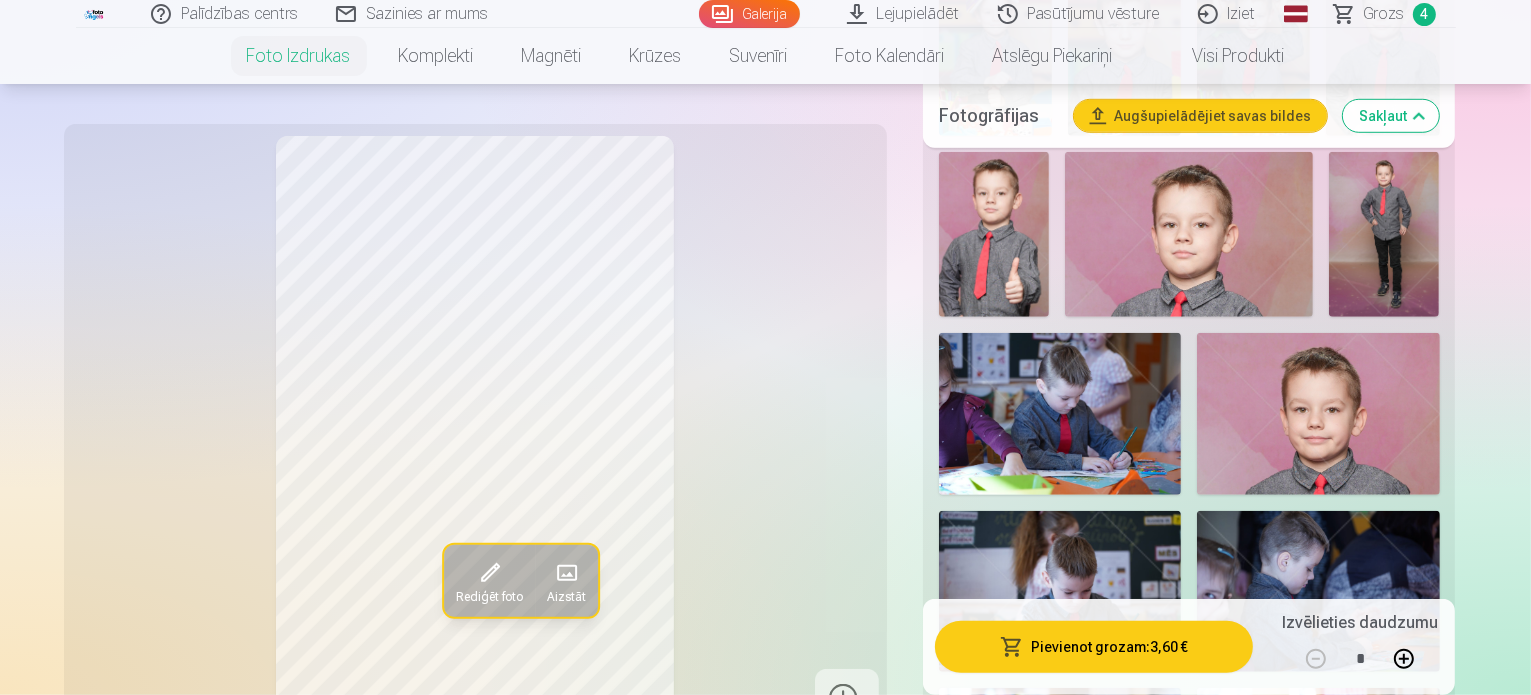 scroll, scrollTop: 1600, scrollLeft: 0, axis: vertical 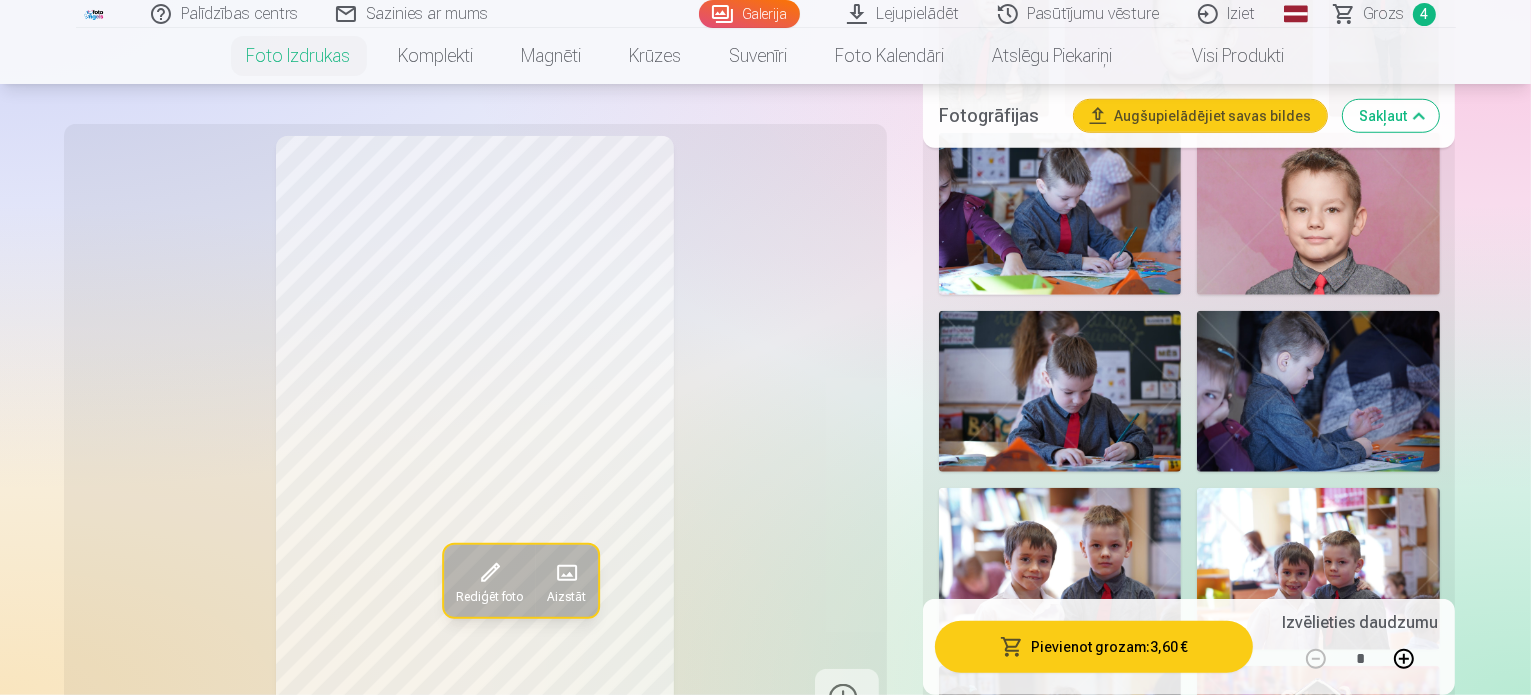 click at bounding box center (1318, 569) 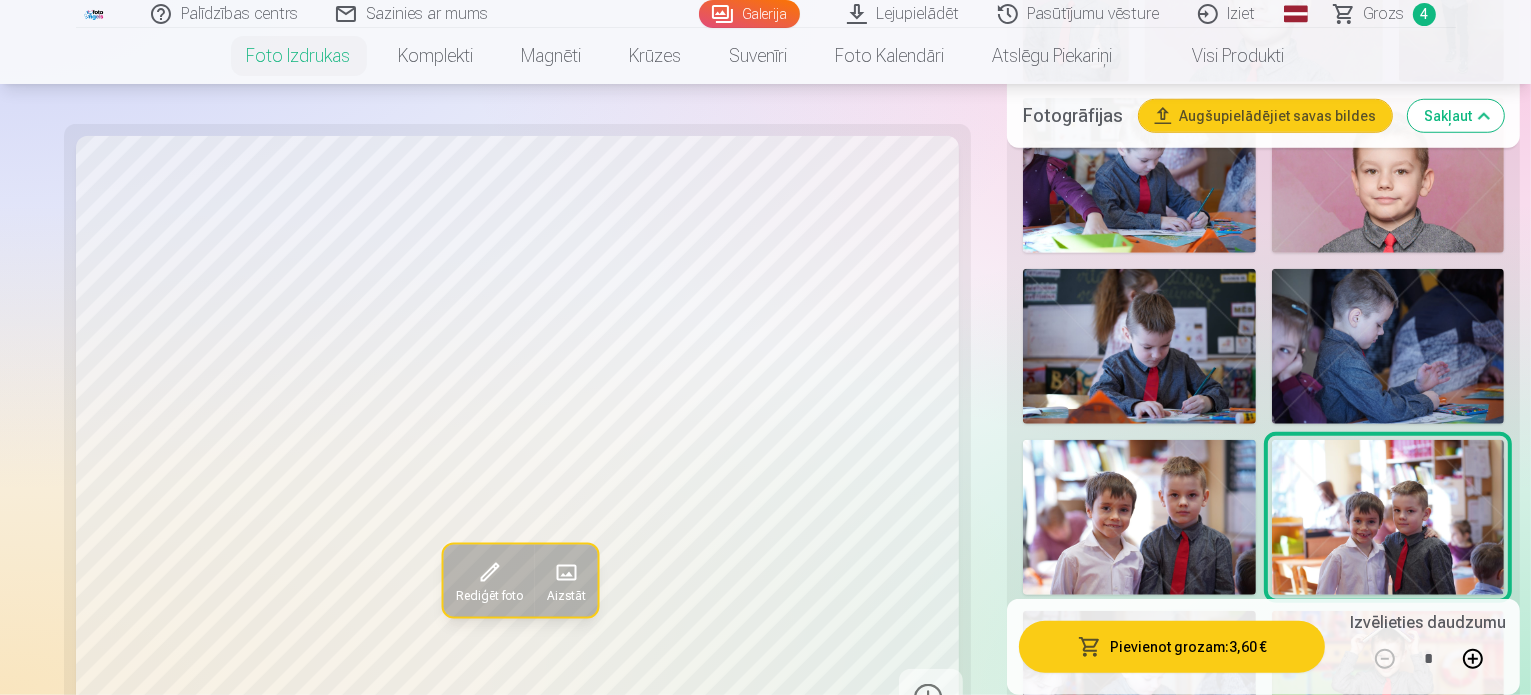 click on "Grozs" at bounding box center (1384, 14) 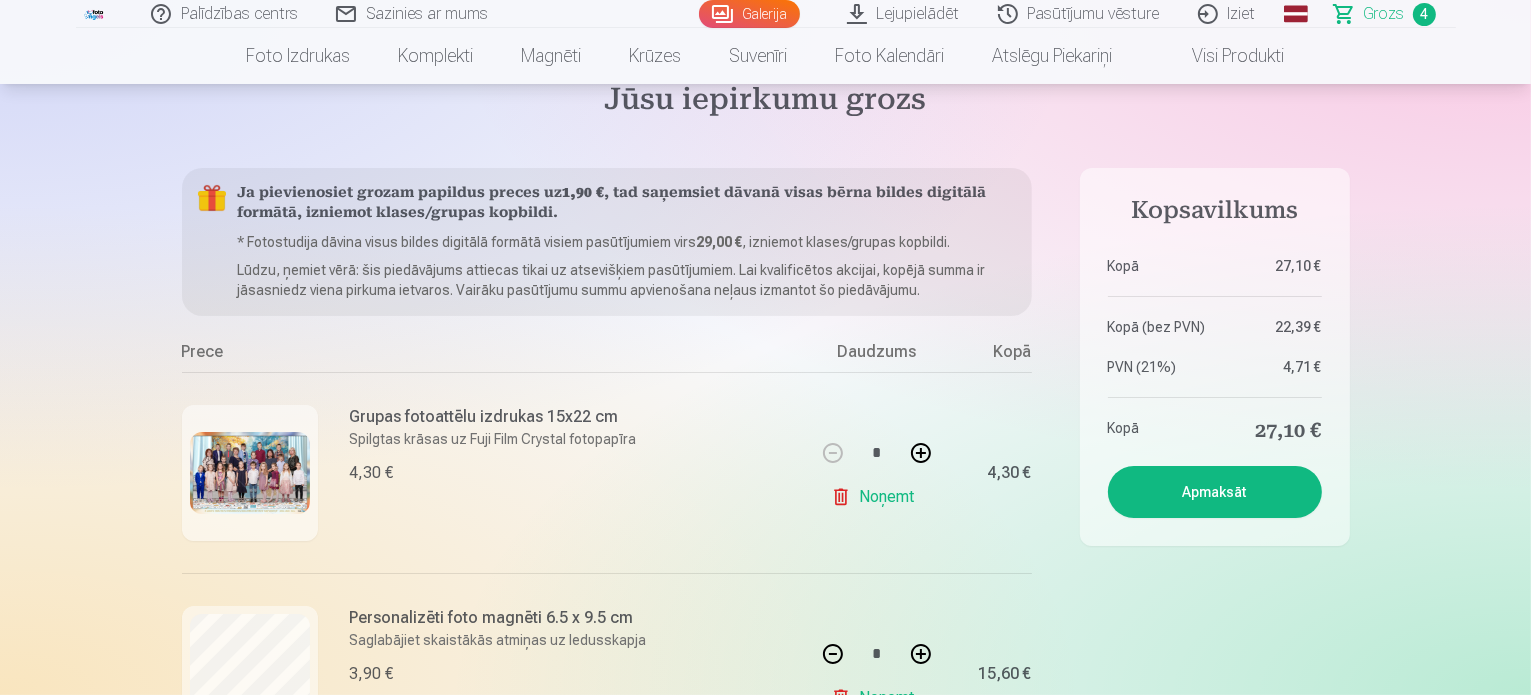 scroll, scrollTop: 0, scrollLeft: 0, axis: both 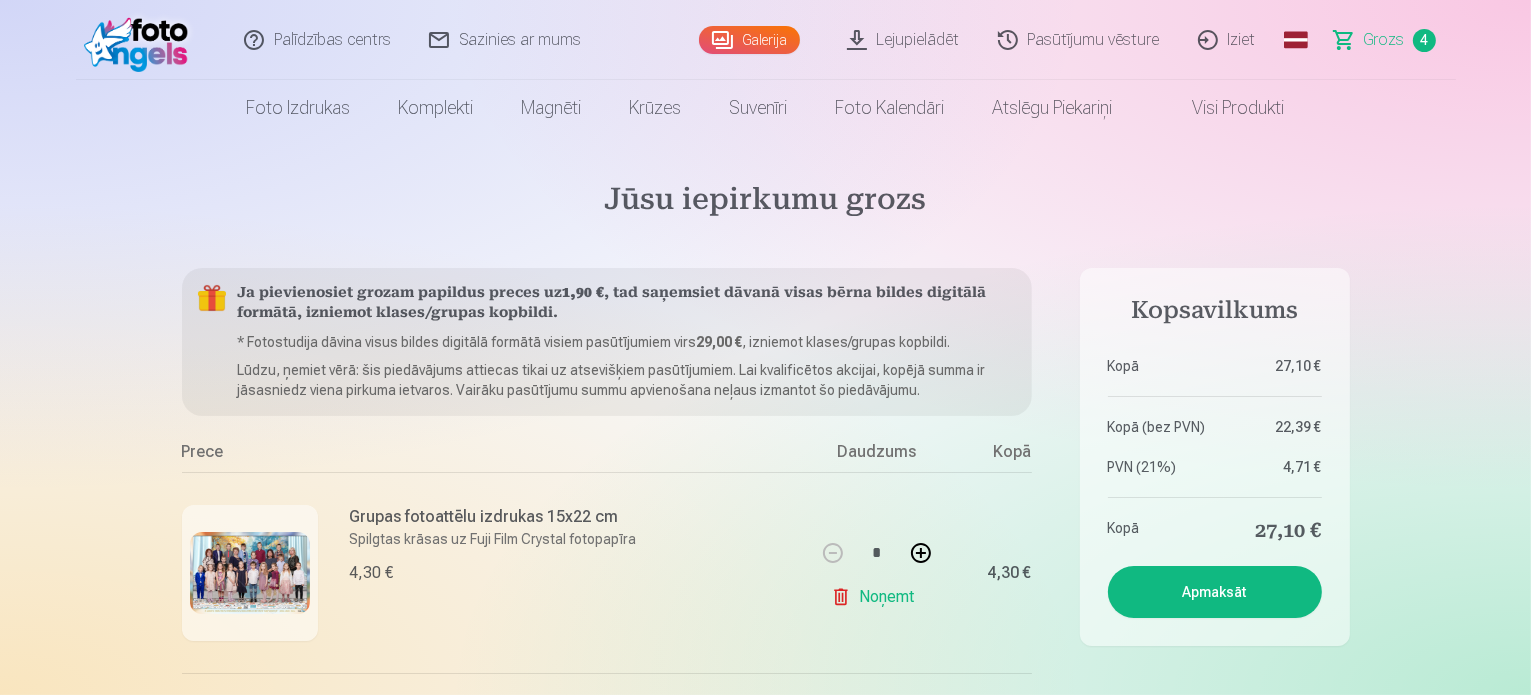 click on "Visi produkti" at bounding box center [1223, 108] 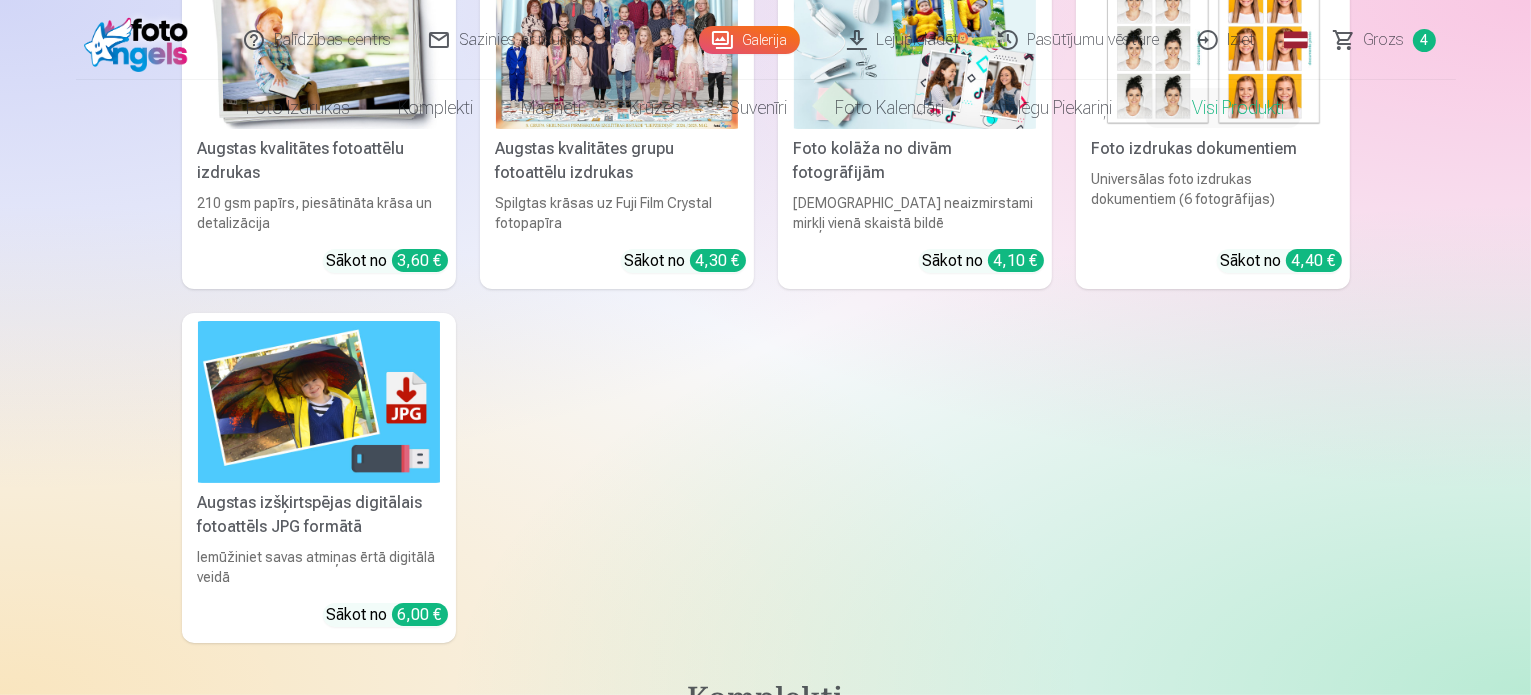 scroll, scrollTop: 0, scrollLeft: 0, axis: both 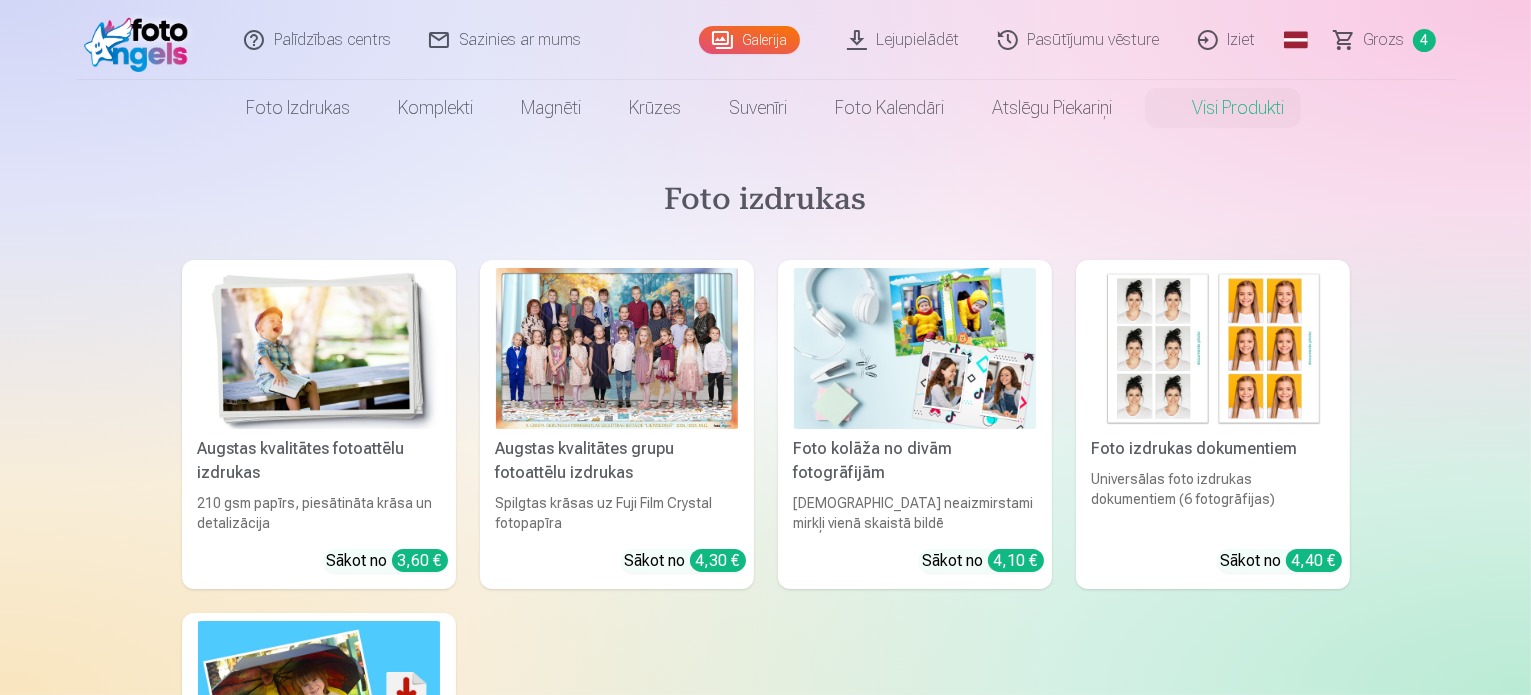 click on "Grozs" at bounding box center (1384, 40) 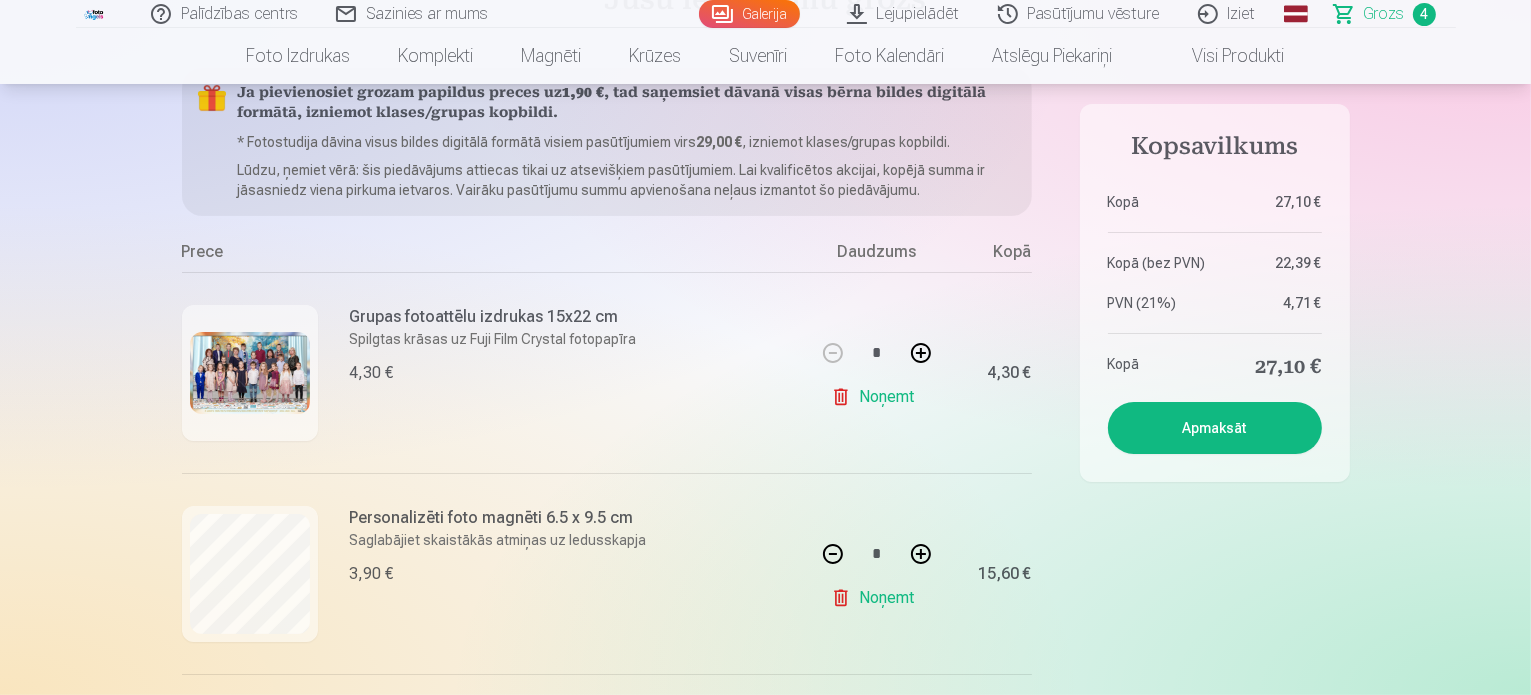 scroll, scrollTop: 0, scrollLeft: 0, axis: both 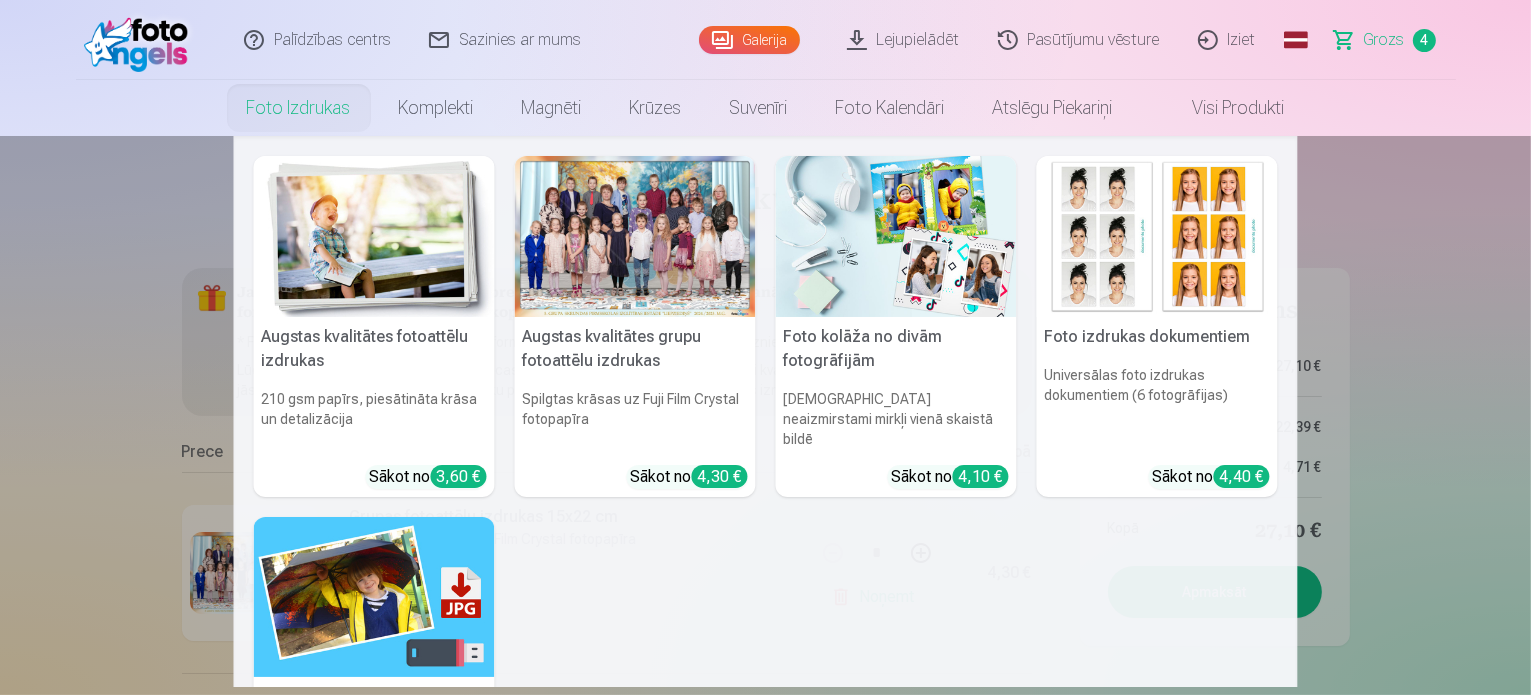 click on "Foto izdrukas" at bounding box center [299, 108] 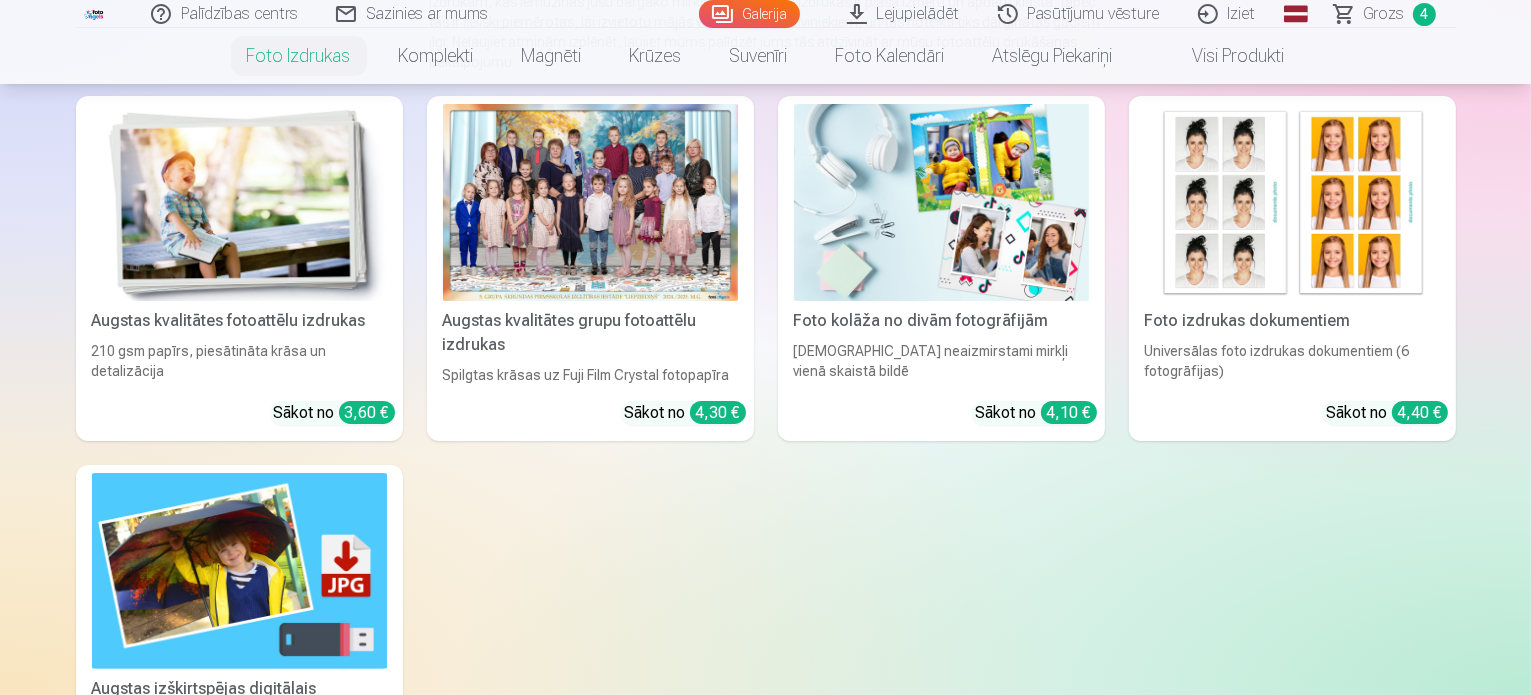 scroll, scrollTop: 200, scrollLeft: 0, axis: vertical 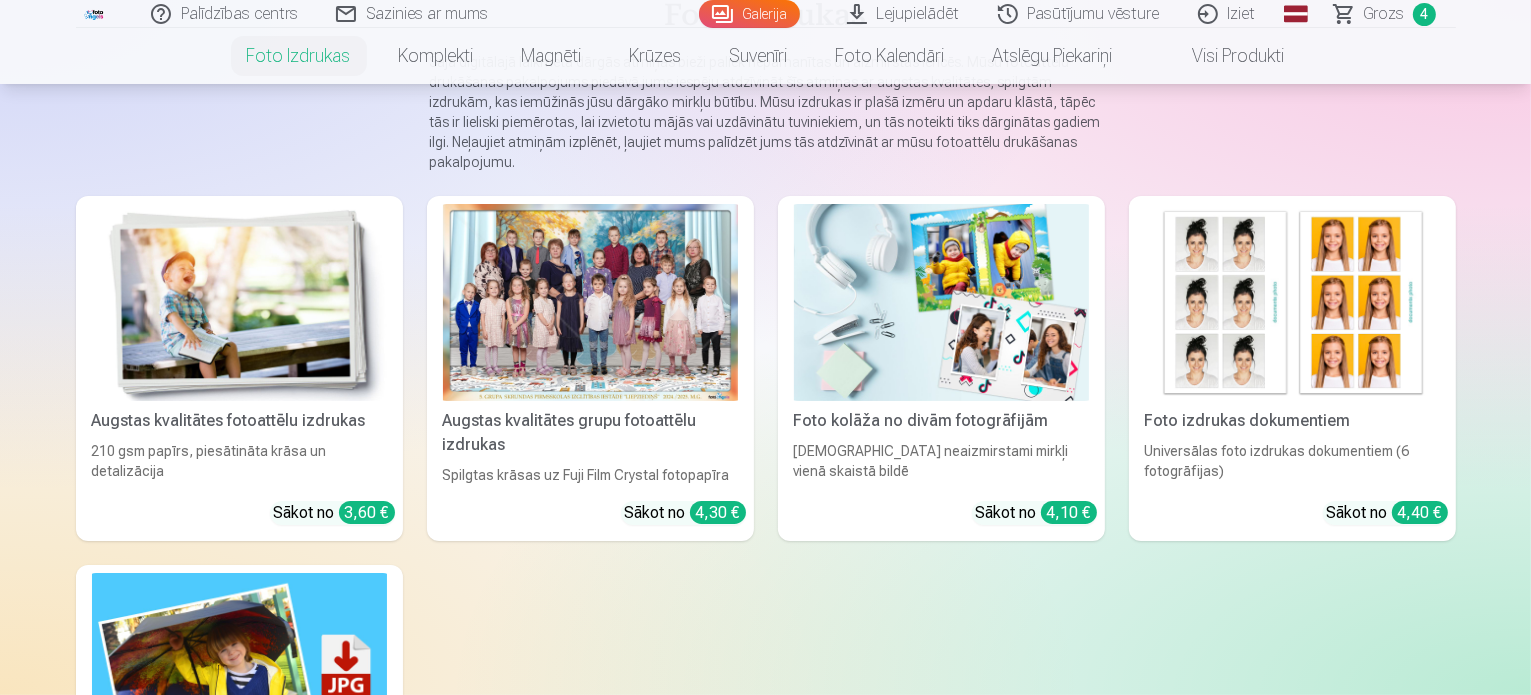 click on "Sazinies ar mums" at bounding box center (413, 14) 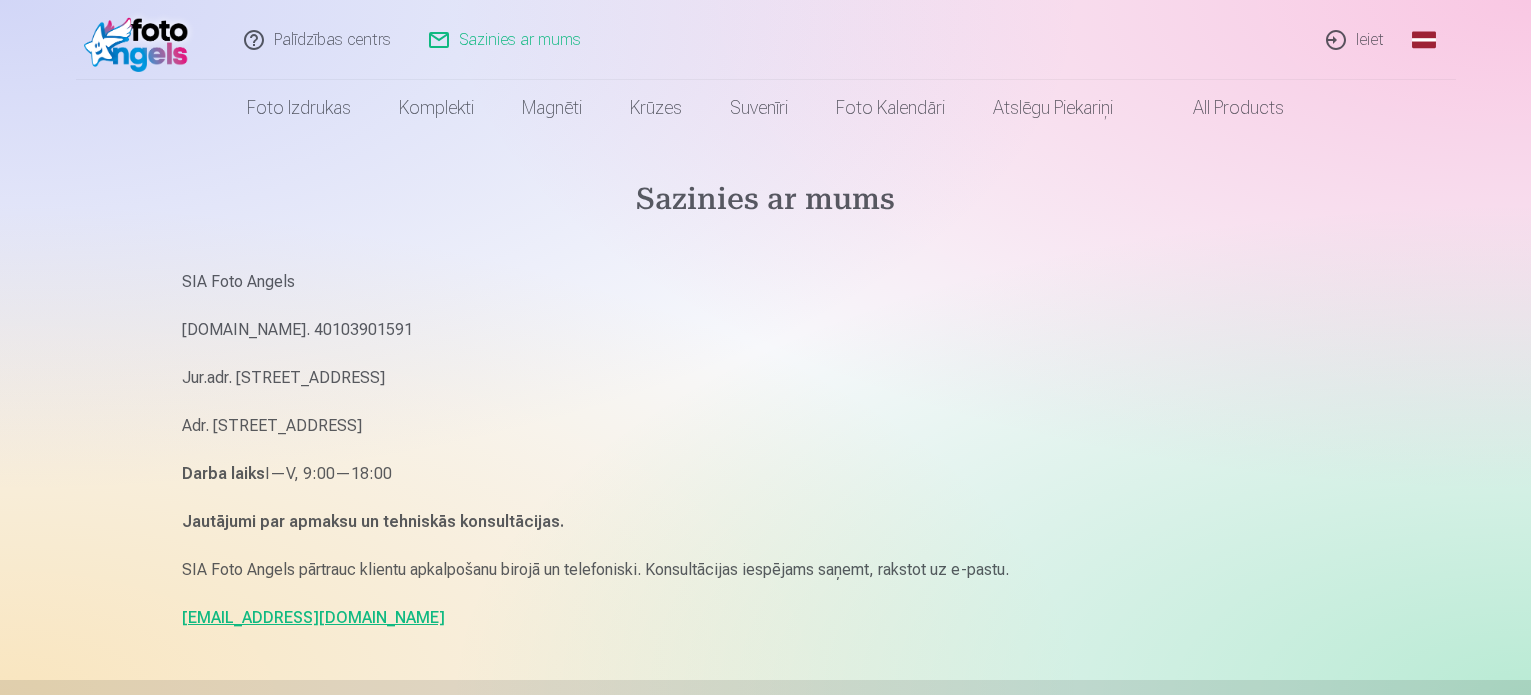 scroll, scrollTop: 0, scrollLeft: 0, axis: both 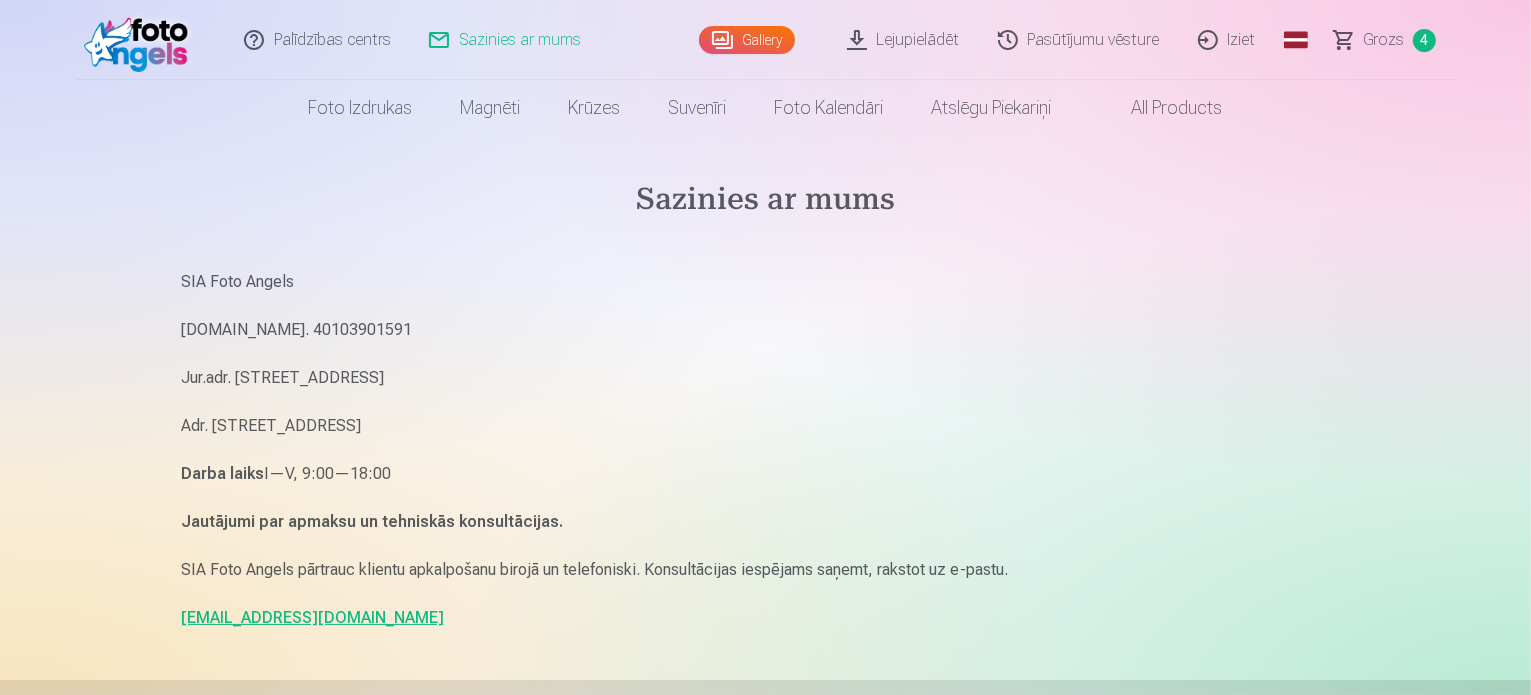click on "All products" at bounding box center (1161, 108) 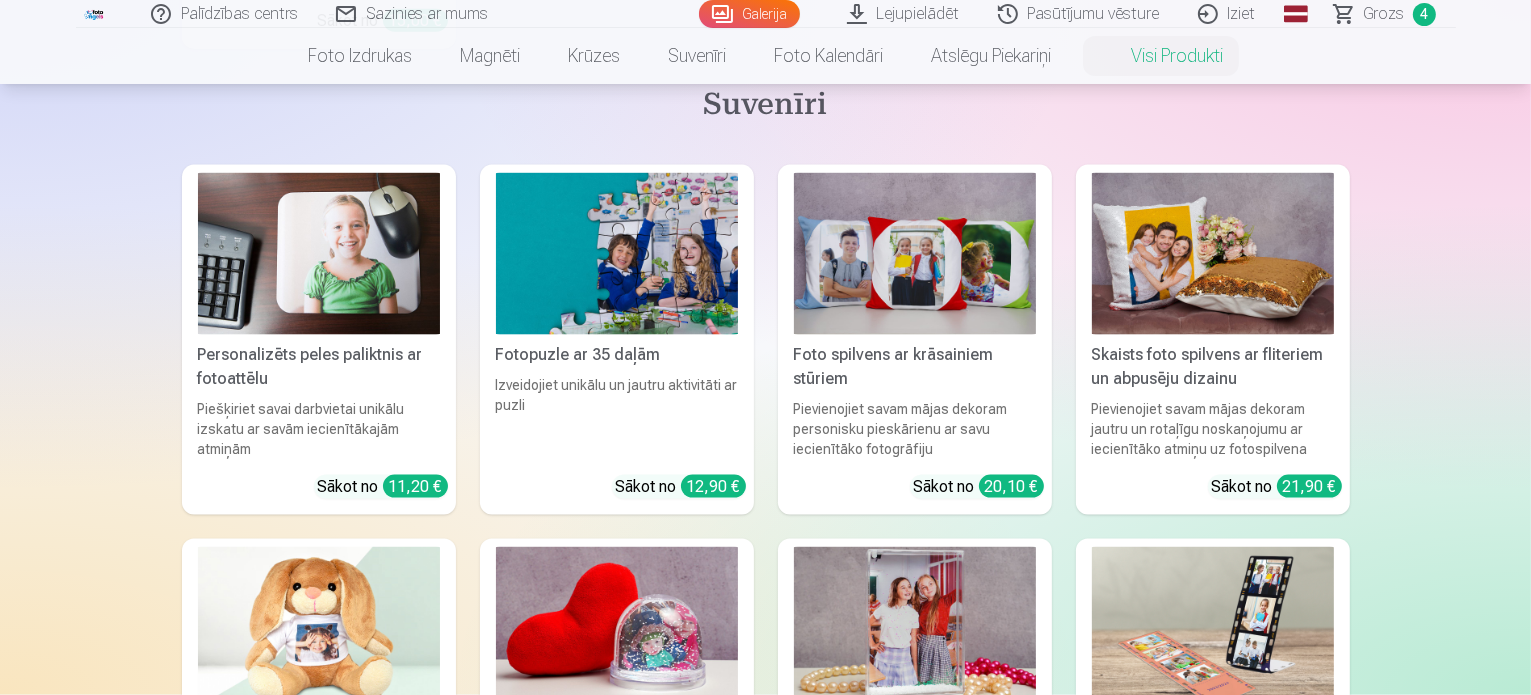 scroll, scrollTop: 2300, scrollLeft: 0, axis: vertical 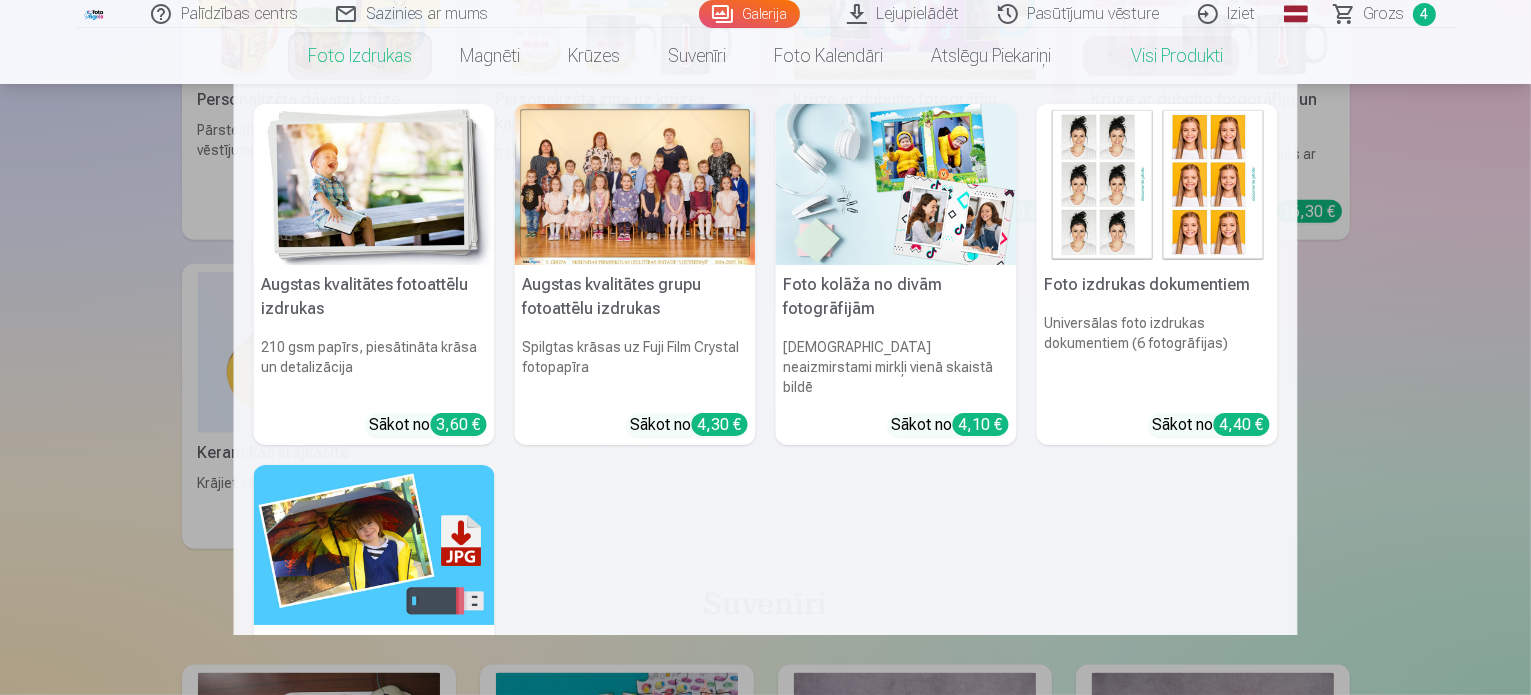 click on "Foto izdrukas" at bounding box center (360, 56) 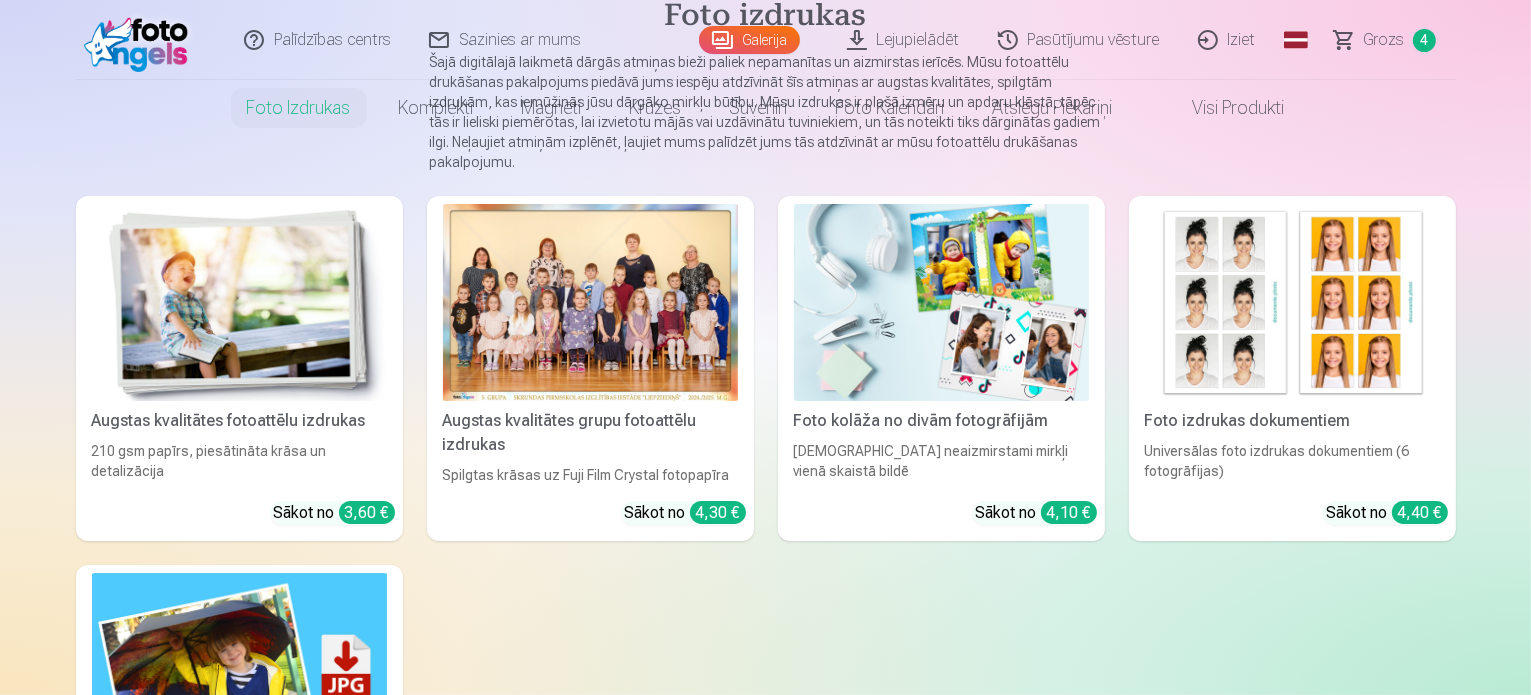 scroll, scrollTop: 0, scrollLeft: 0, axis: both 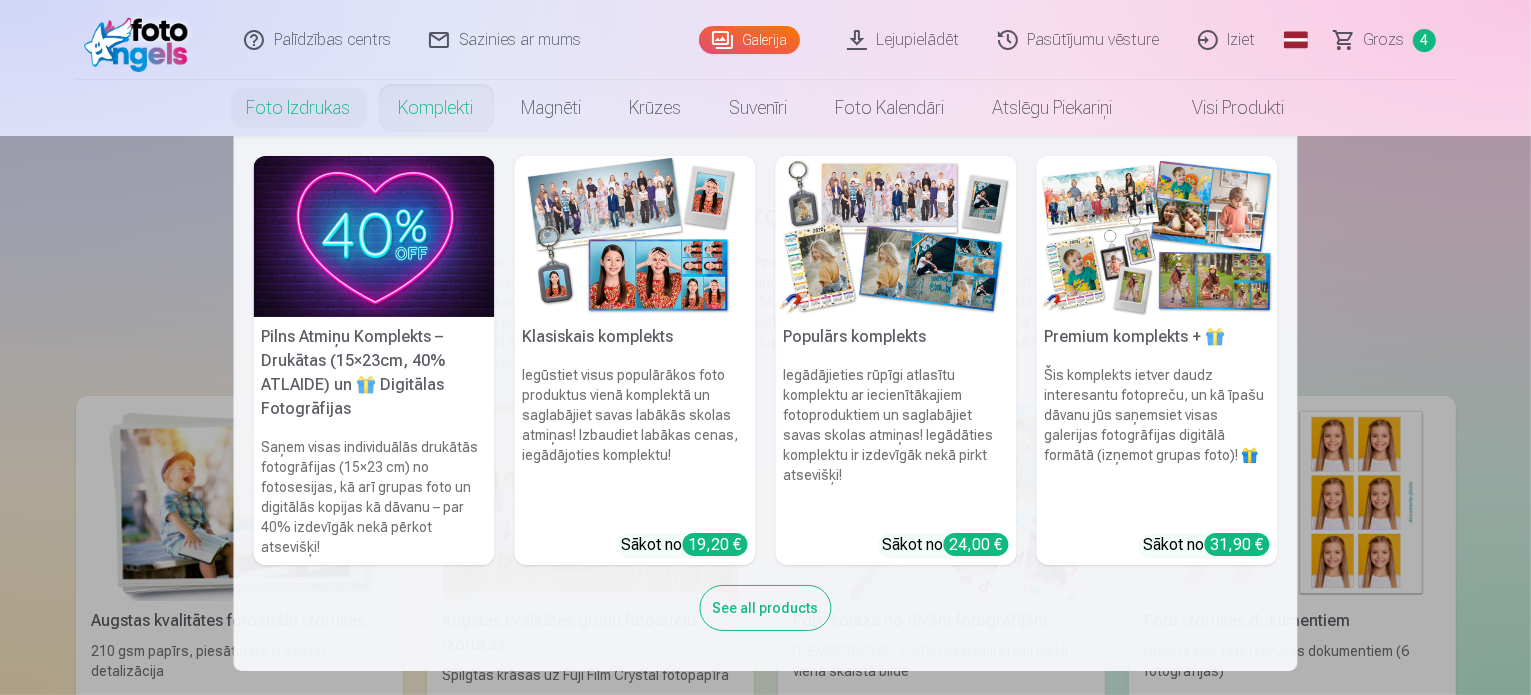 click on "See all products" at bounding box center [766, 608] 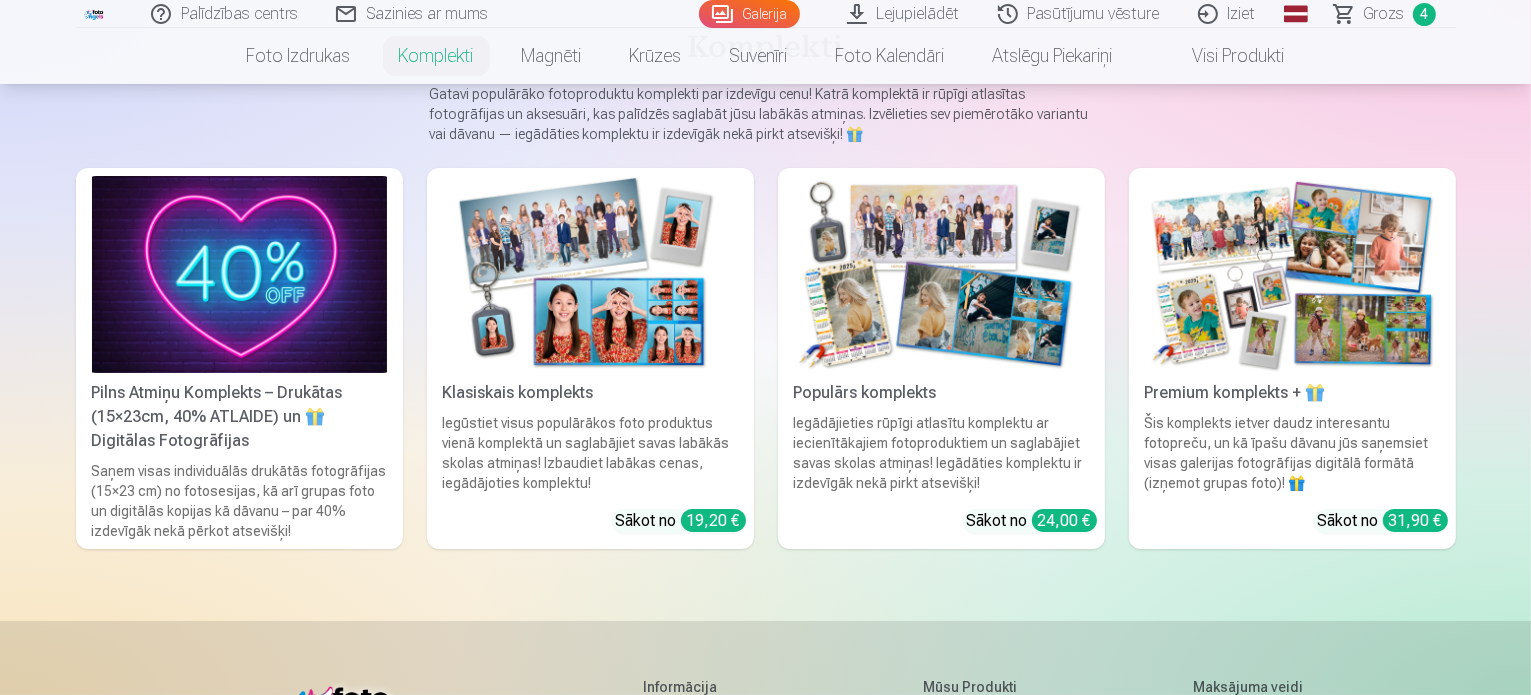 scroll, scrollTop: 0, scrollLeft: 0, axis: both 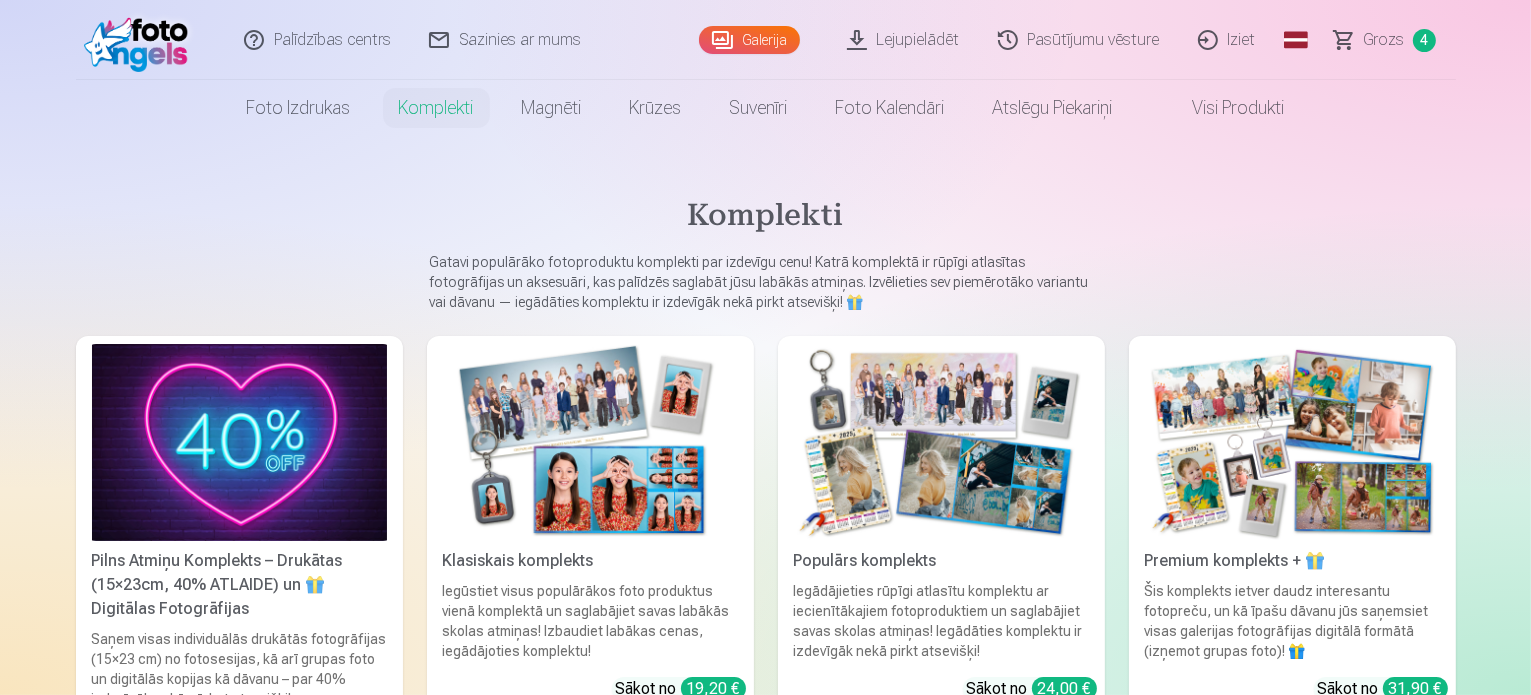 click on "Grozs" at bounding box center (1384, 40) 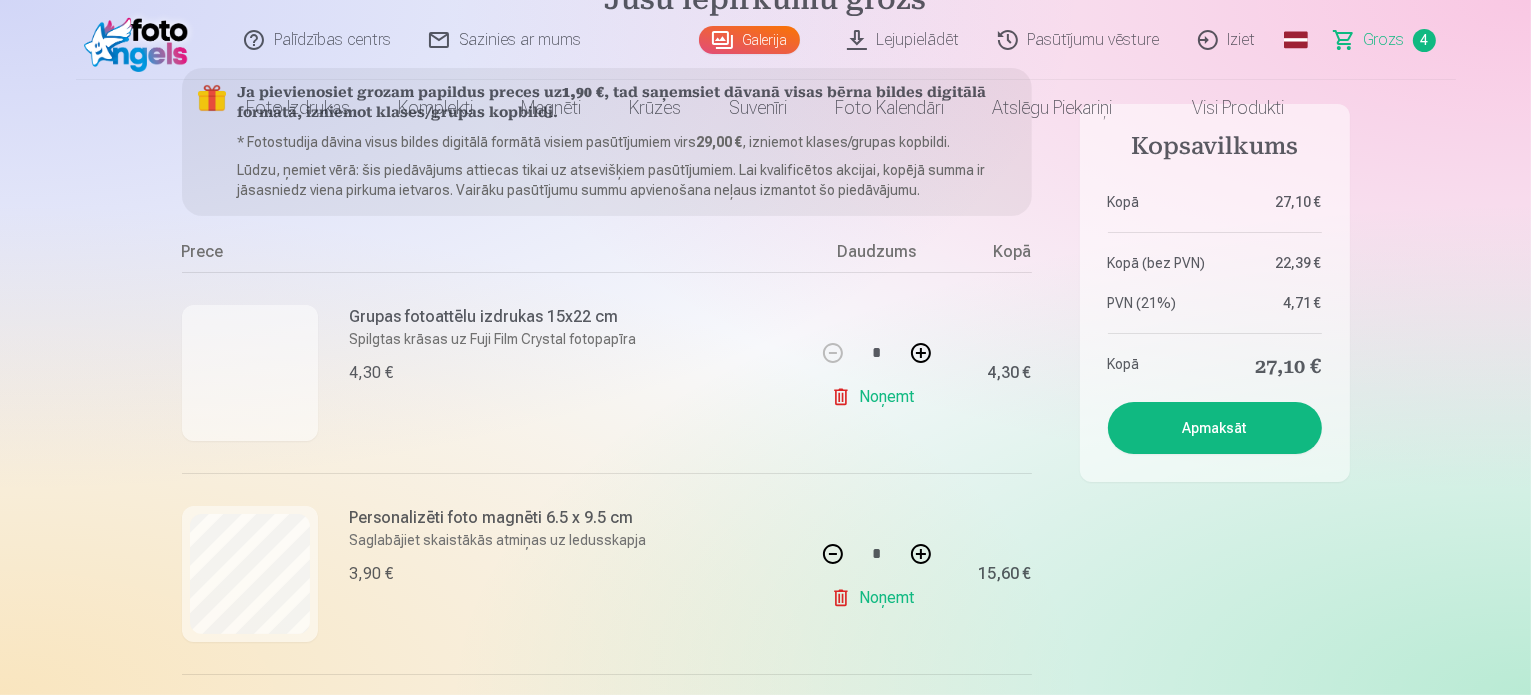 scroll, scrollTop: 0, scrollLeft: 0, axis: both 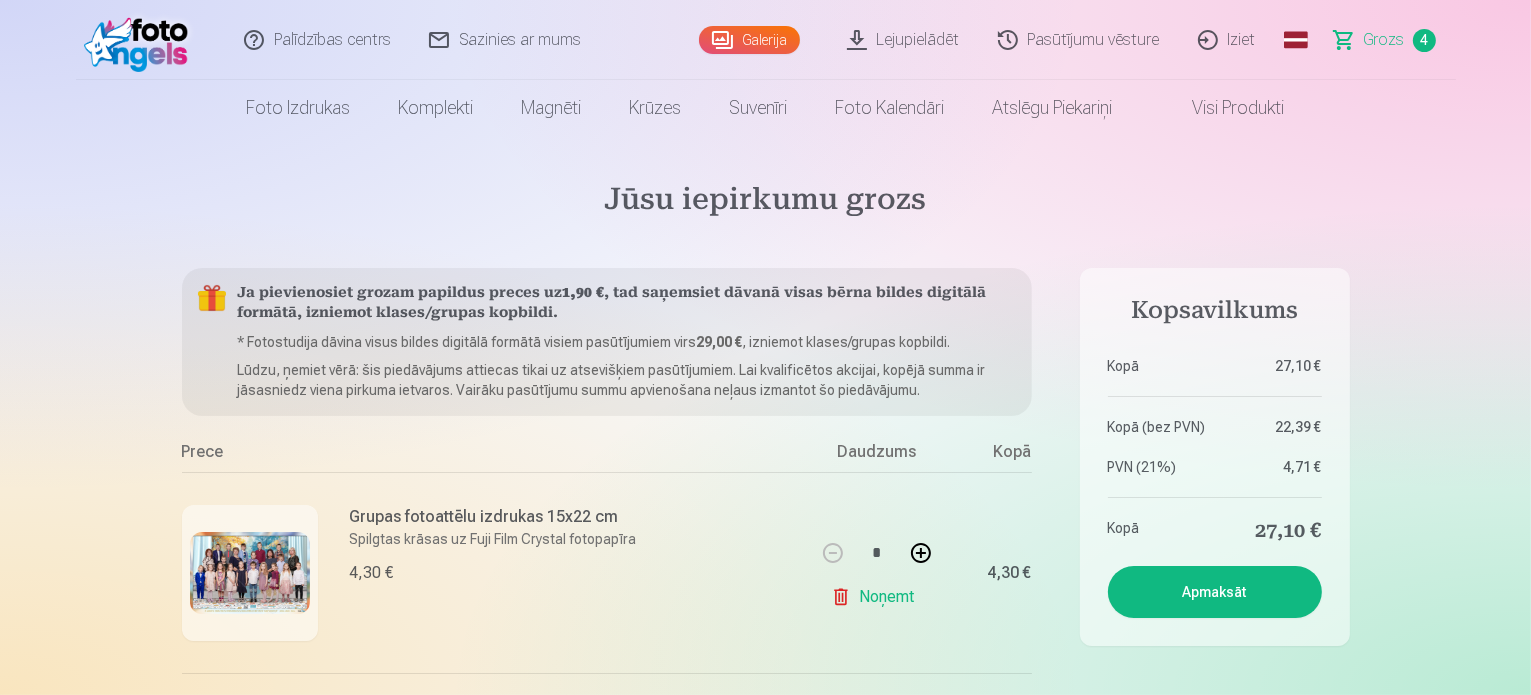 click on "Palīdzības centrs" at bounding box center [318, 40] 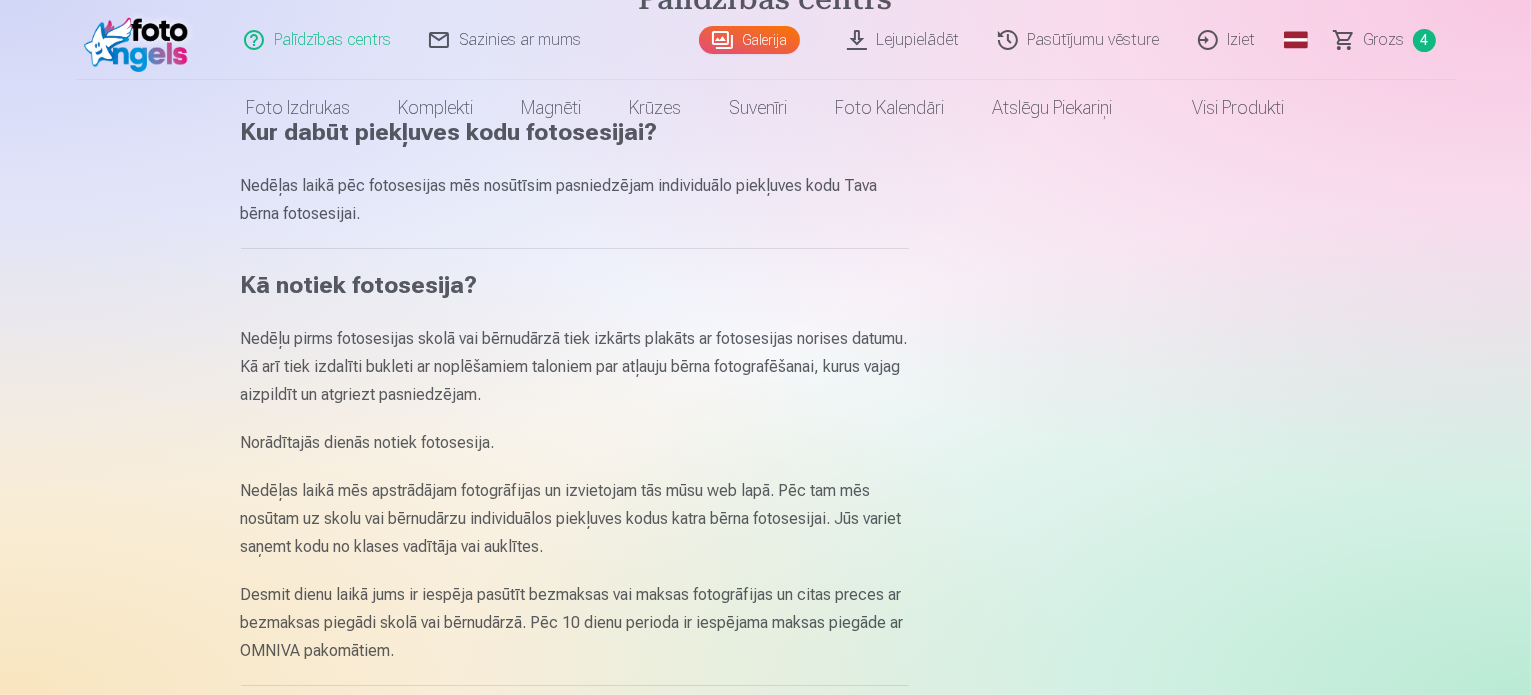 scroll, scrollTop: 0, scrollLeft: 0, axis: both 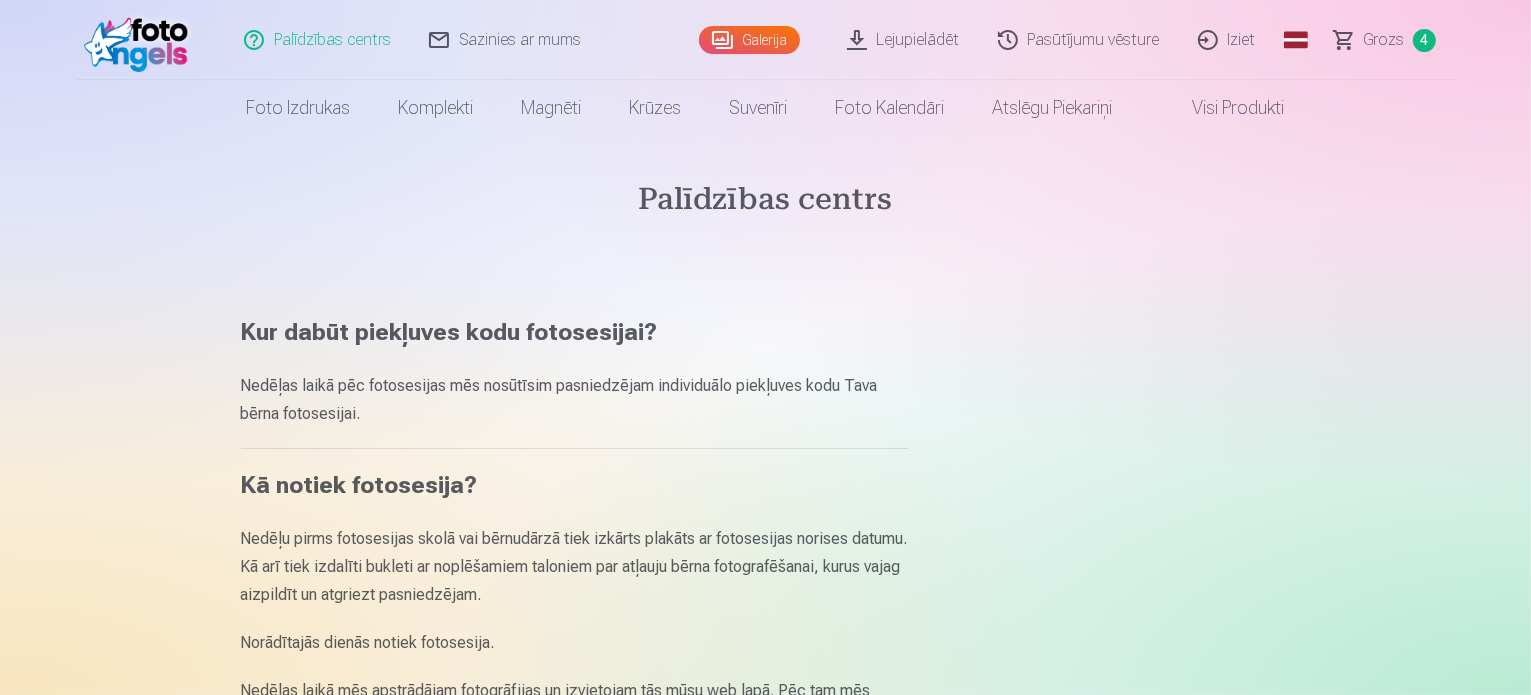 click on "Sazinies ar mums" at bounding box center [506, 40] 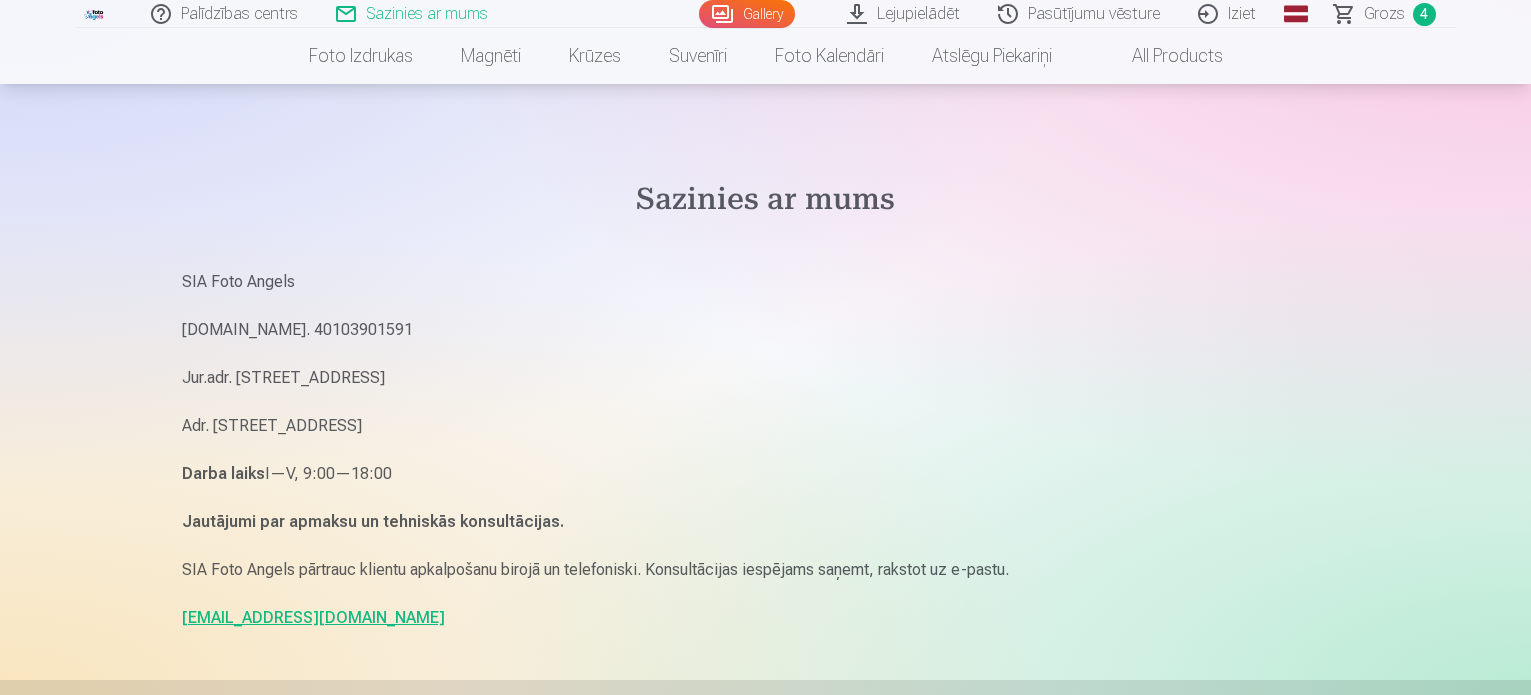 scroll, scrollTop: 200, scrollLeft: 0, axis: vertical 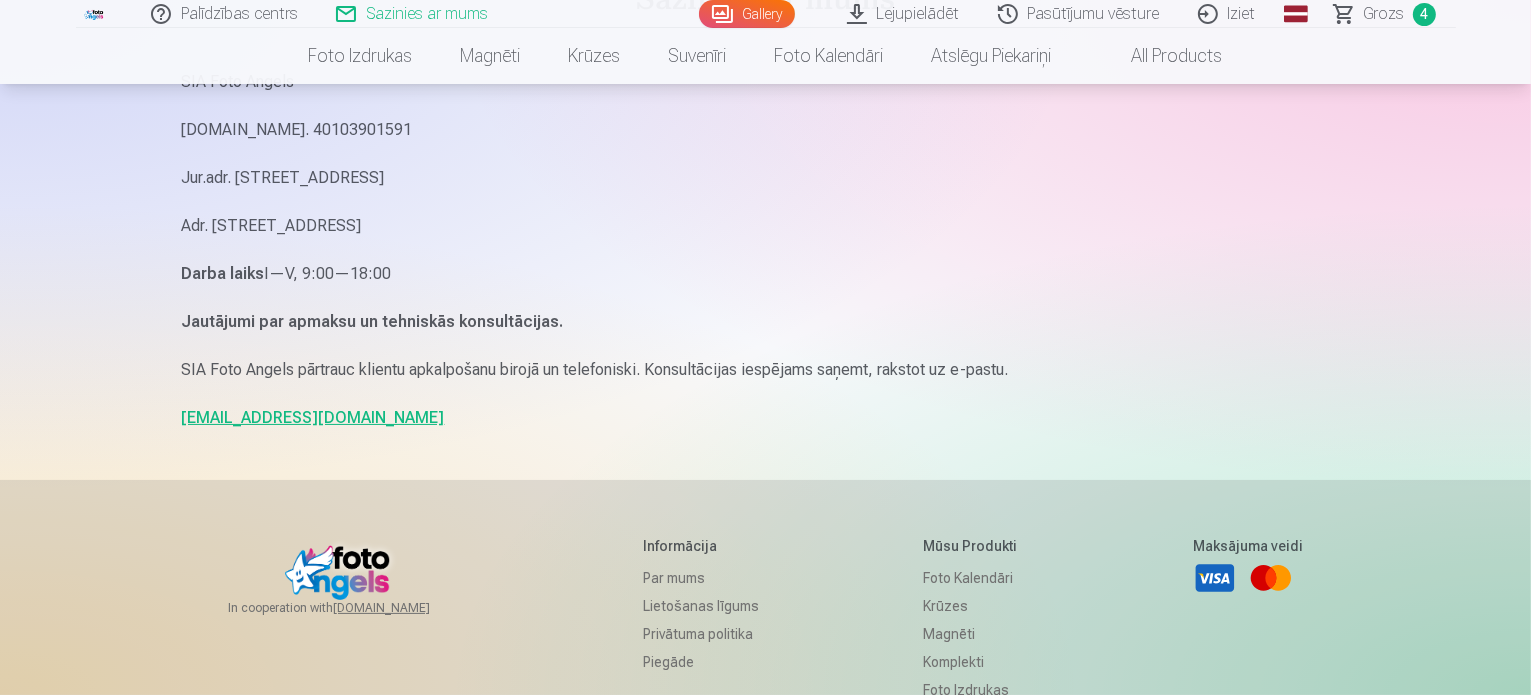 click on "[EMAIL_ADDRESS][DOMAIN_NAME]" at bounding box center [313, 417] 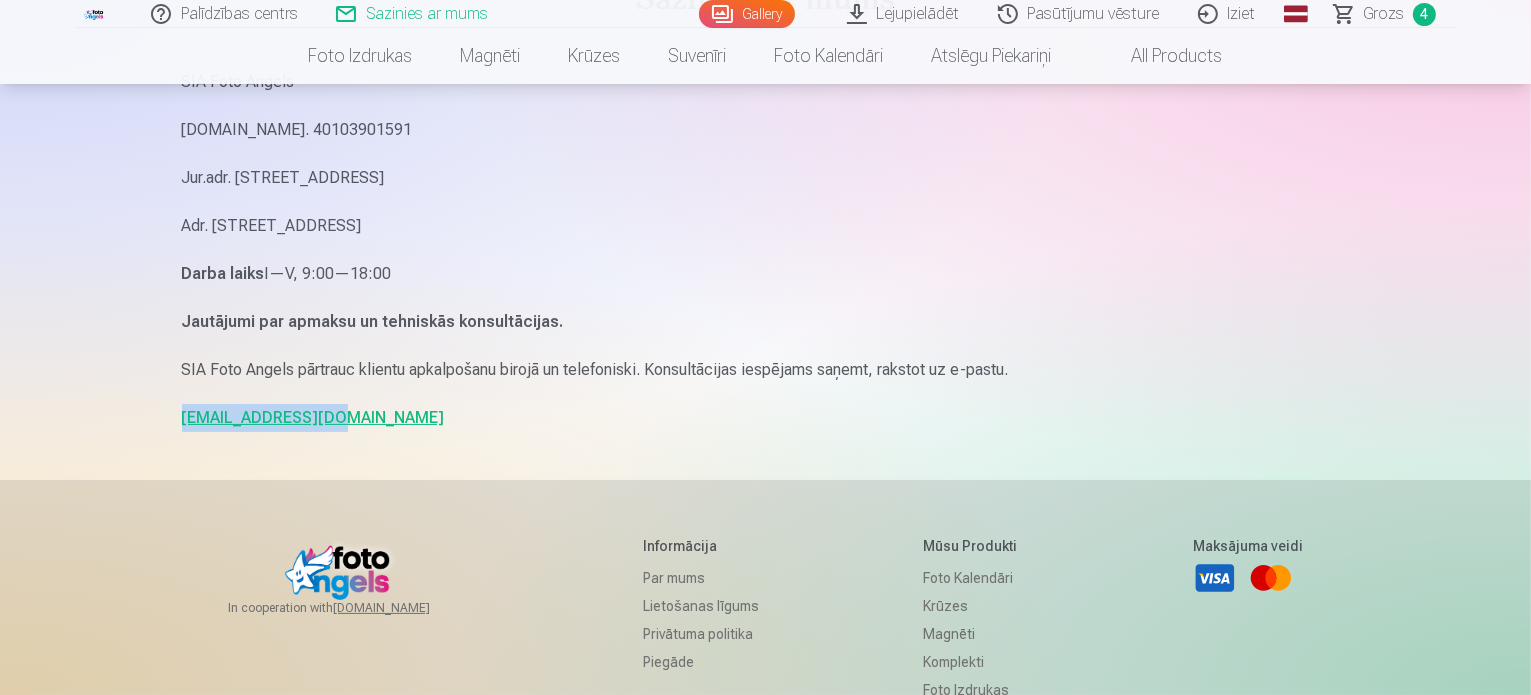 drag, startPoint x: 332, startPoint y: 422, endPoint x: 179, endPoint y: 419, distance: 153.0294 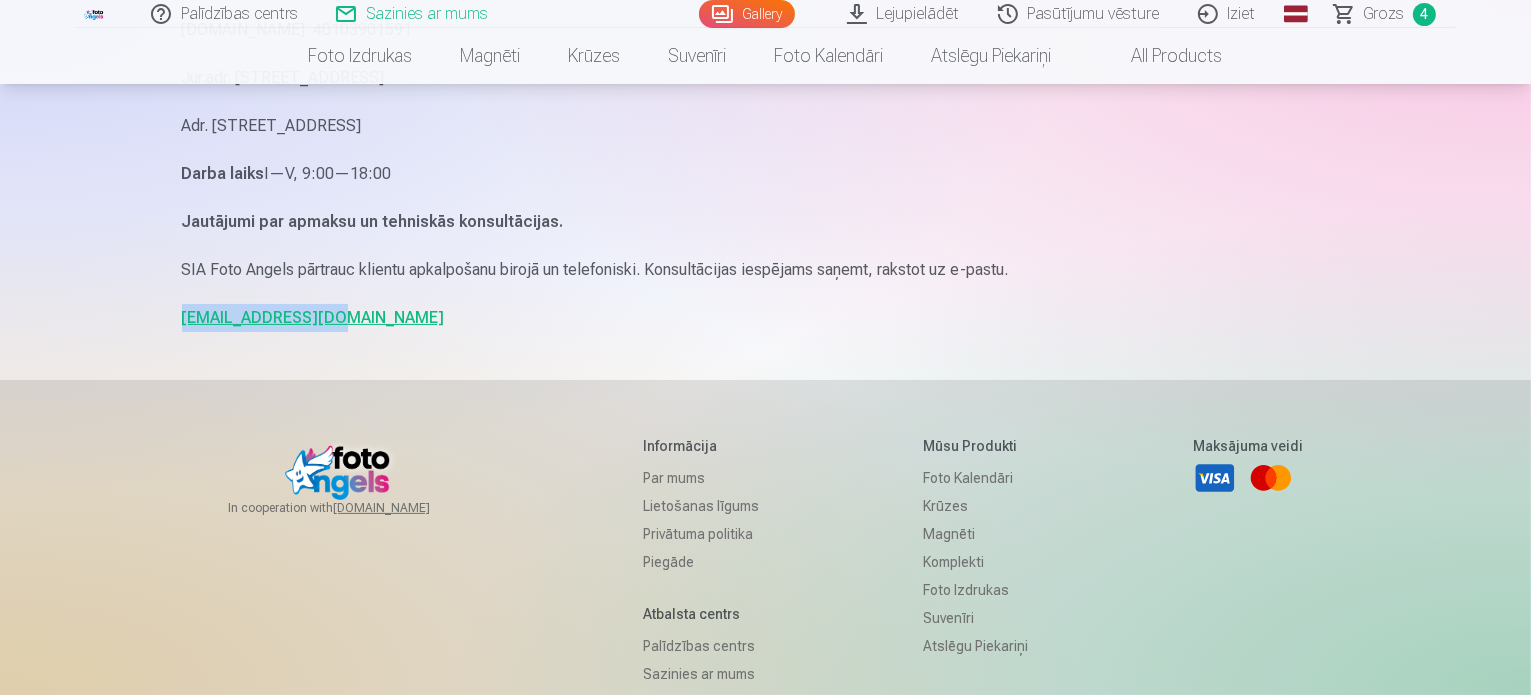 scroll, scrollTop: 0, scrollLeft: 0, axis: both 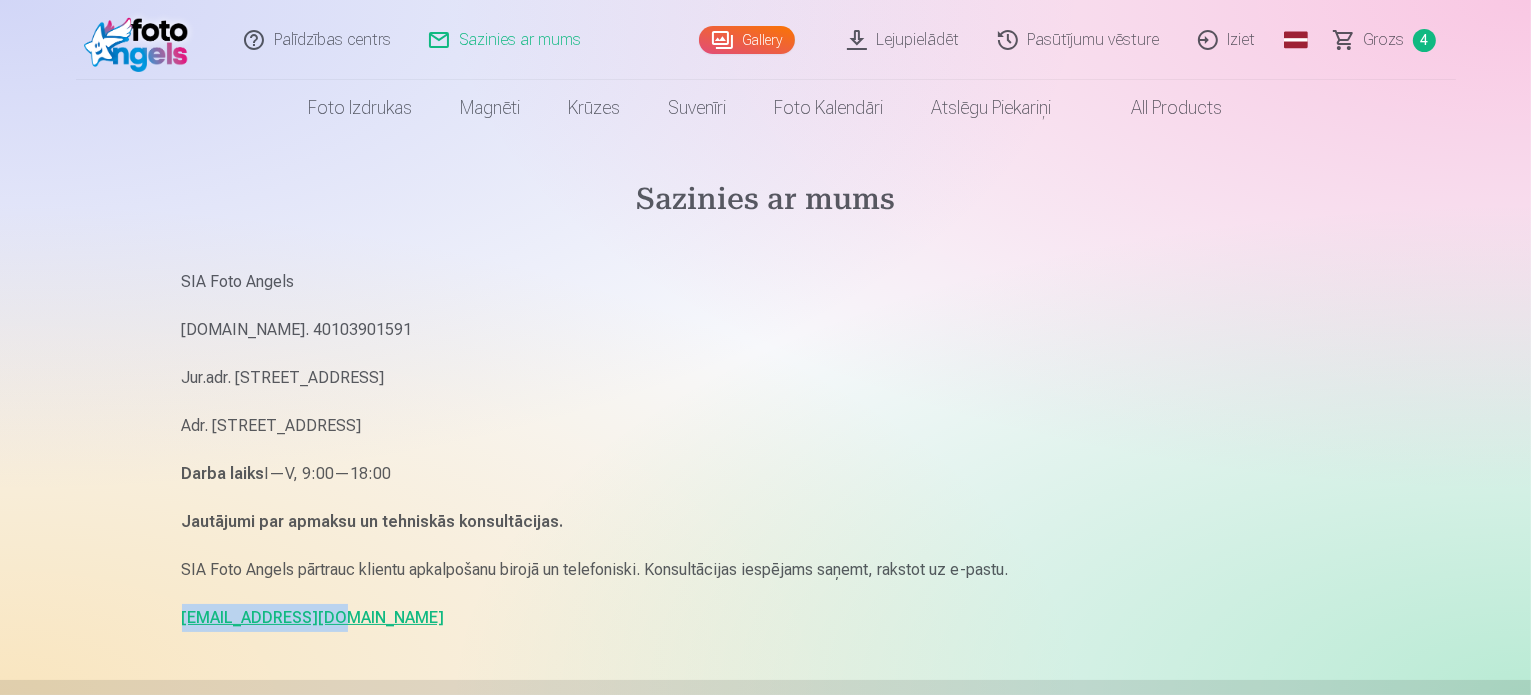 click on "Grozs" at bounding box center (1384, 40) 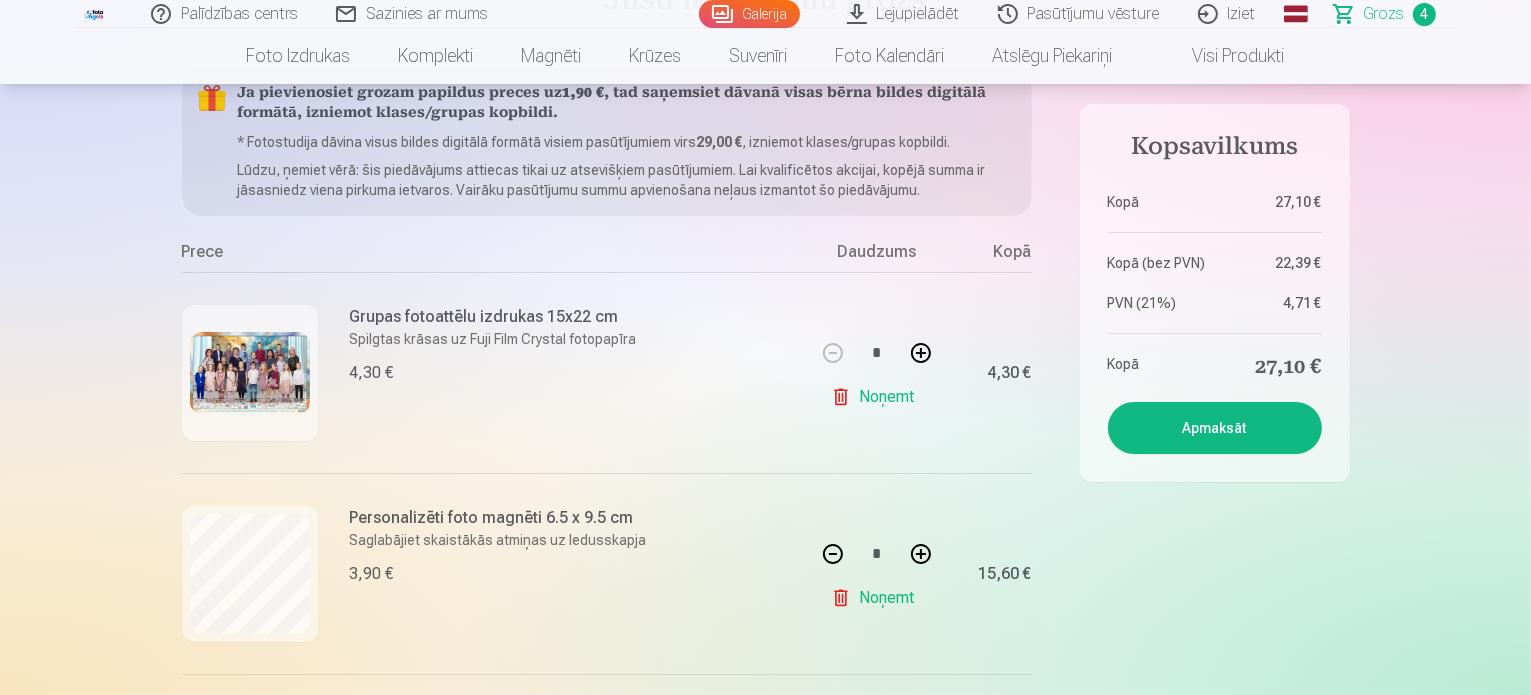 scroll, scrollTop: 0, scrollLeft: 0, axis: both 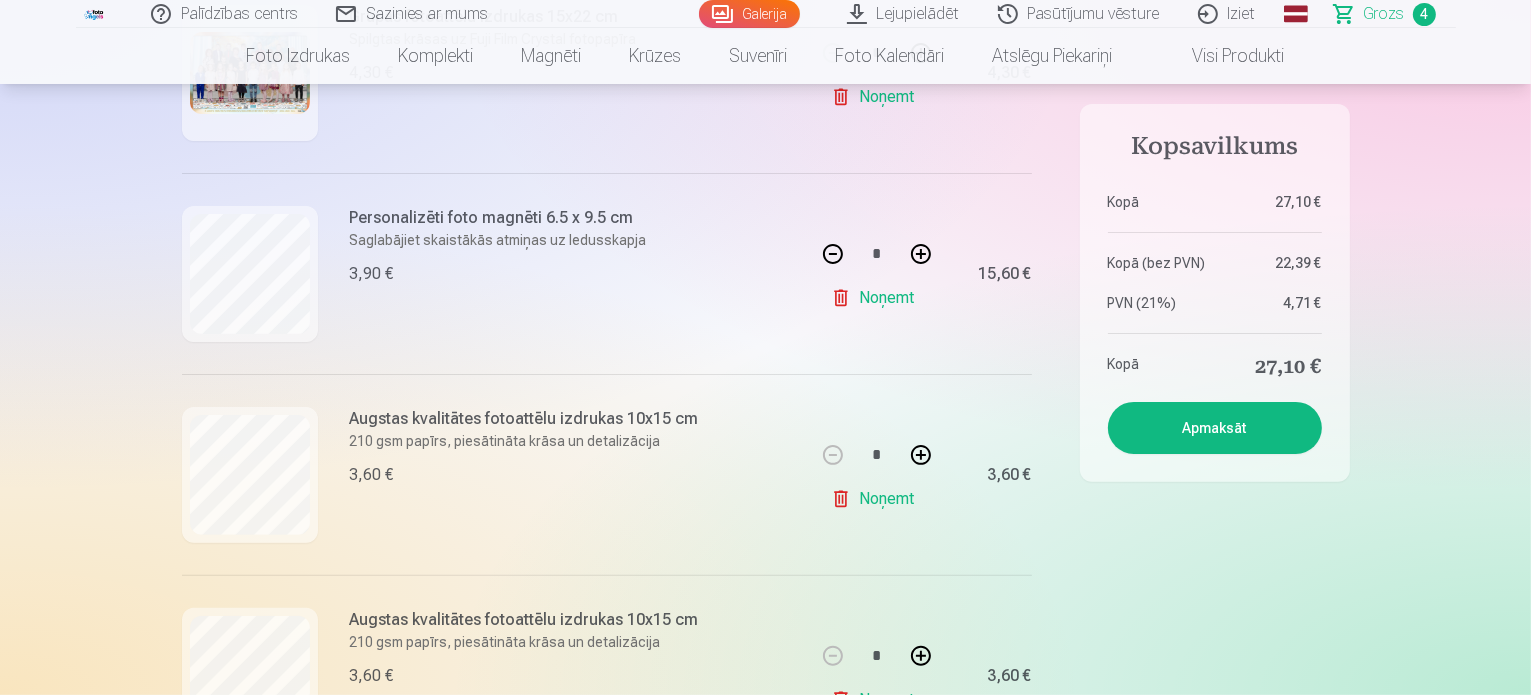 click at bounding box center (921, 455) 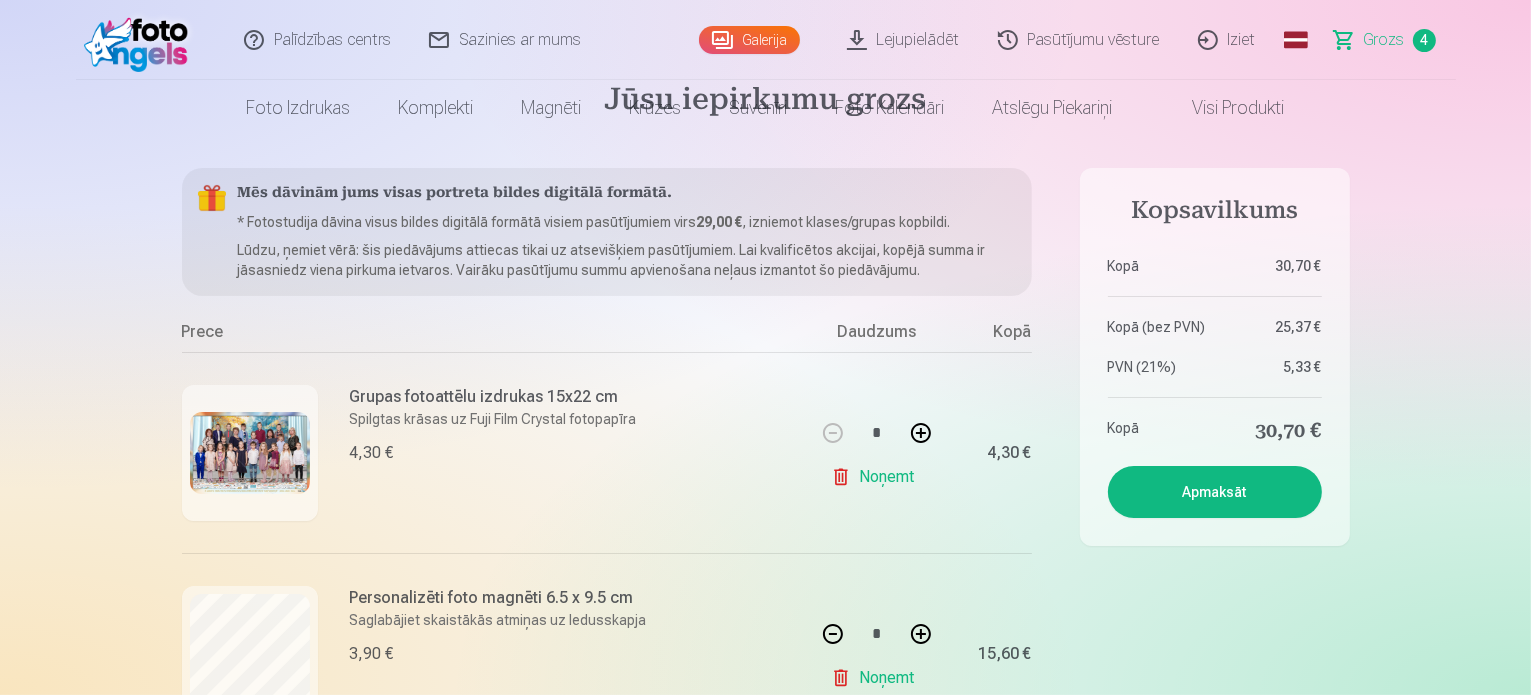scroll, scrollTop: 0, scrollLeft: 0, axis: both 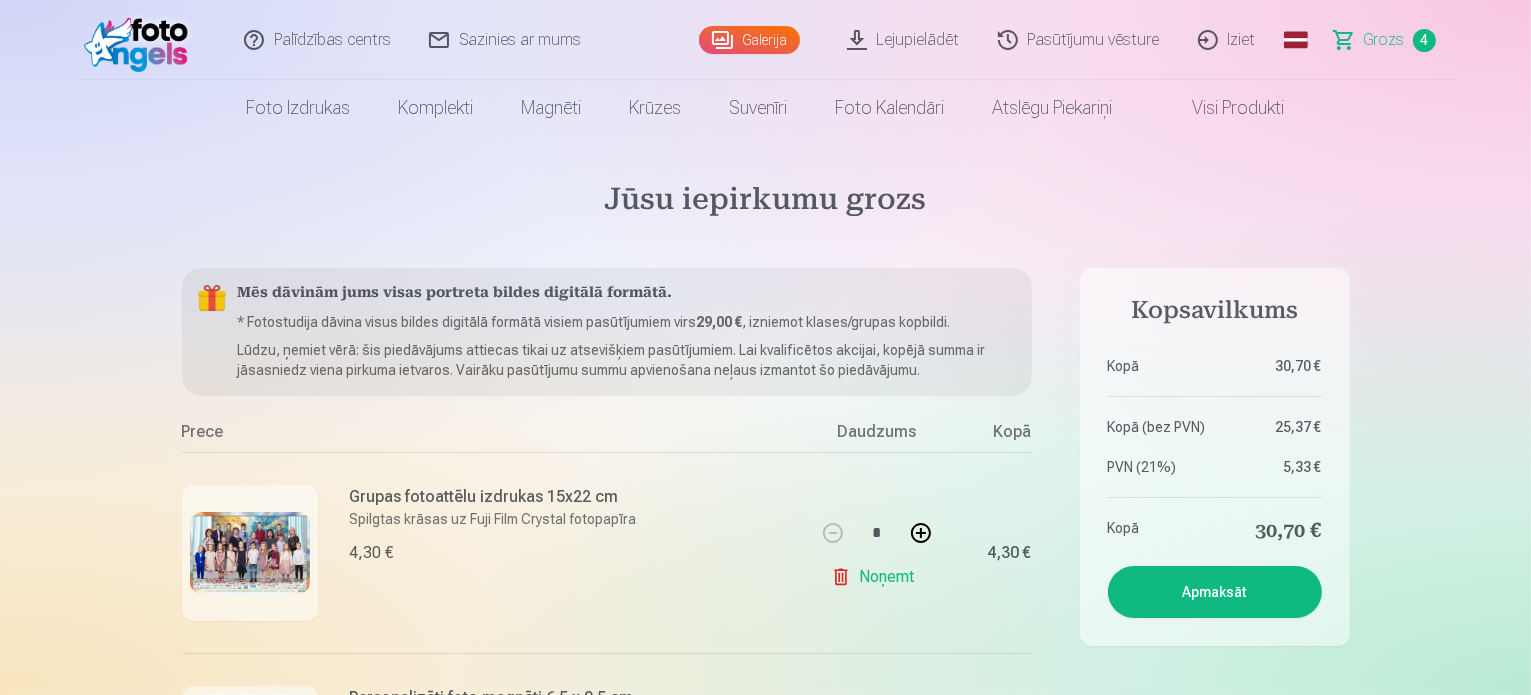 click on "Iziet" at bounding box center [1228, 40] 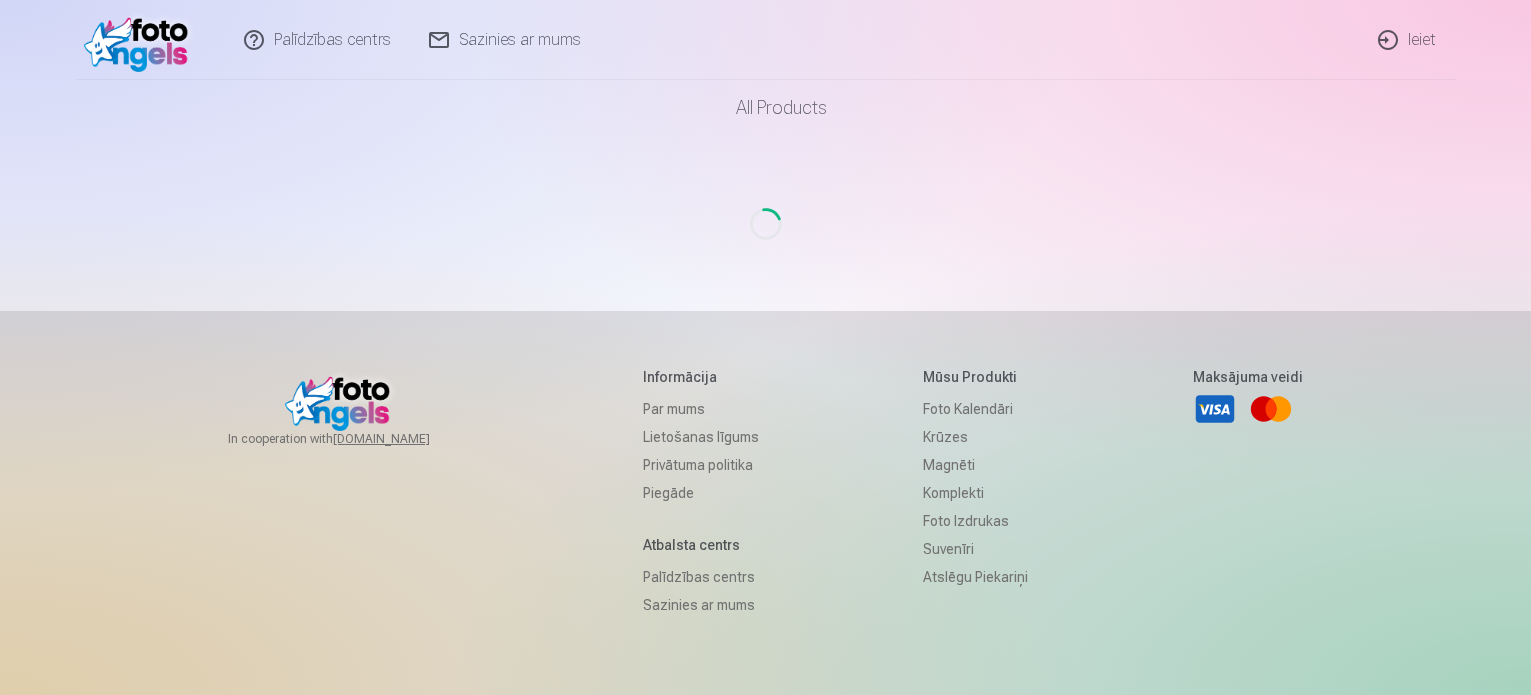 scroll, scrollTop: 0, scrollLeft: 0, axis: both 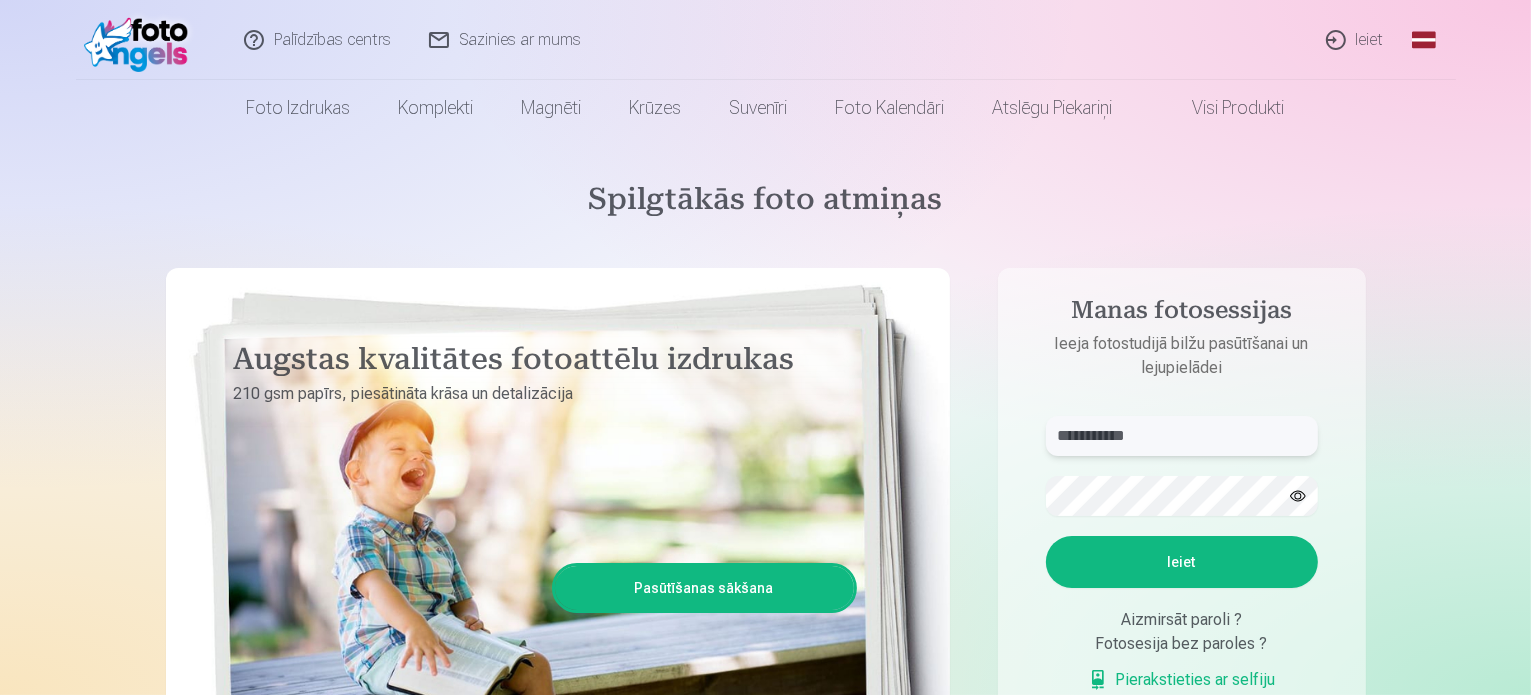 drag, startPoint x: 1157, startPoint y: 442, endPoint x: 1017, endPoint y: 443, distance: 140.00357 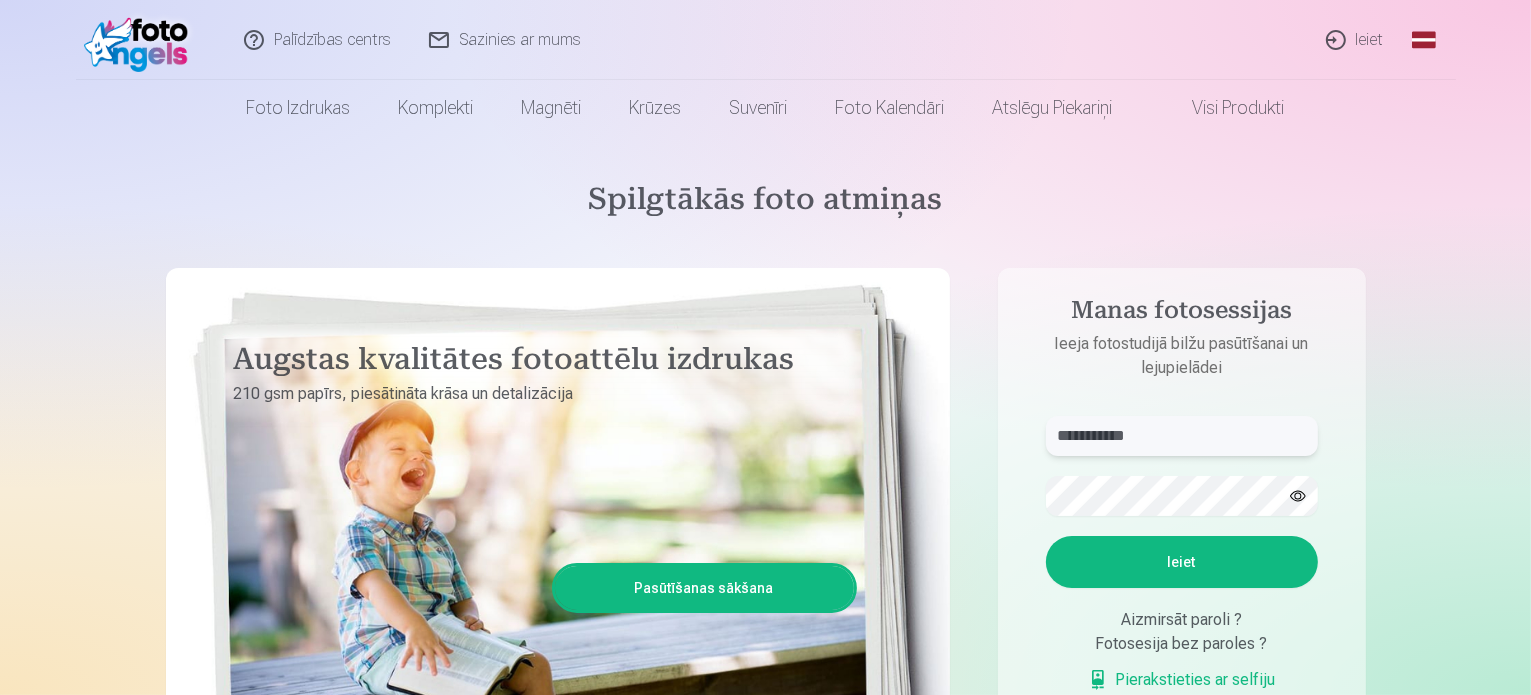 type on "**********" 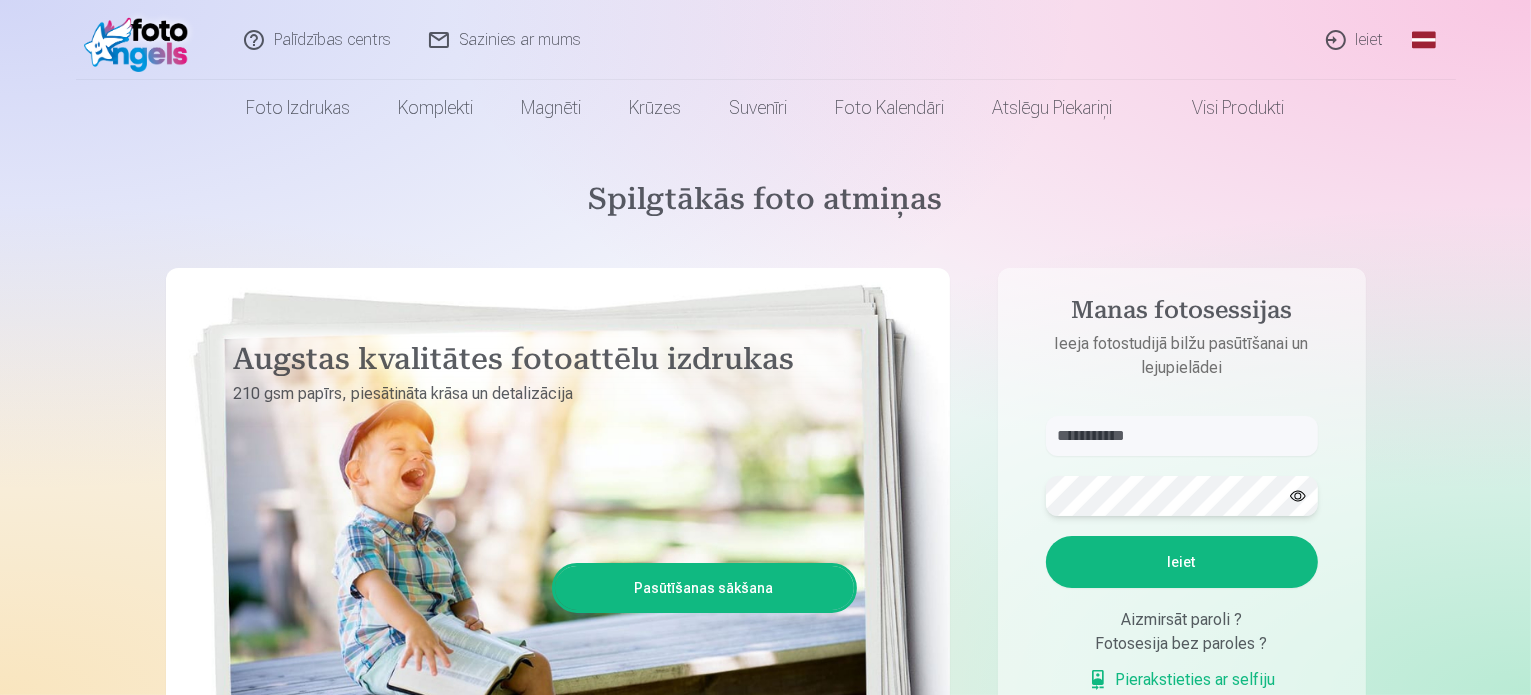 click on "**********" at bounding box center [1182, 543] 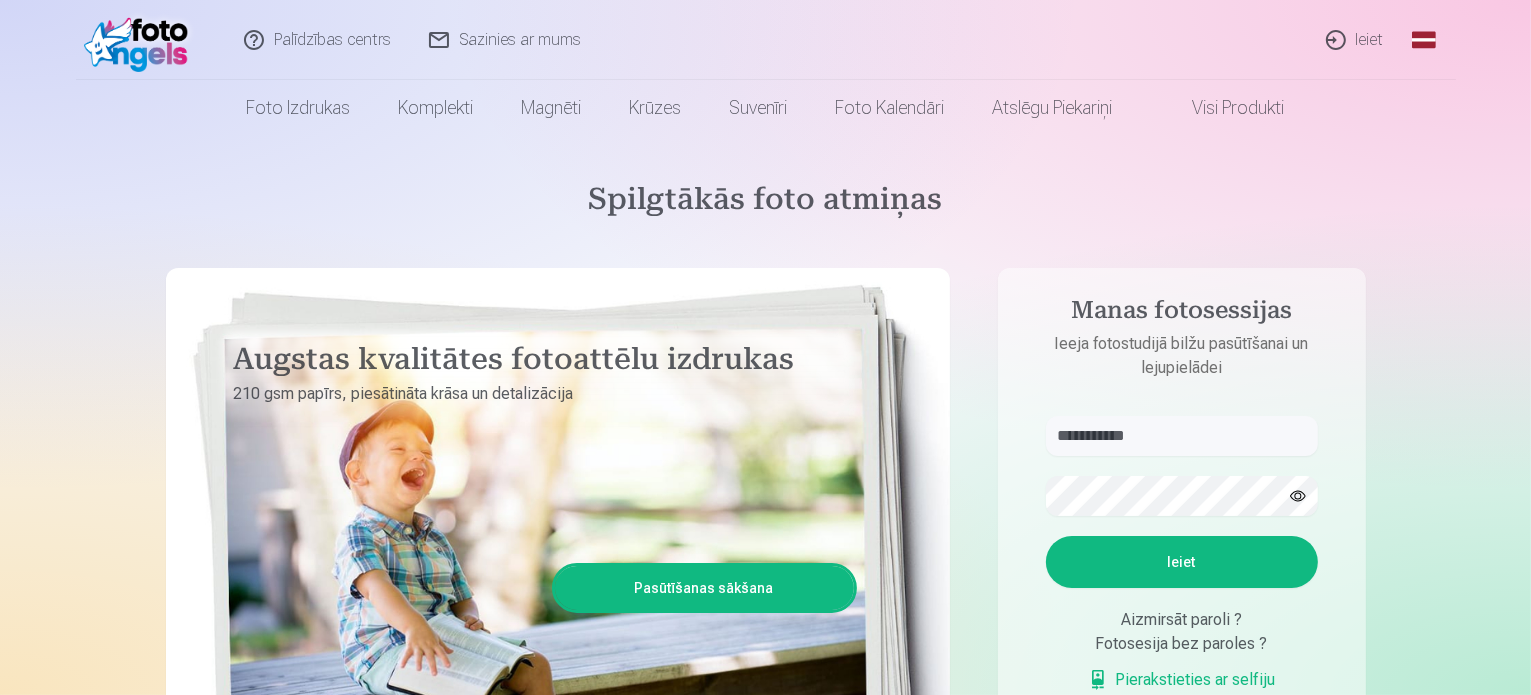 click on "Ieiet" at bounding box center [1182, 562] 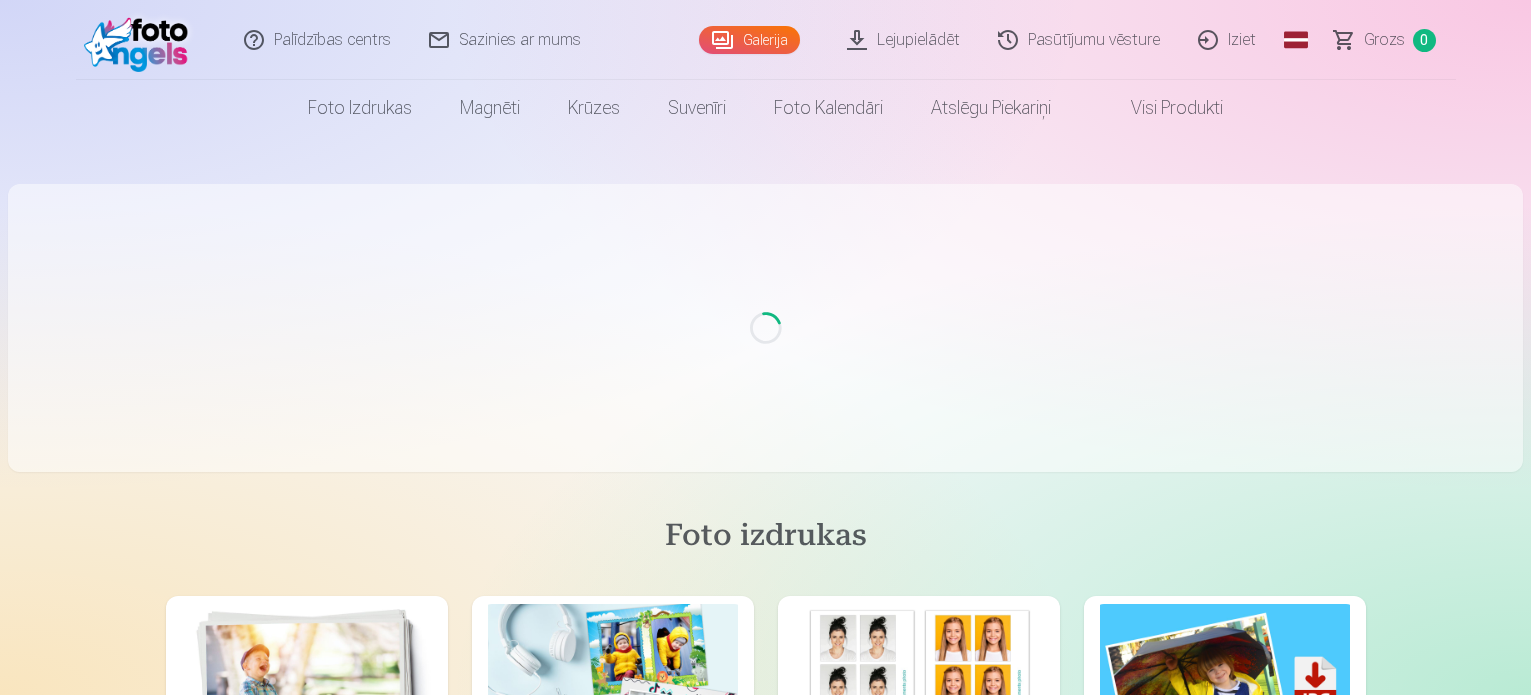 scroll, scrollTop: 0, scrollLeft: 0, axis: both 